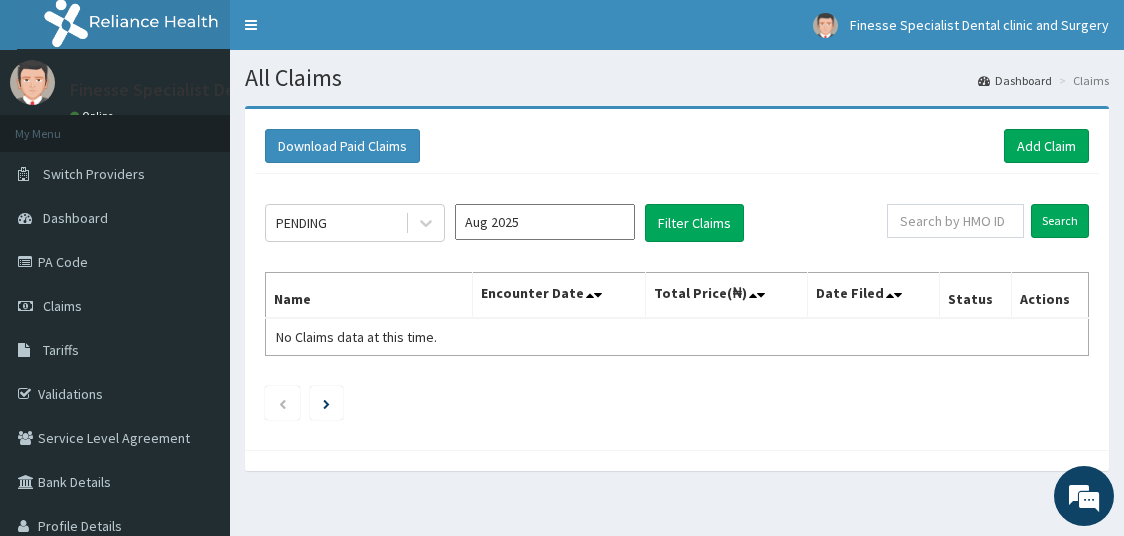 scroll, scrollTop: 0, scrollLeft: 0, axis: both 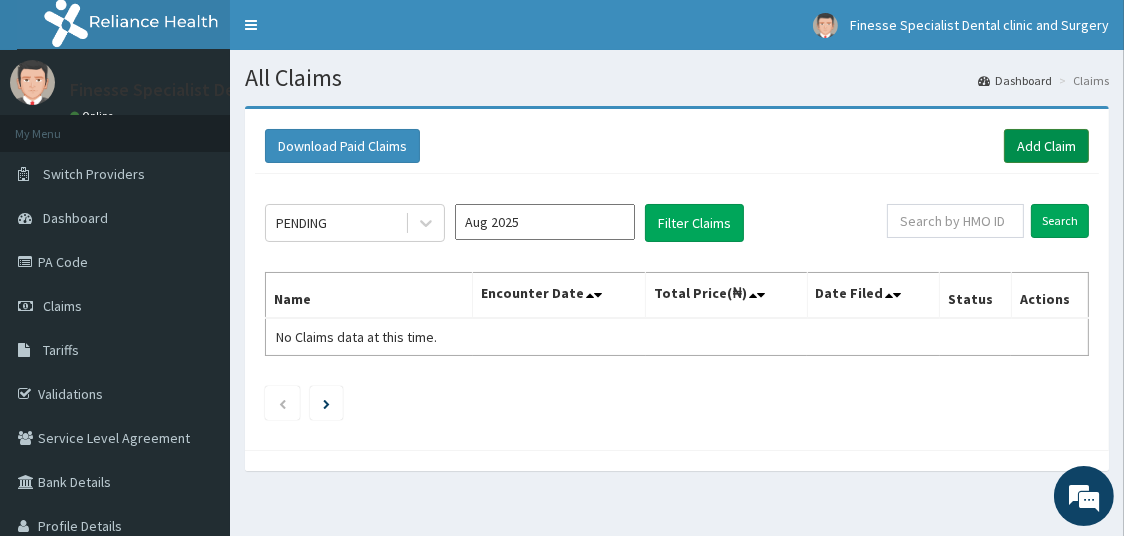 click on "Add Claim" at bounding box center [1046, 146] 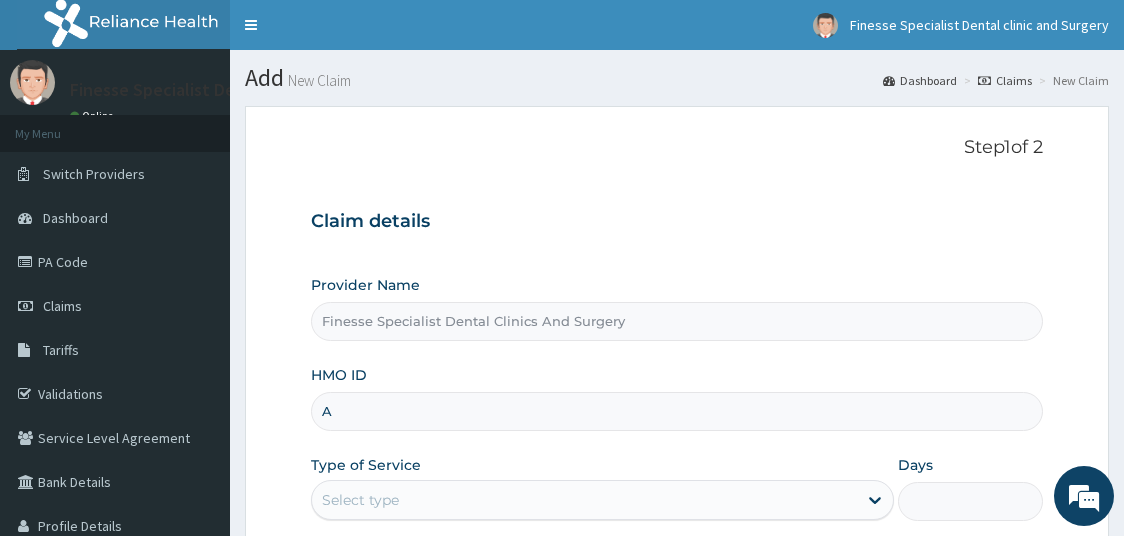 scroll, scrollTop: 0, scrollLeft: 0, axis: both 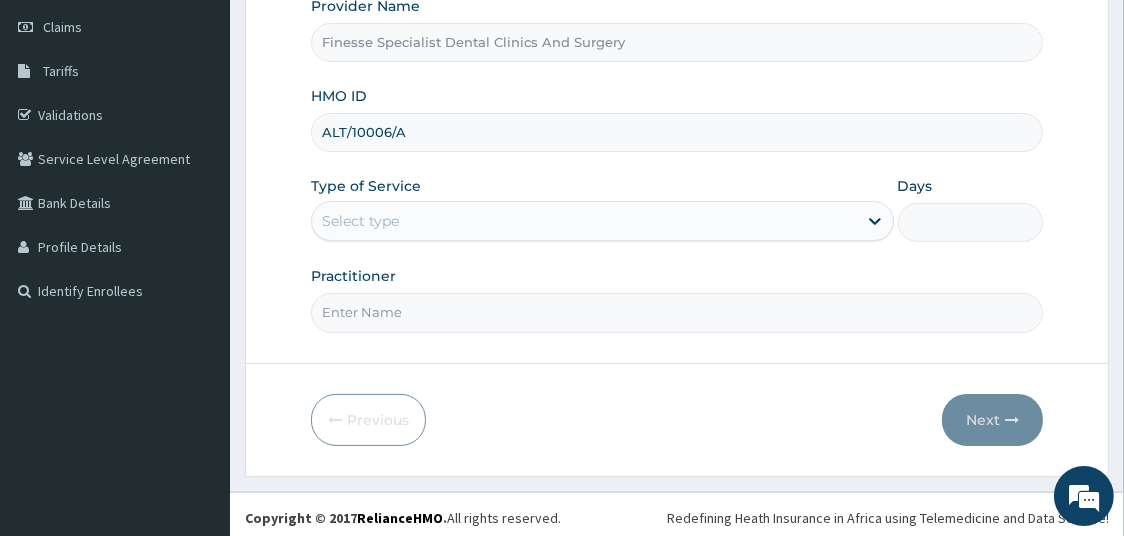 type on "ALT/10006/A" 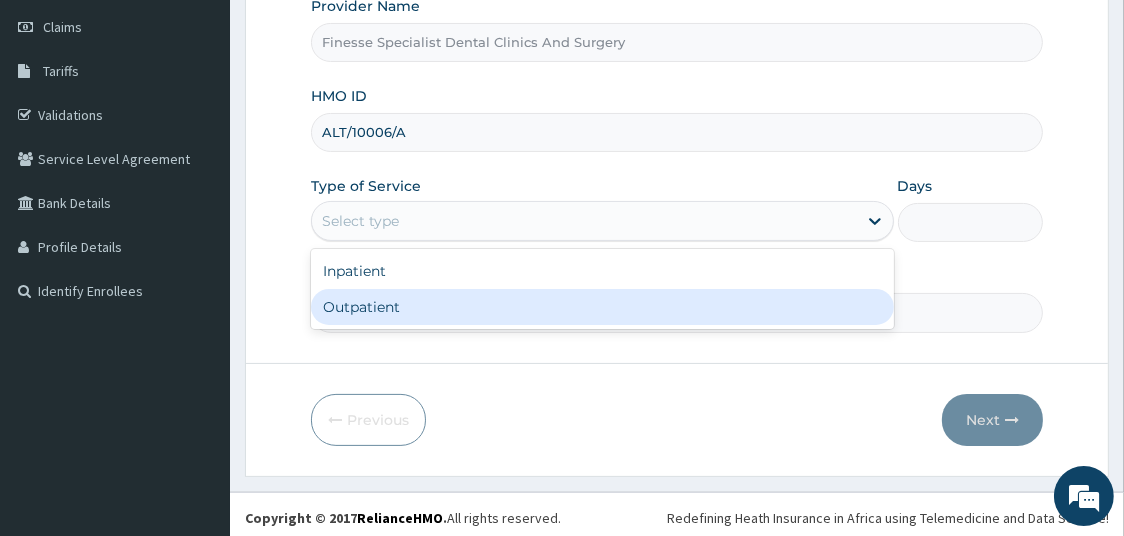 click on "Outpatient" at bounding box center [602, 307] 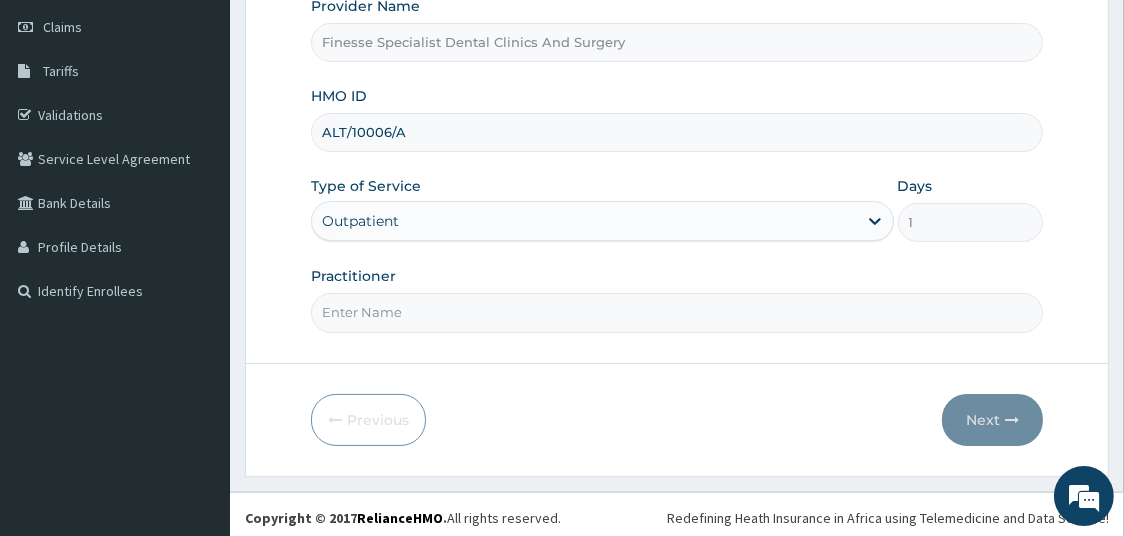 click on "Practitioner" at bounding box center (677, 312) 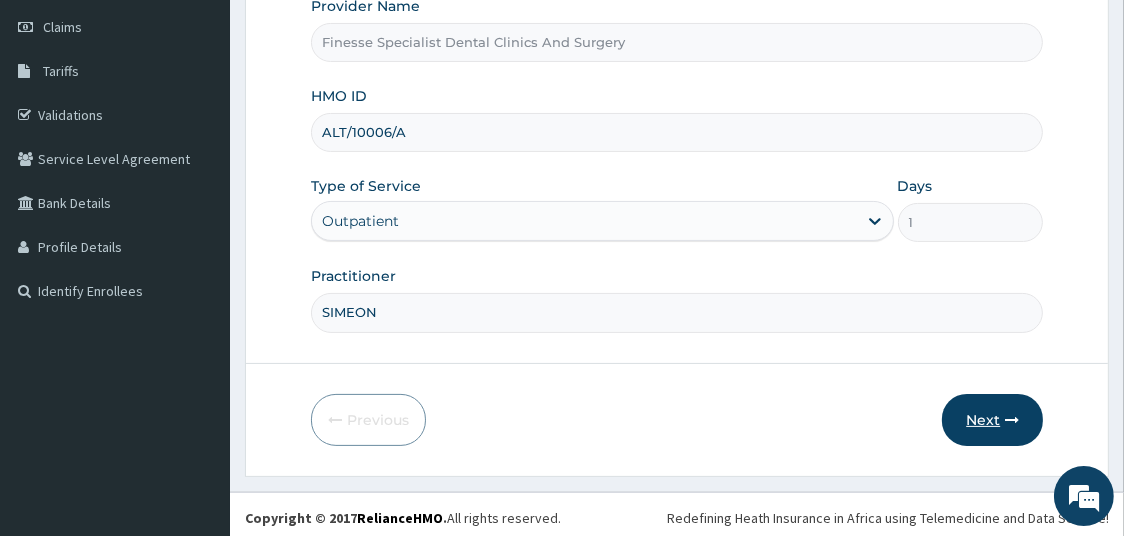 type on "SIMEON" 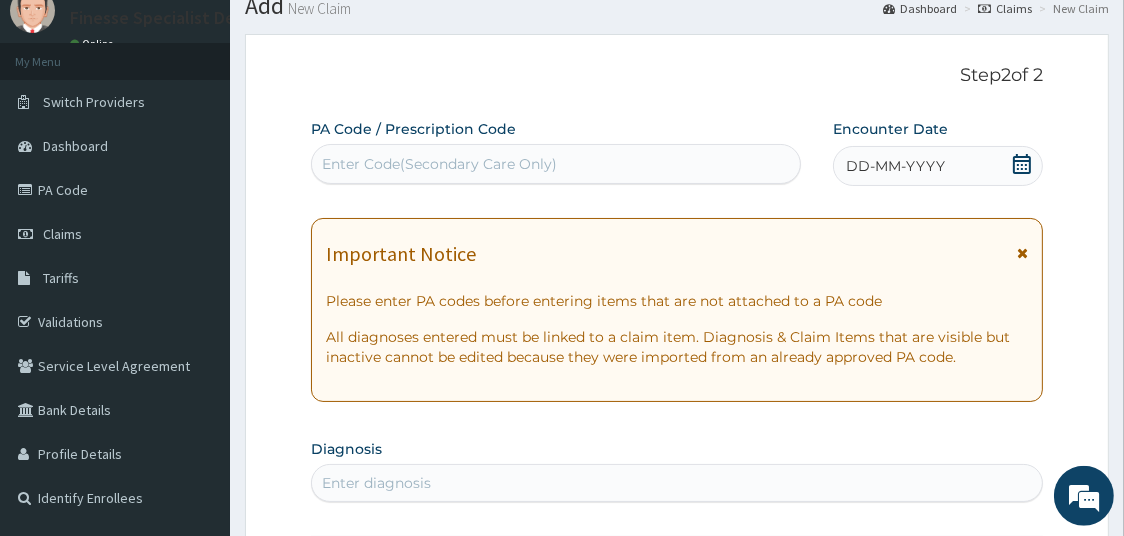scroll, scrollTop: 0, scrollLeft: 0, axis: both 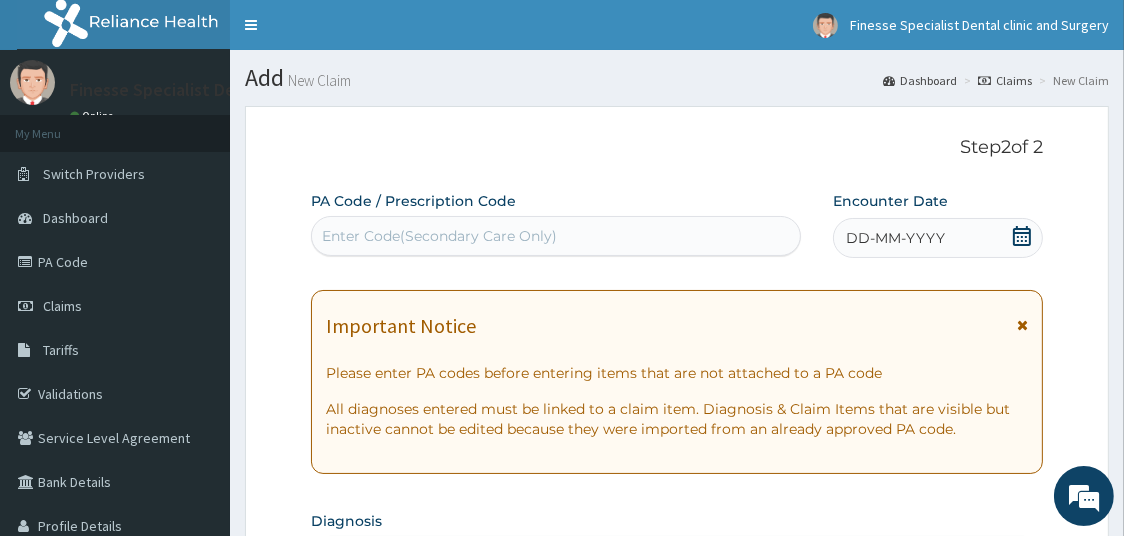 click 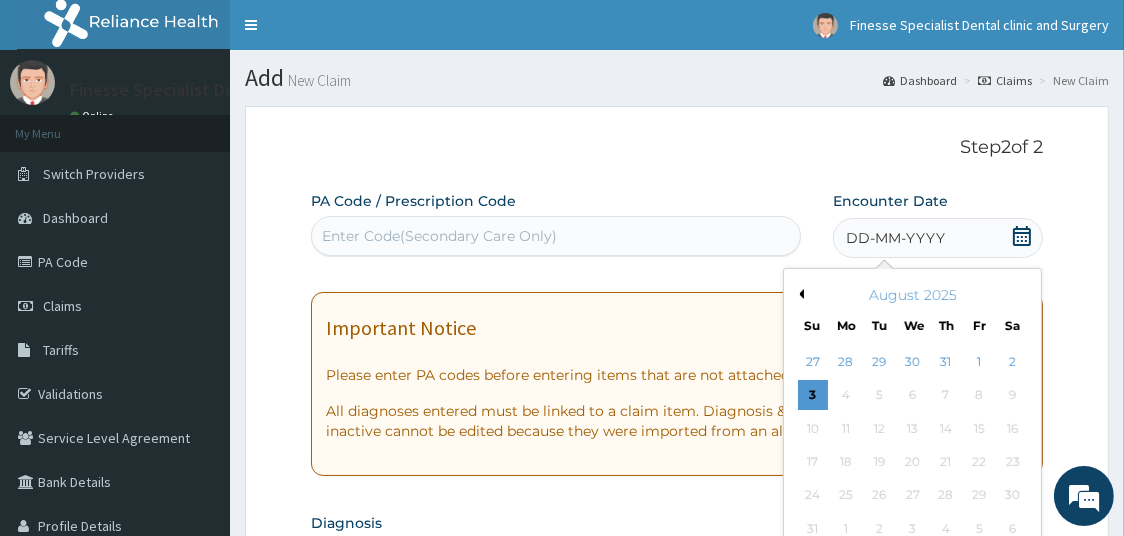 scroll, scrollTop: 88, scrollLeft: 0, axis: vertical 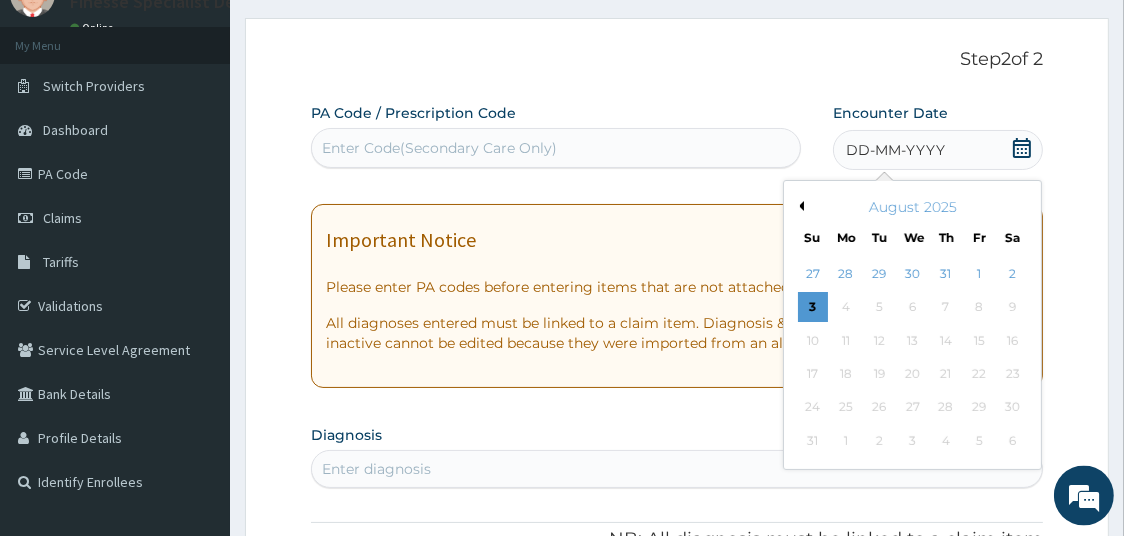 click on "Previous Month" at bounding box center (799, 206) 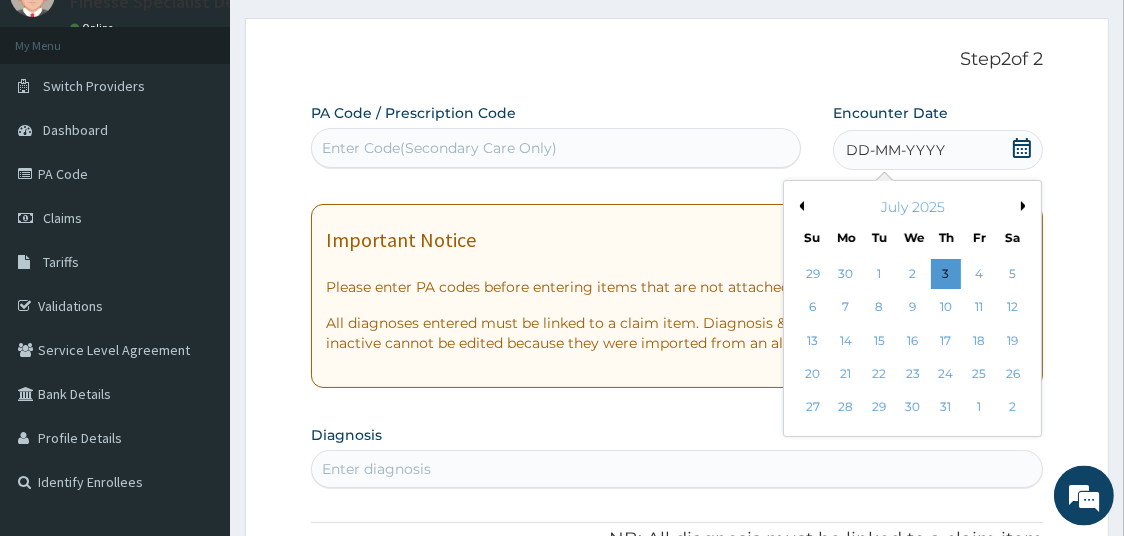 click on "Previous Month" at bounding box center (799, 206) 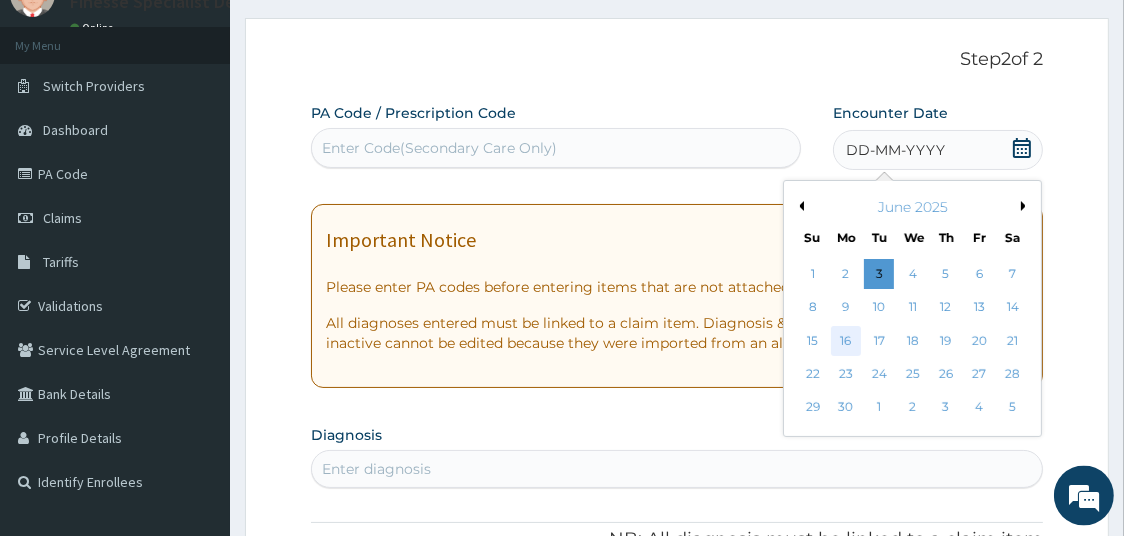 click on "16" at bounding box center [846, 341] 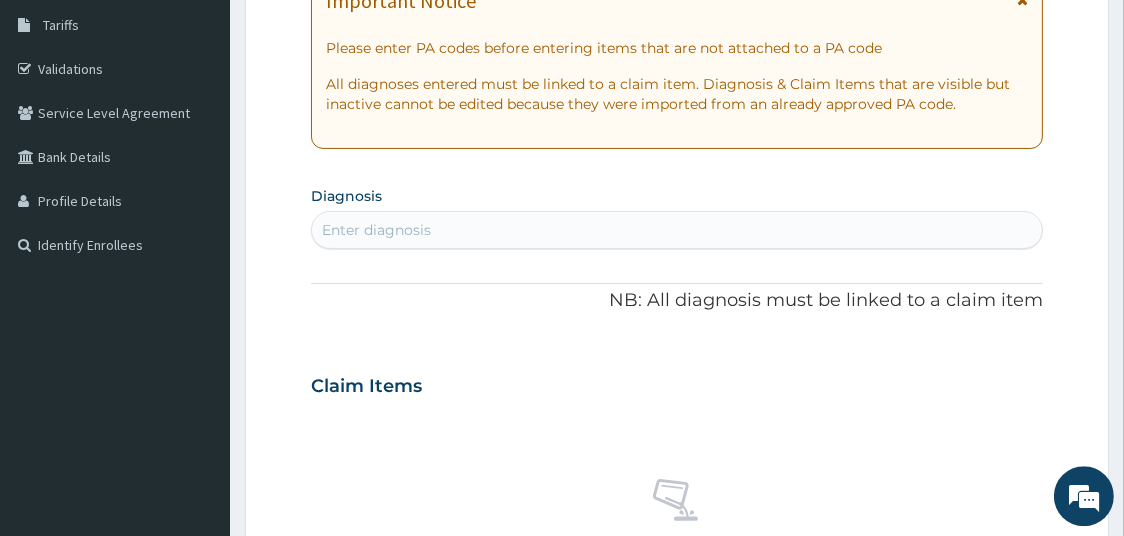 scroll, scrollTop: 326, scrollLeft: 0, axis: vertical 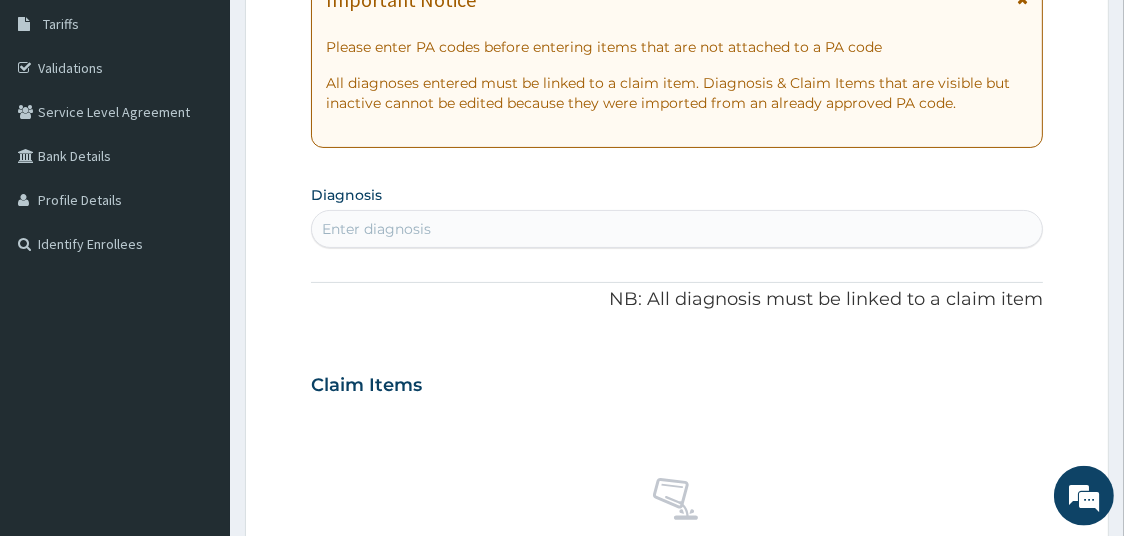 click on "Enter diagnosis" at bounding box center (677, 229) 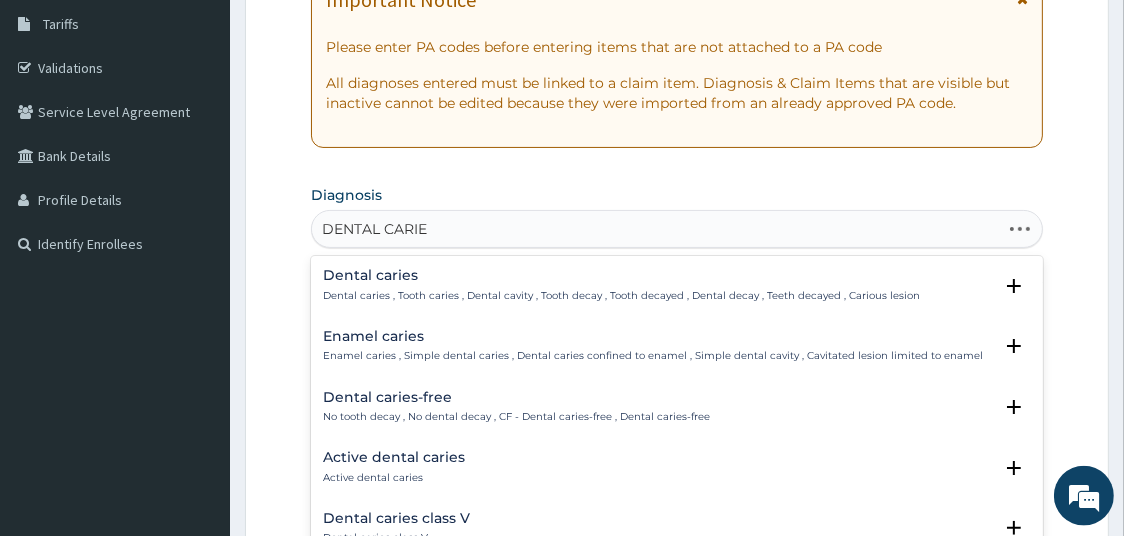 type on "DENTAL CARIES" 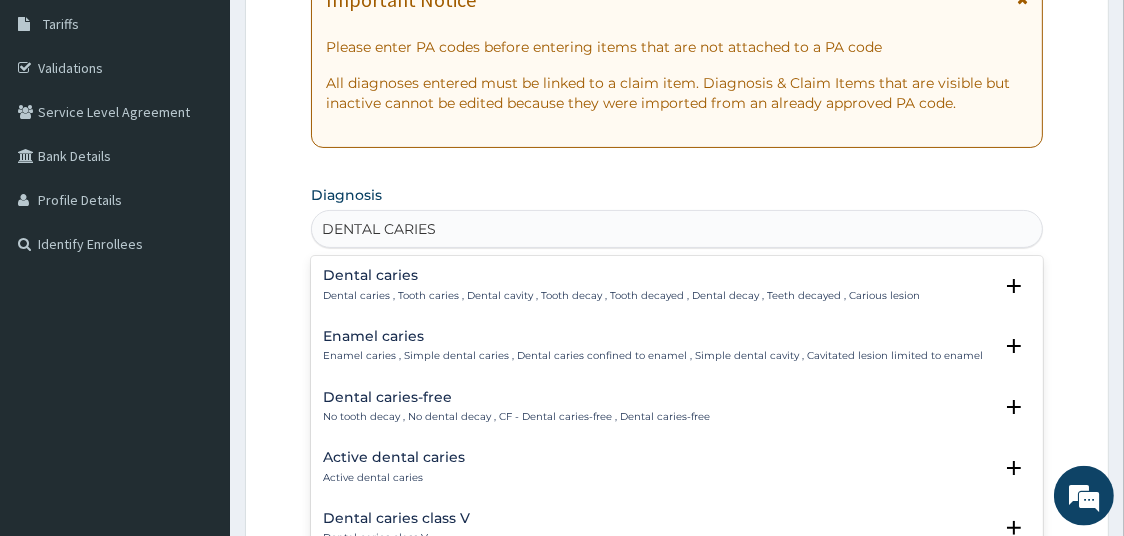 click on "Dental caries Dental caries , Tooth caries , Dental cavity , Tooth decay , Tooth decayed , Dental decay , Teeth decayed , Carious lesion" at bounding box center [621, 285] 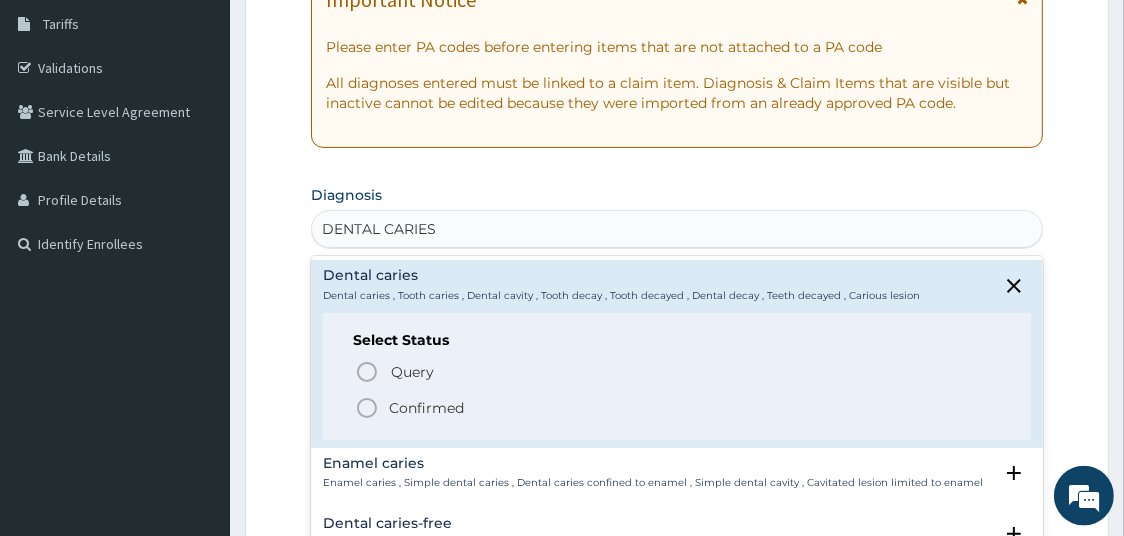 click on "Confirmed" at bounding box center (426, 408) 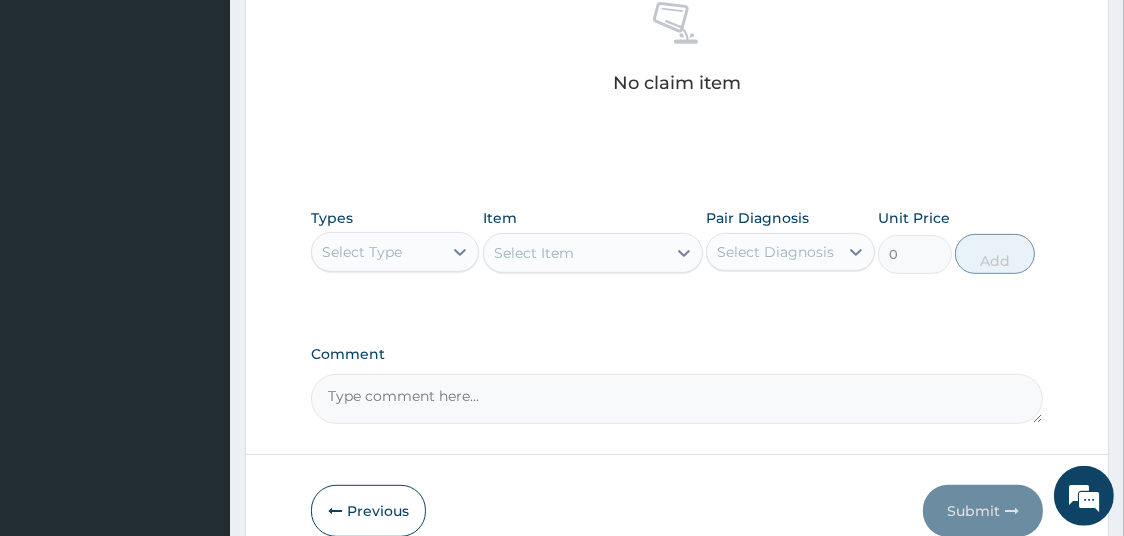 scroll, scrollTop: 810, scrollLeft: 0, axis: vertical 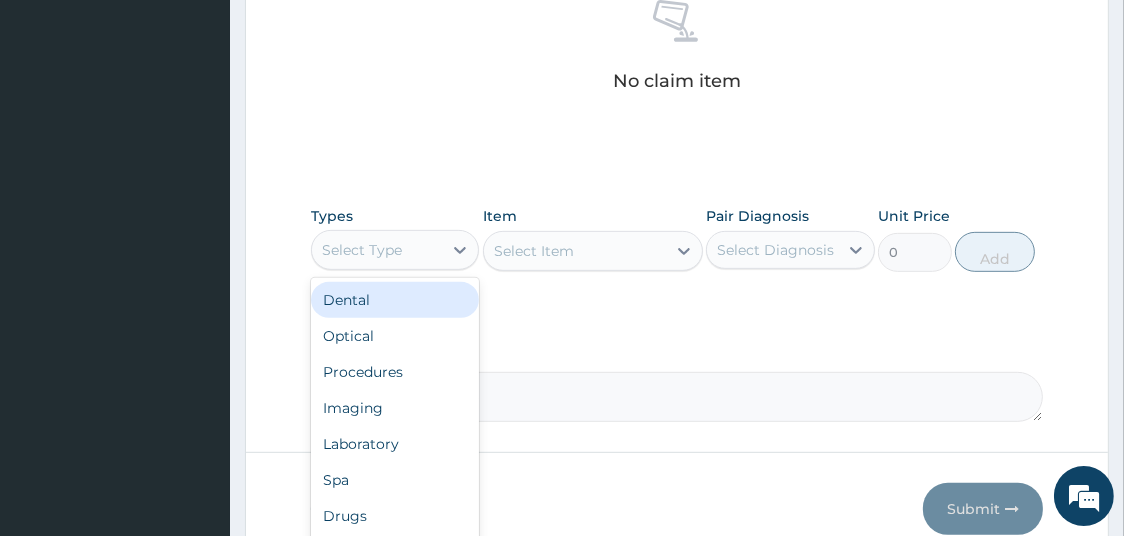 click on "Select Type" at bounding box center (377, 250) 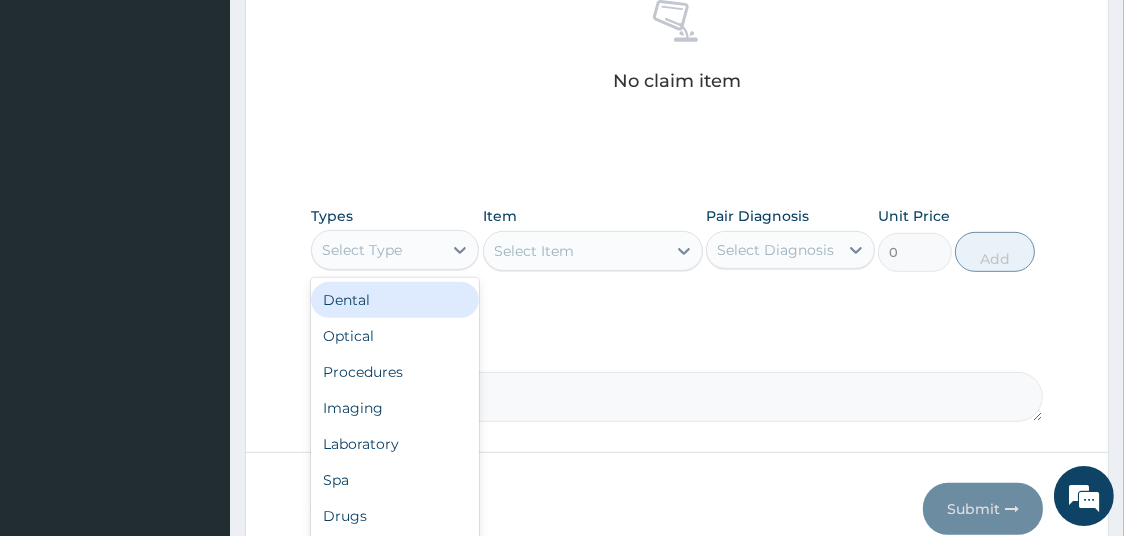 click on "Dental" at bounding box center [395, 300] 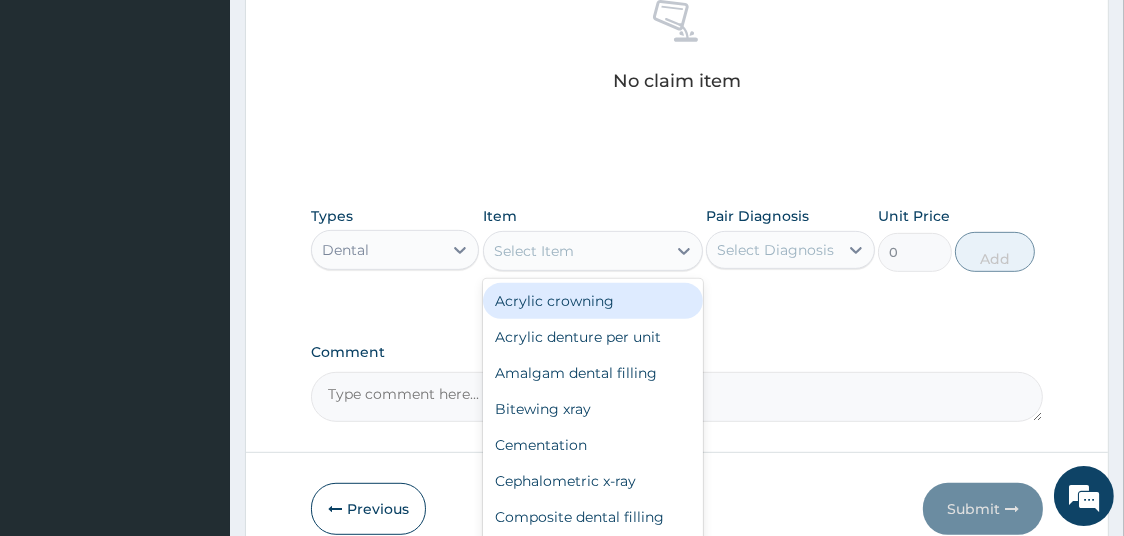 click on "Select Item" at bounding box center (534, 251) 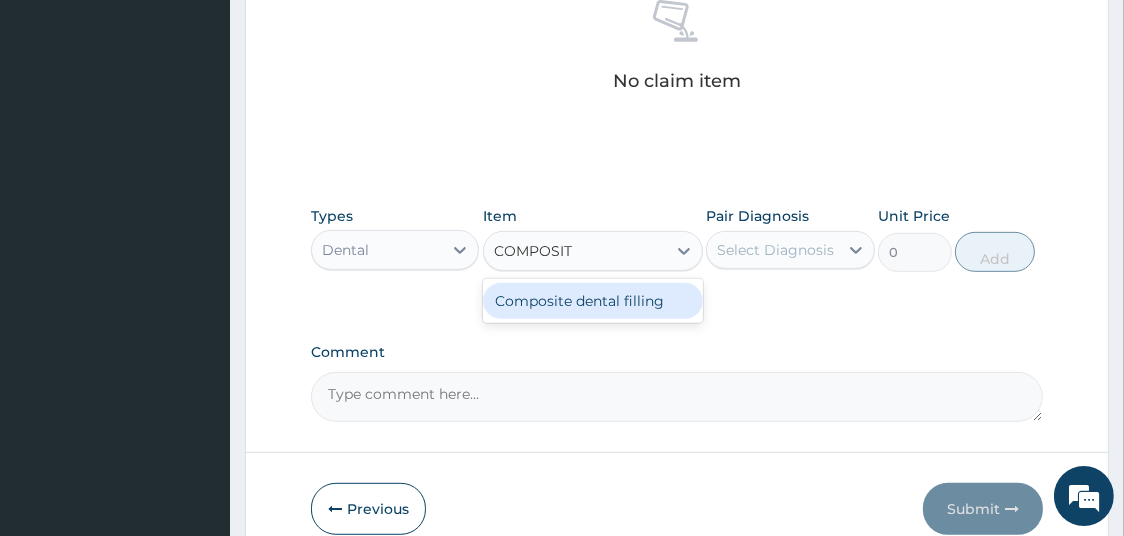 type on "COMPOSITE" 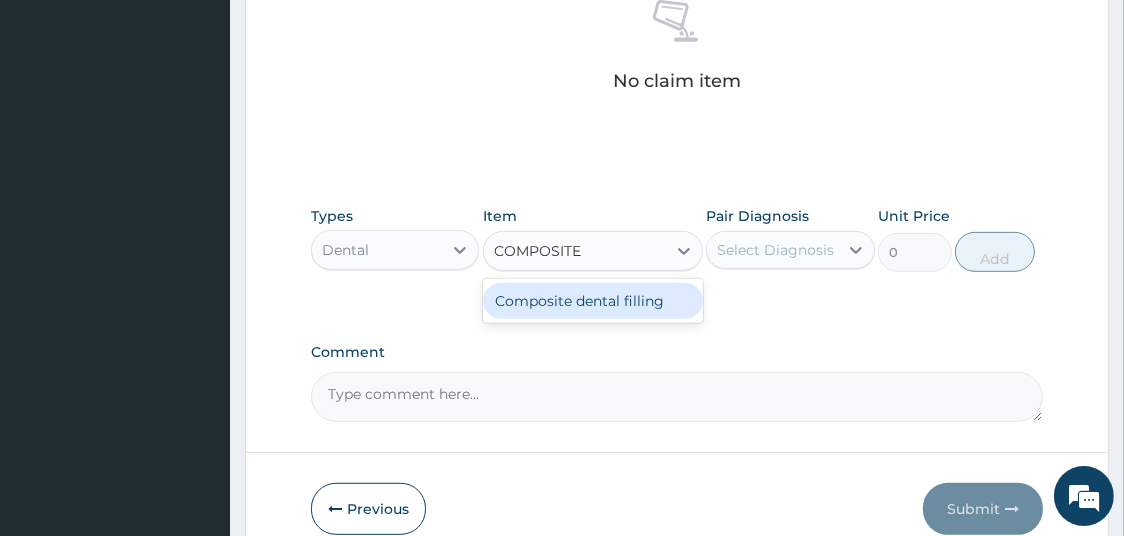 click on "Composite dental filling" at bounding box center (593, 301) 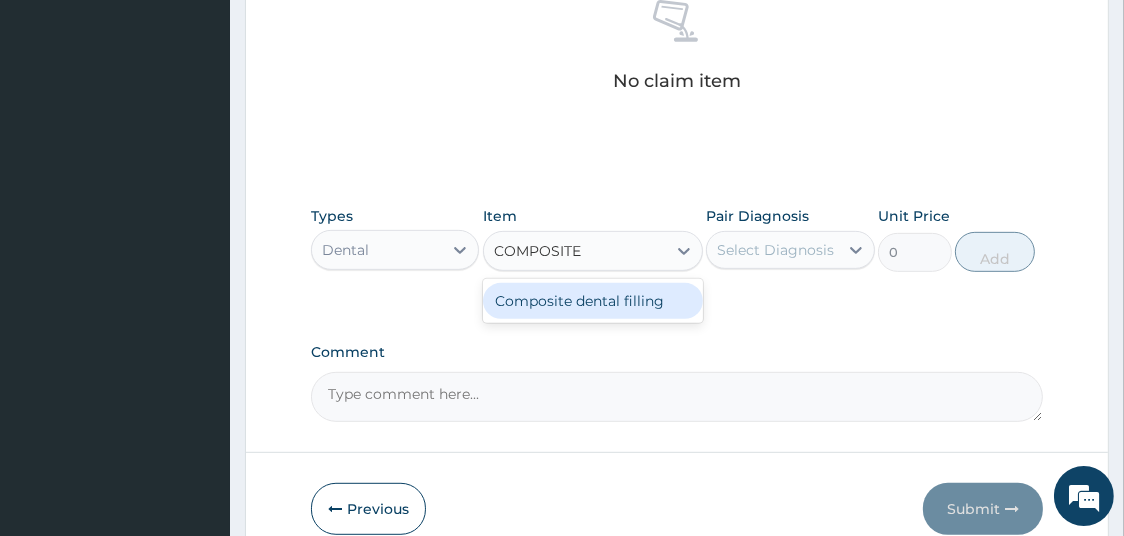 type 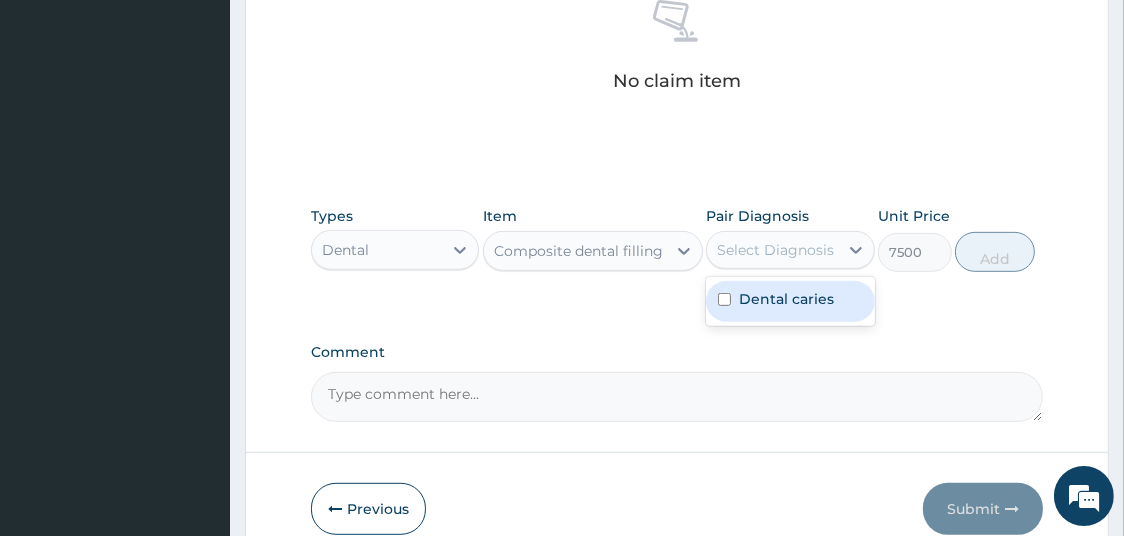 click on "Select Diagnosis" at bounding box center [775, 250] 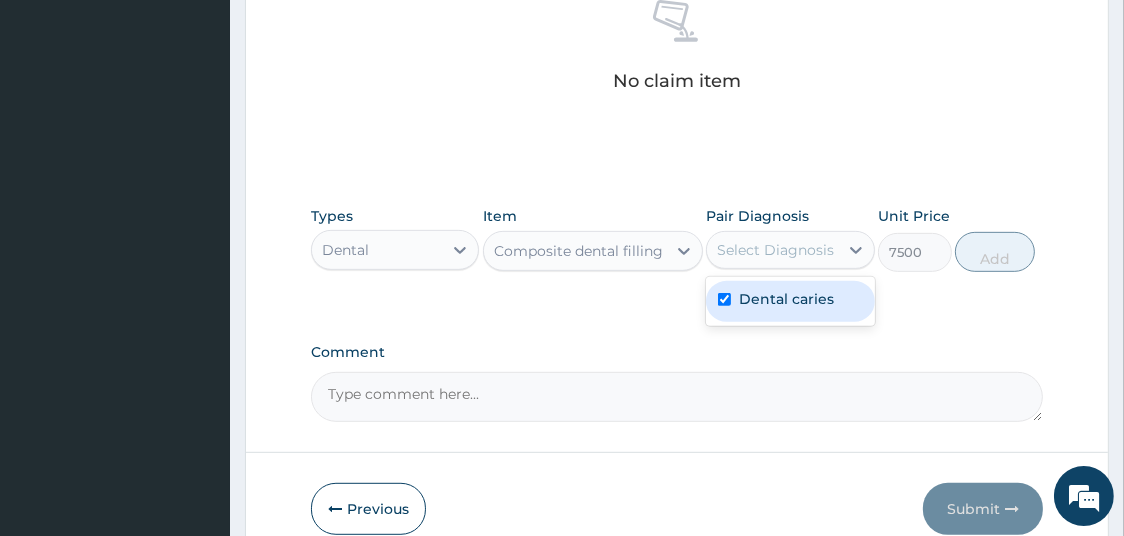 checkbox on "true" 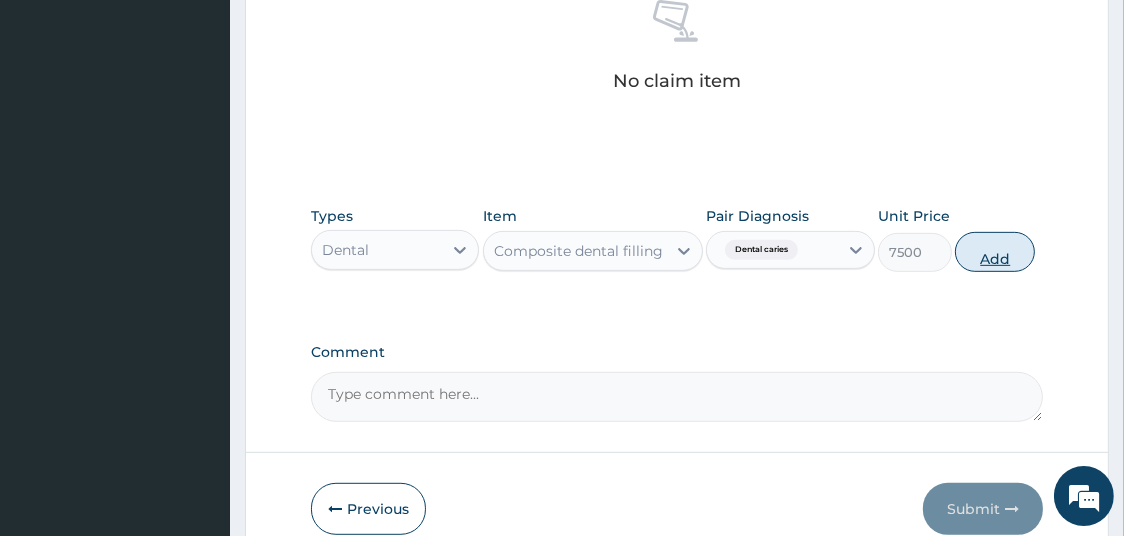 click on "Add" at bounding box center (995, 252) 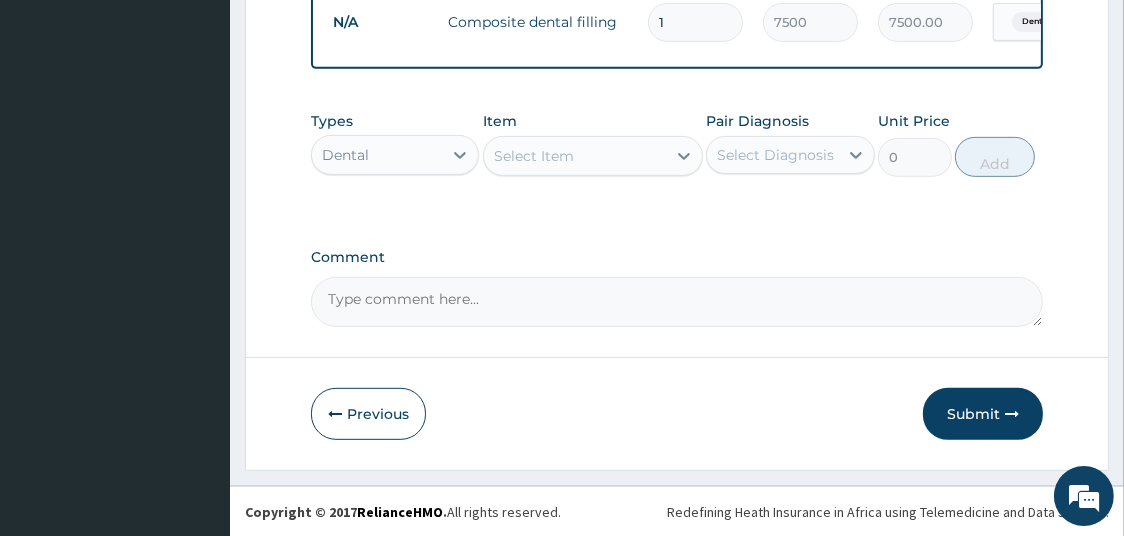 type 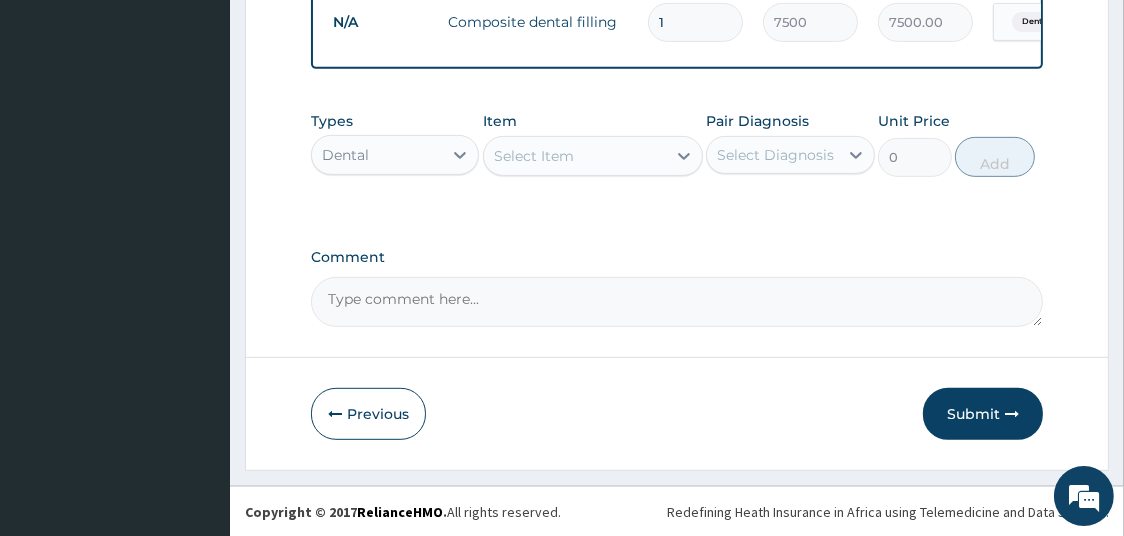type on "0.00" 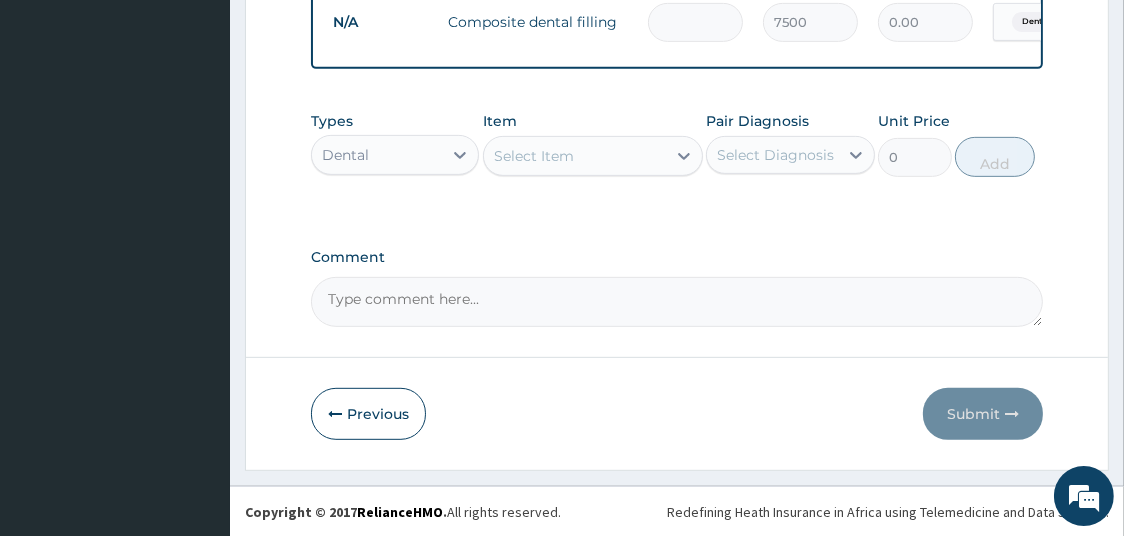 type on "4" 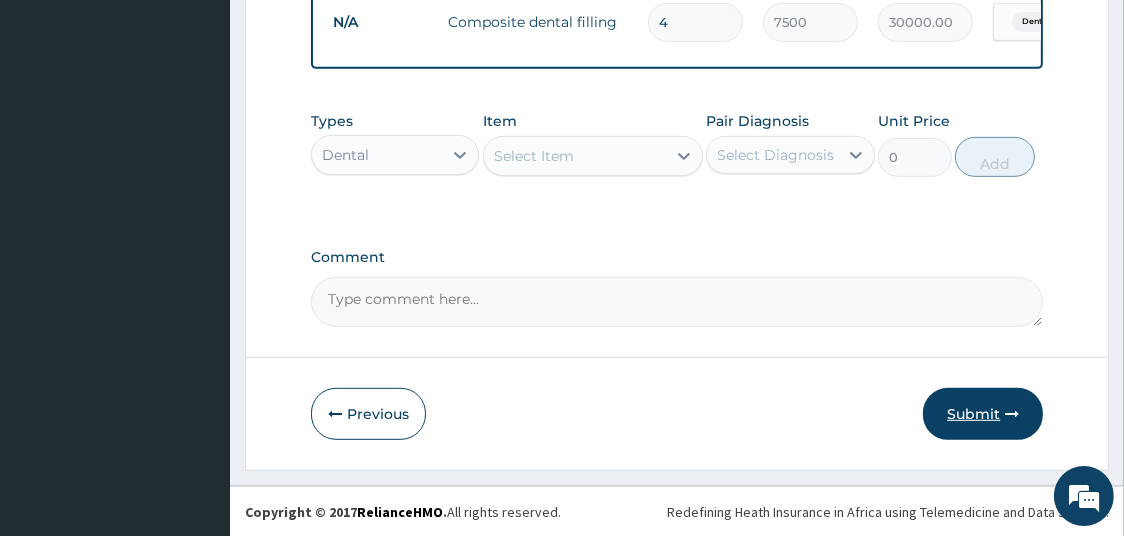 type on "4" 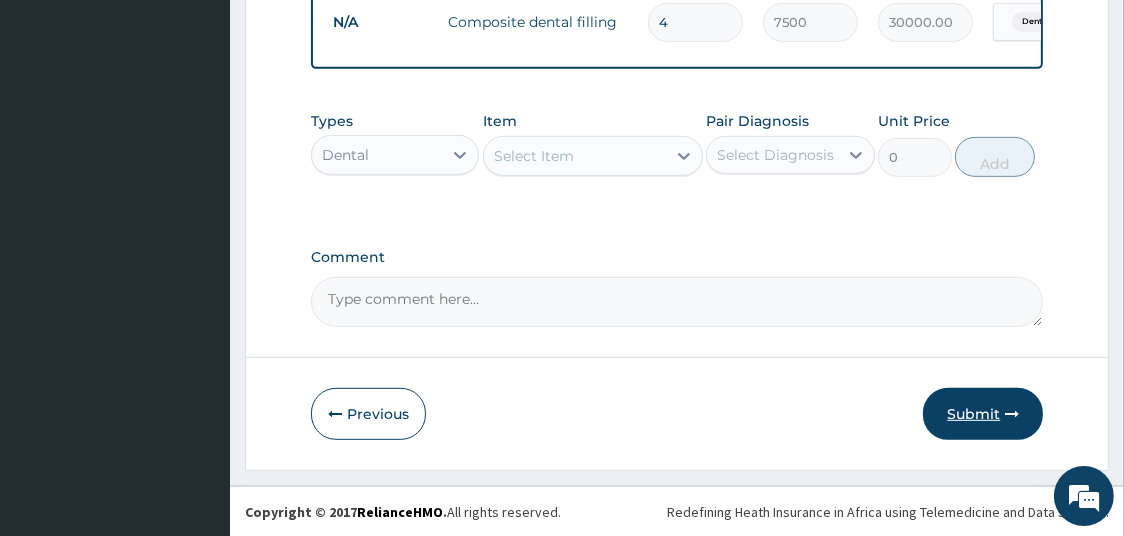 click on "Submit" at bounding box center (983, 414) 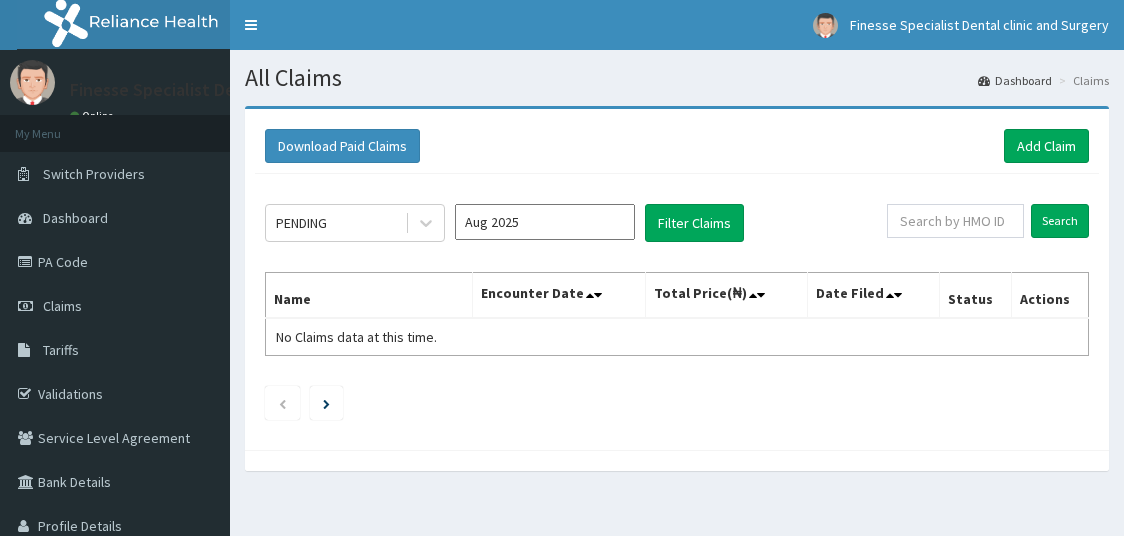 scroll, scrollTop: 0, scrollLeft: 0, axis: both 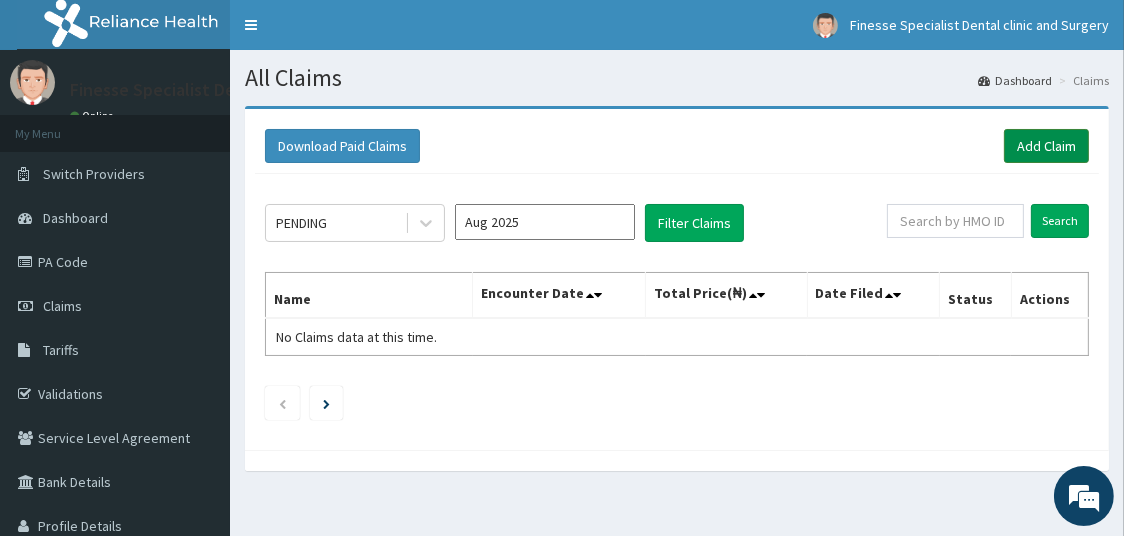 click on "Add Claim" at bounding box center [1046, 146] 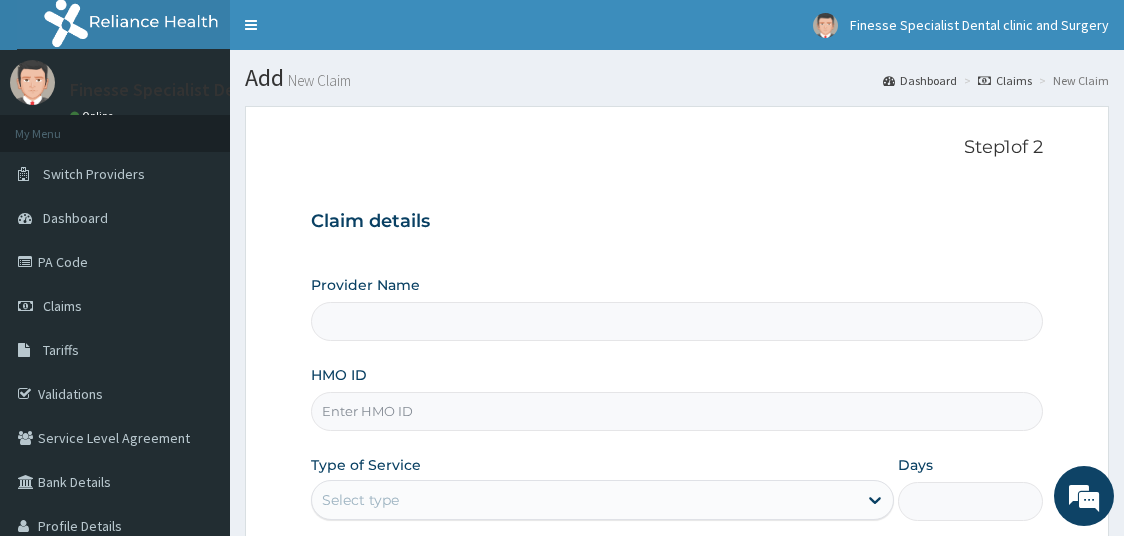 scroll, scrollTop: 0, scrollLeft: 0, axis: both 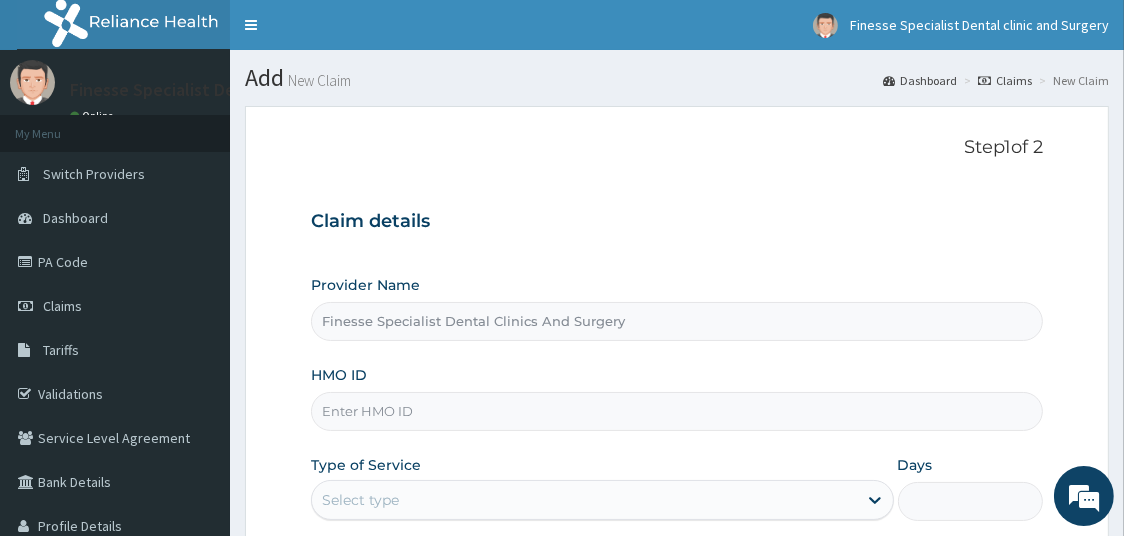 type on "Finesse Specialist Dental Clinics And Surgery" 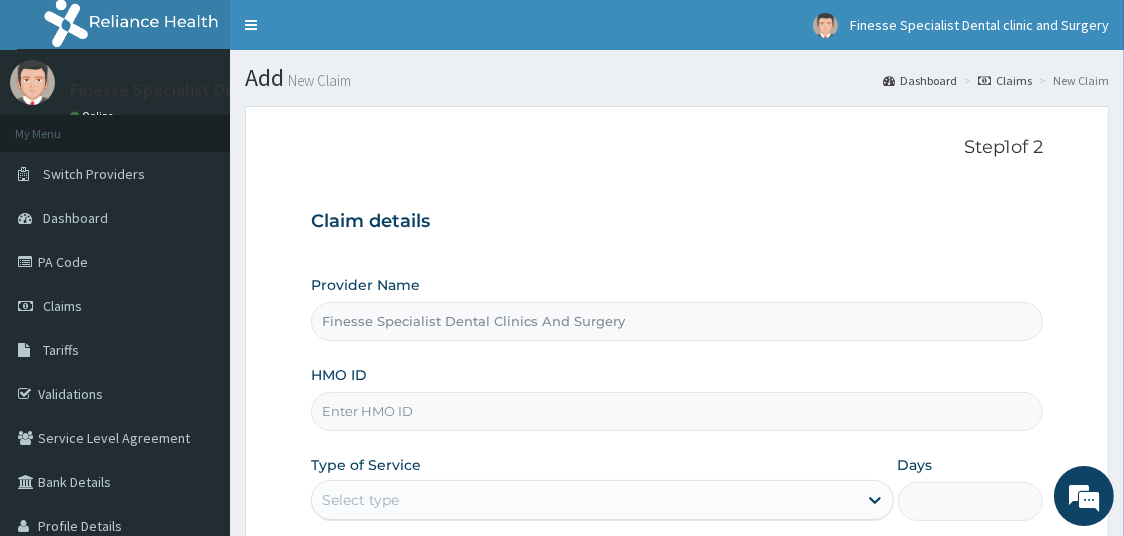 click on "HMO ID" at bounding box center [677, 411] 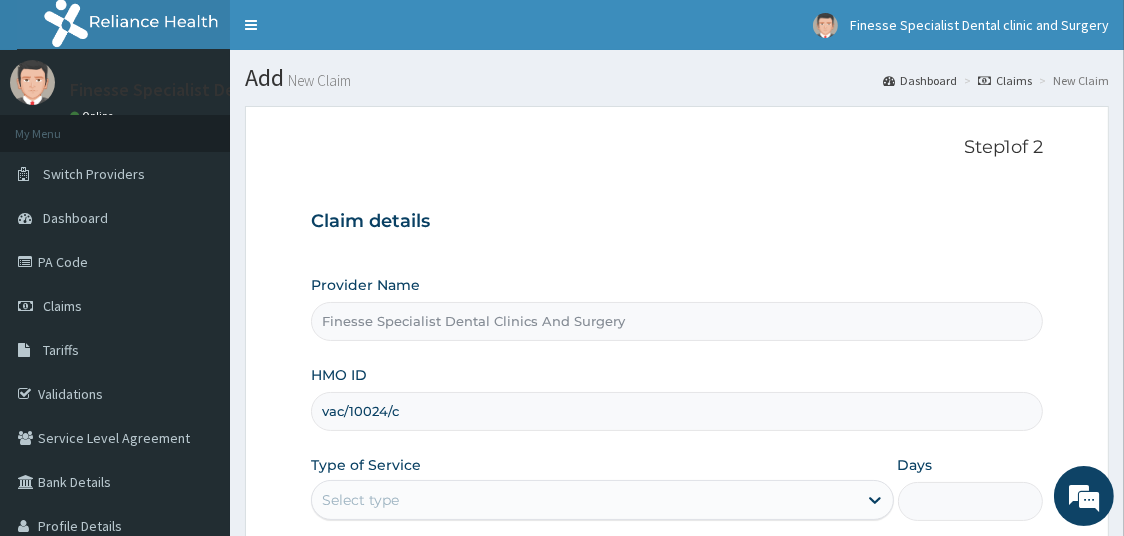 scroll, scrollTop: 0, scrollLeft: 0, axis: both 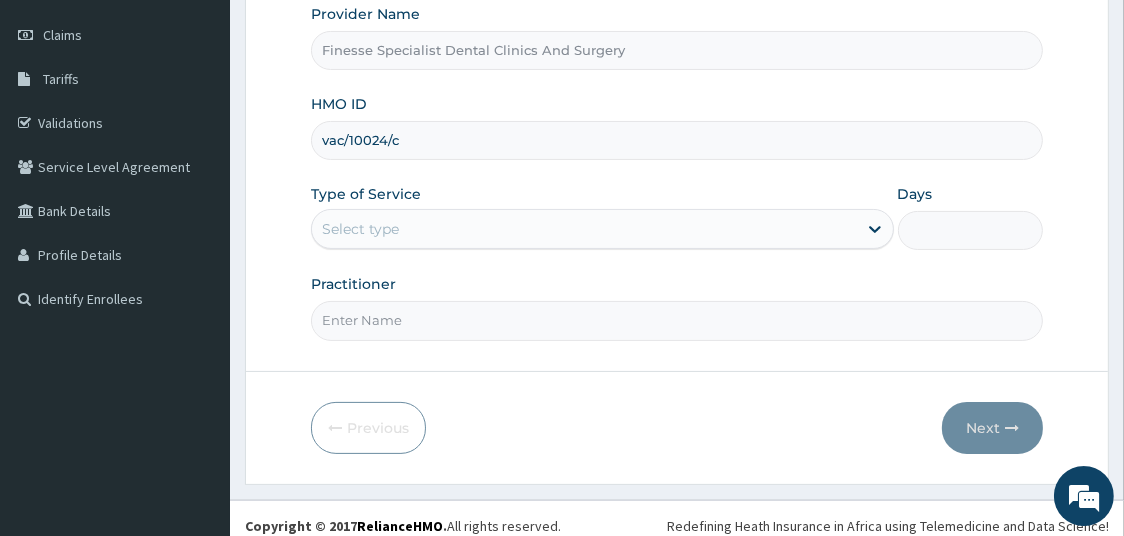 type on "vac/10024/c" 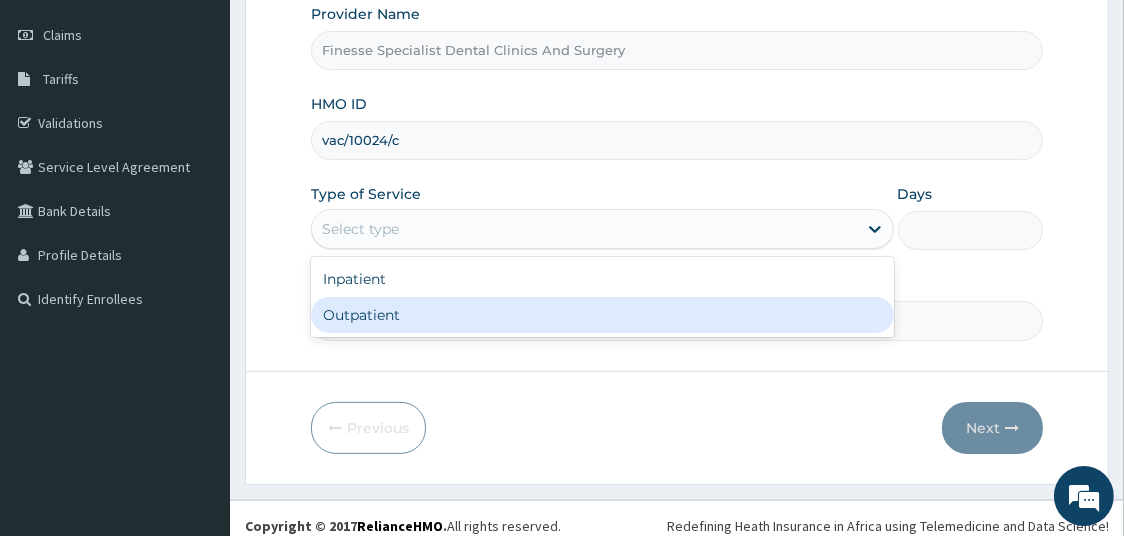 click on "Outpatient" at bounding box center [602, 315] 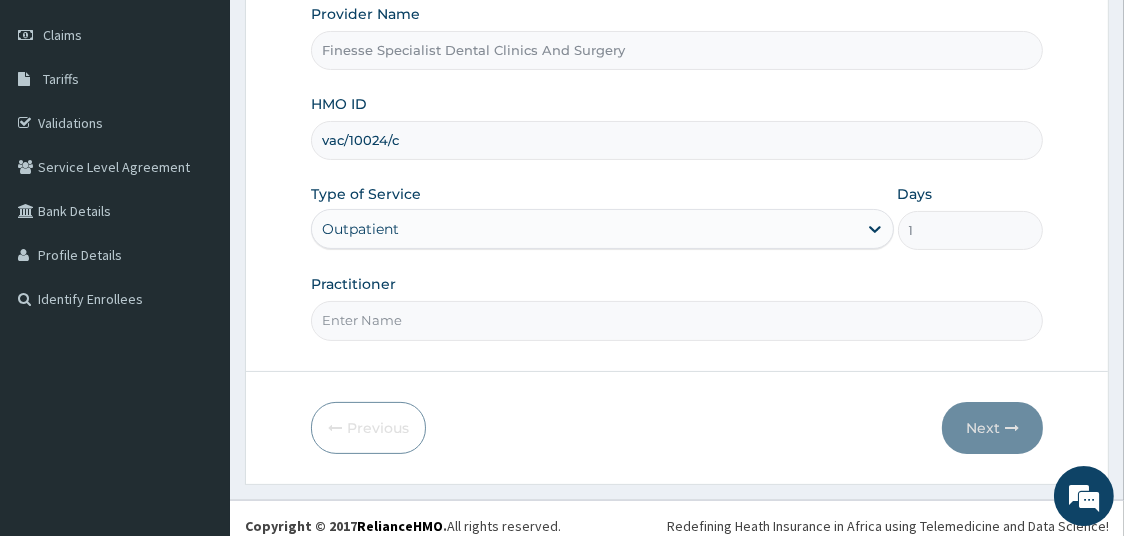click on "Practitioner" at bounding box center (677, 320) 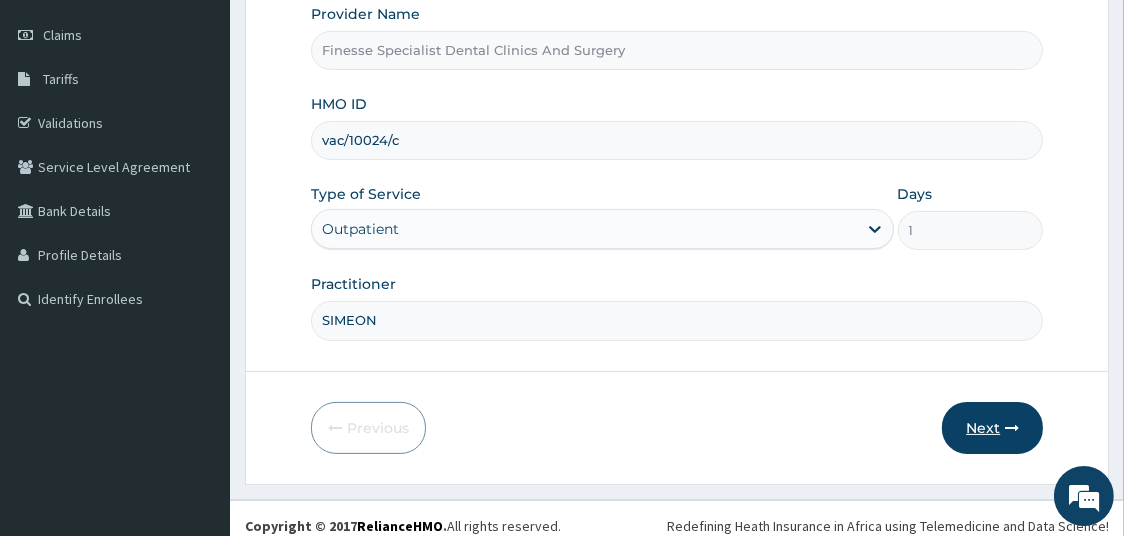 type on "SIMEON" 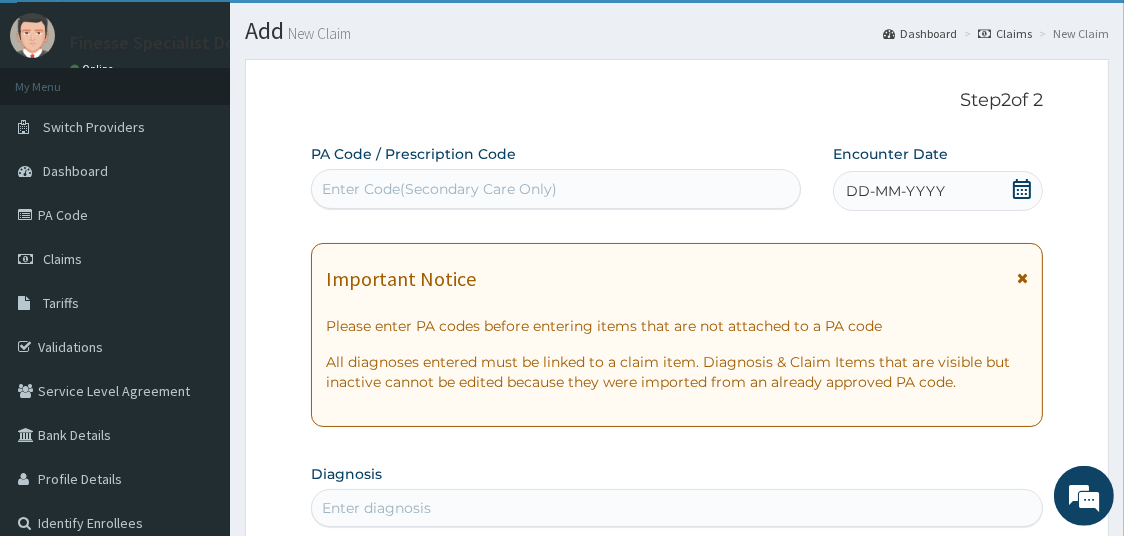 scroll, scrollTop: 0, scrollLeft: 0, axis: both 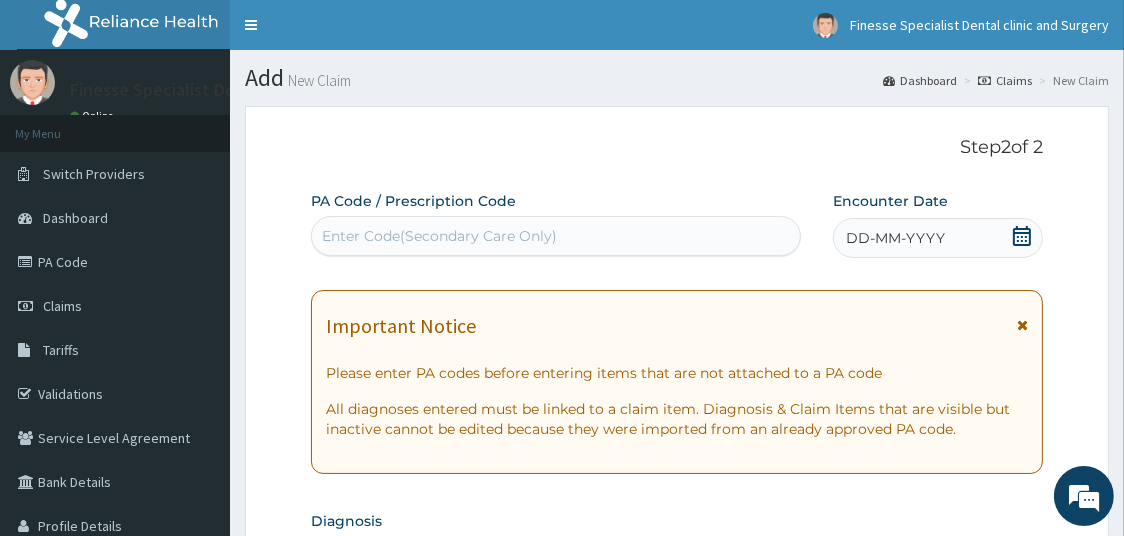 click 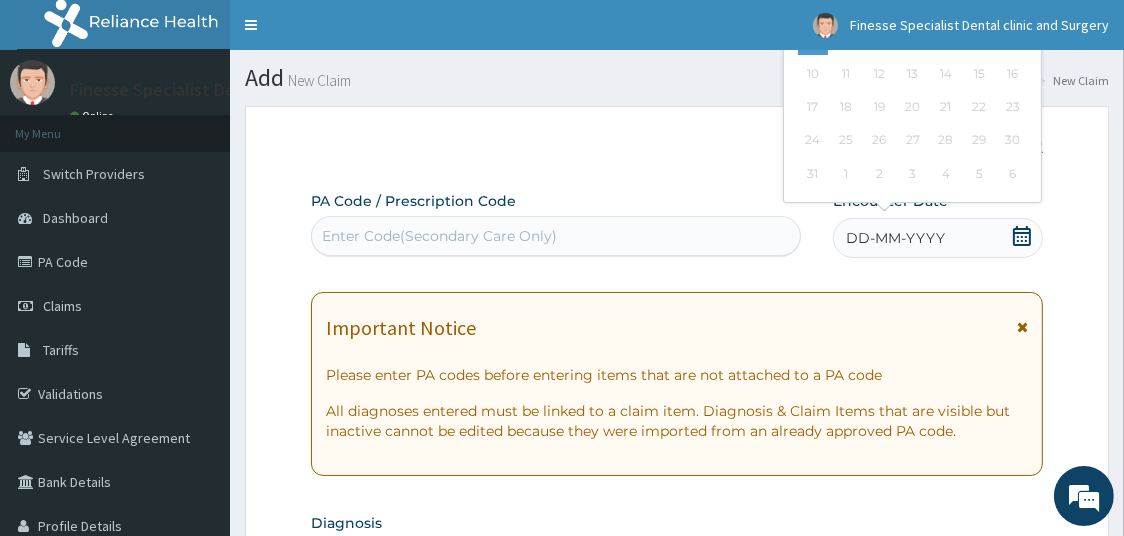 scroll, scrollTop: 118, scrollLeft: 0, axis: vertical 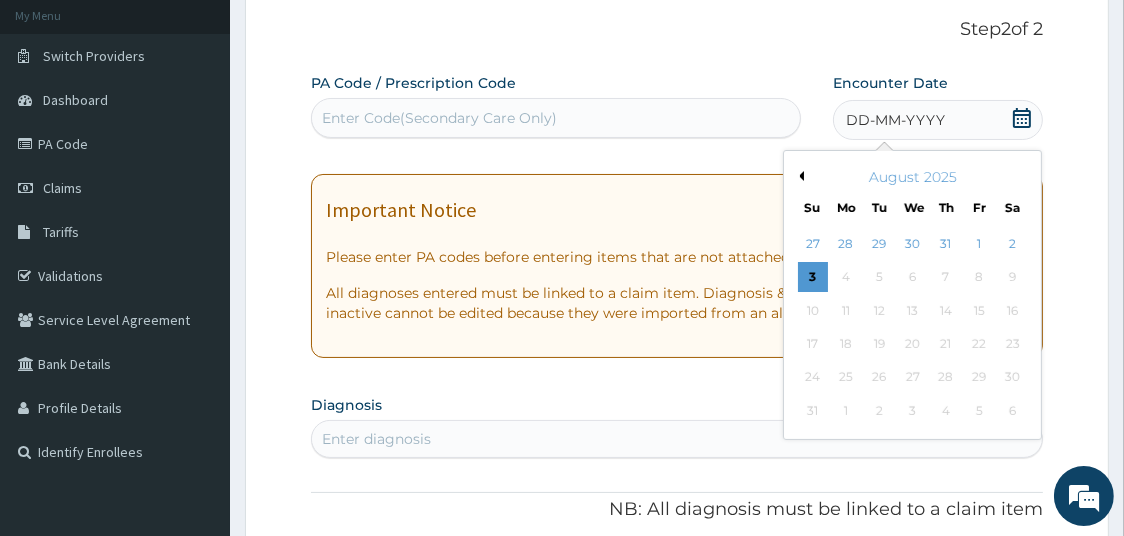 click on "August 2025" at bounding box center [912, 177] 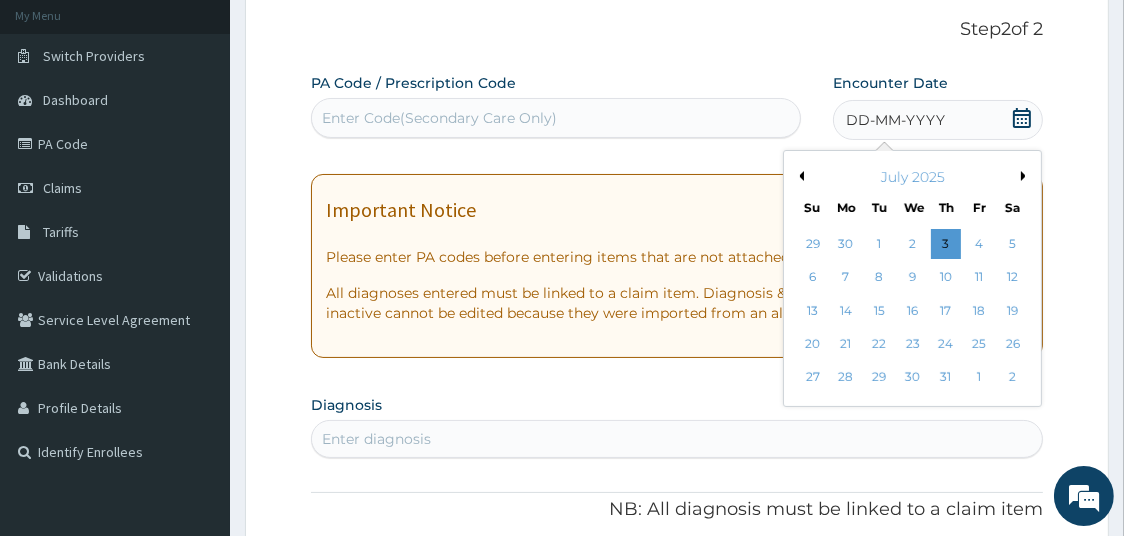 click on "Previous Month" at bounding box center [799, 176] 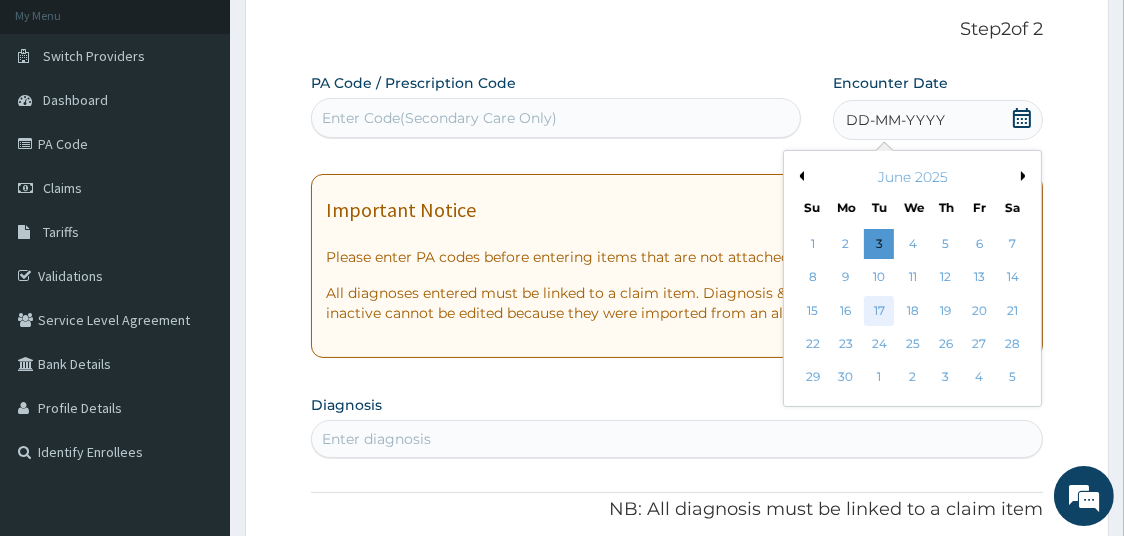 click on "17" at bounding box center [879, 311] 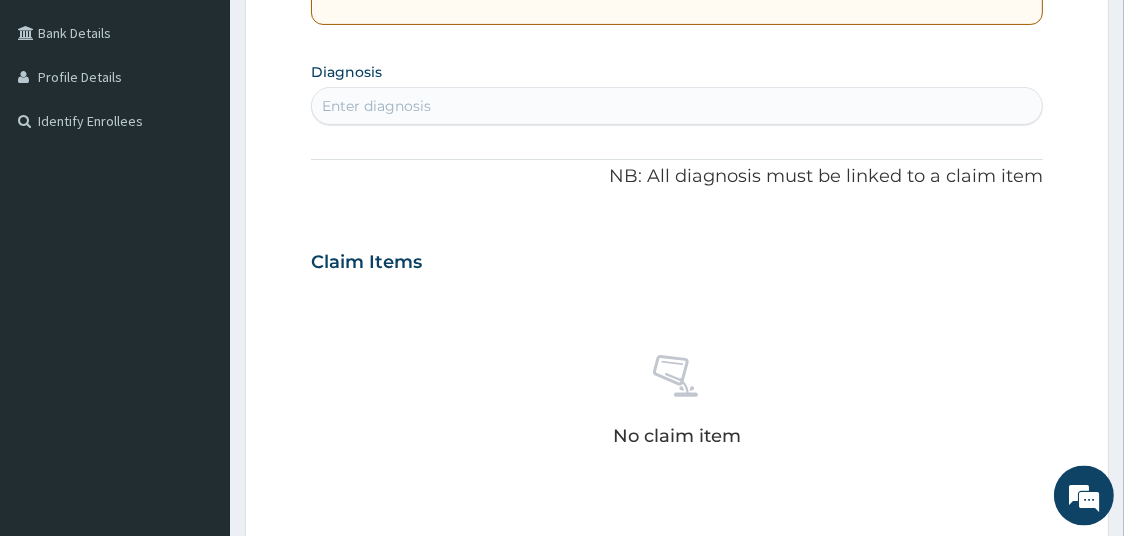scroll, scrollTop: 440, scrollLeft: 0, axis: vertical 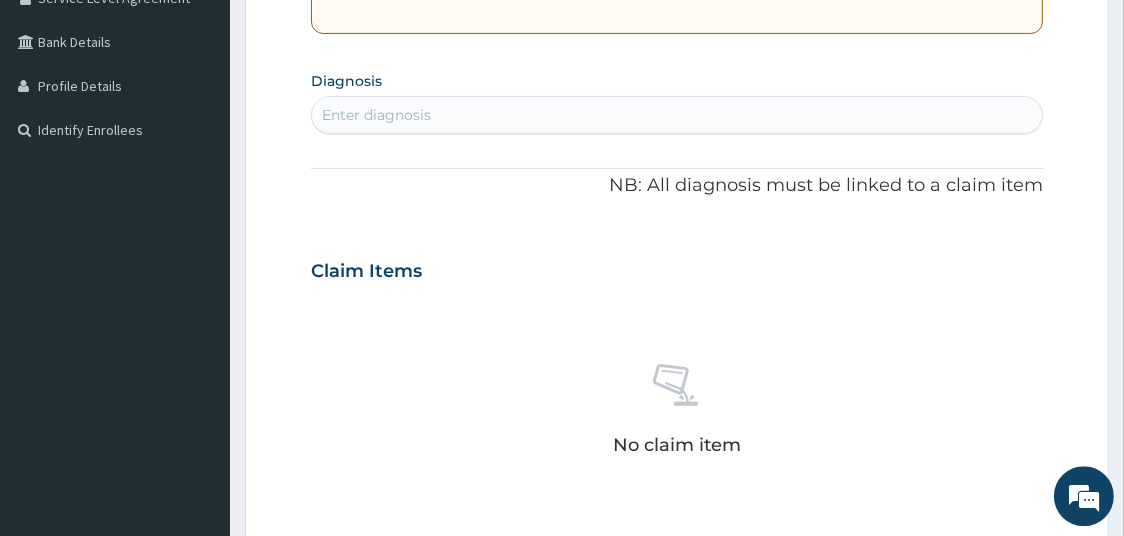 click on "Enter diagnosis" at bounding box center (677, 115) 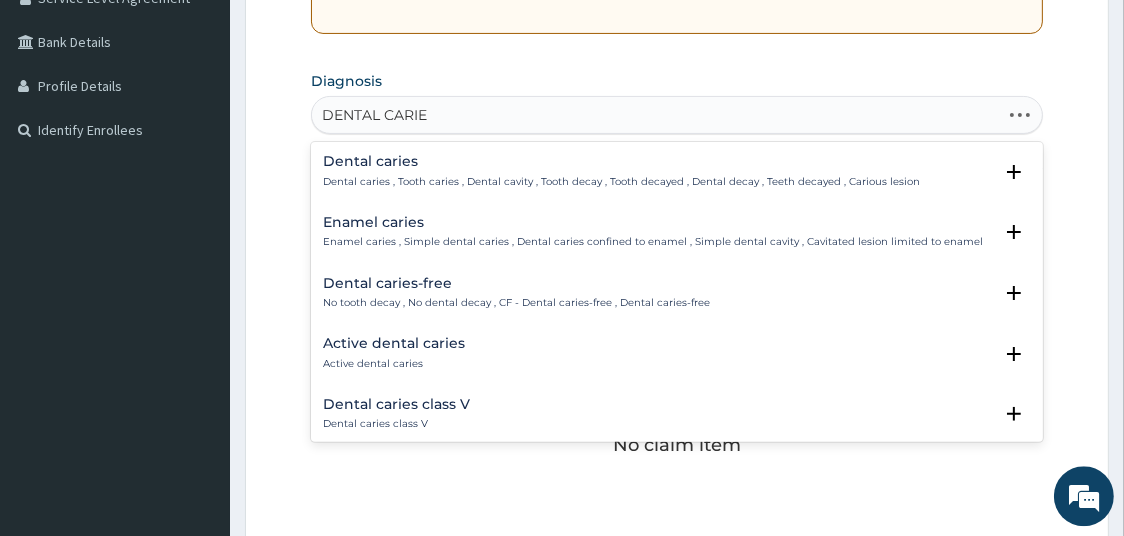 type on "DENTAL CARIES" 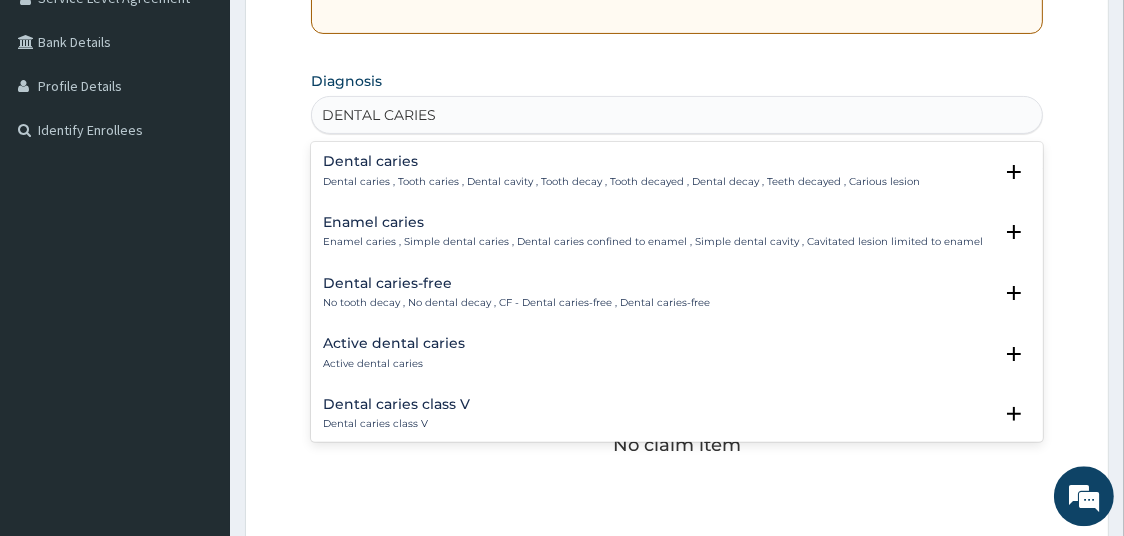 click on "Dental caries , Tooth caries , Dental cavity , Tooth decay , Tooth decayed , Dental decay , Teeth decayed , Carious lesion" at bounding box center (621, 182) 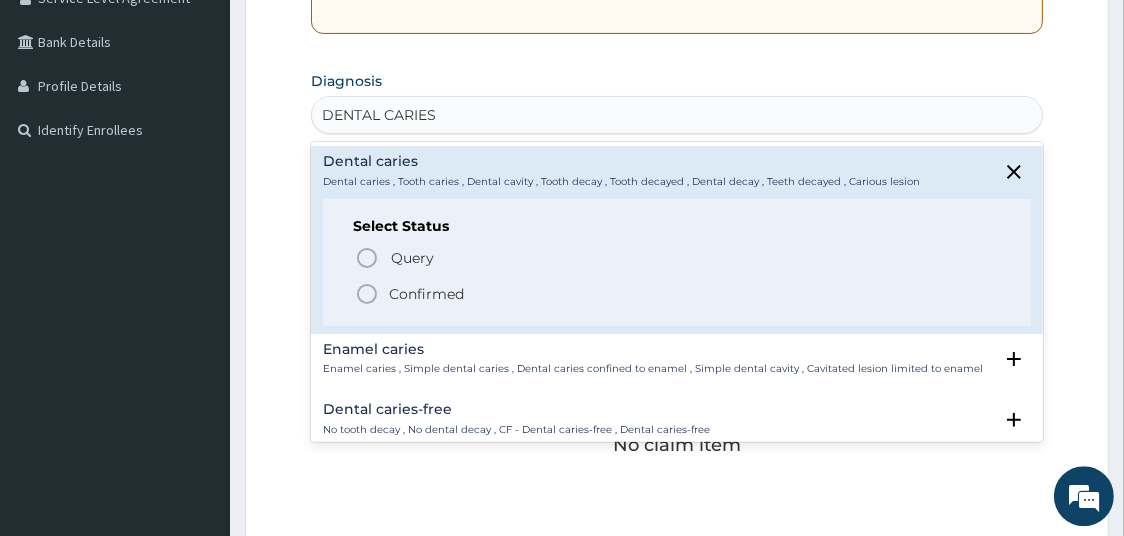 click on "Confirmed" at bounding box center [426, 294] 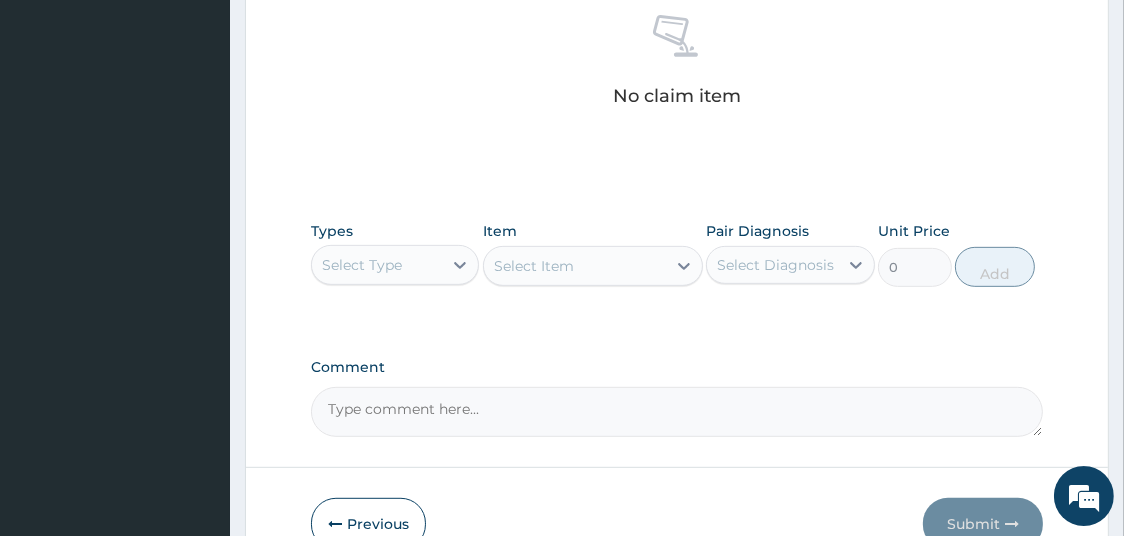 scroll, scrollTop: 788, scrollLeft: 0, axis: vertical 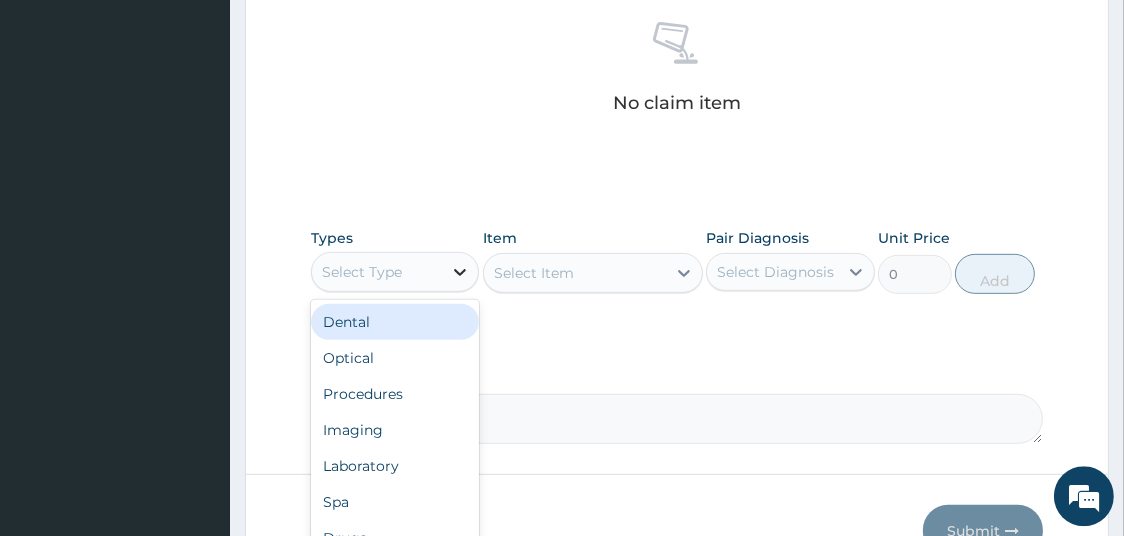 click 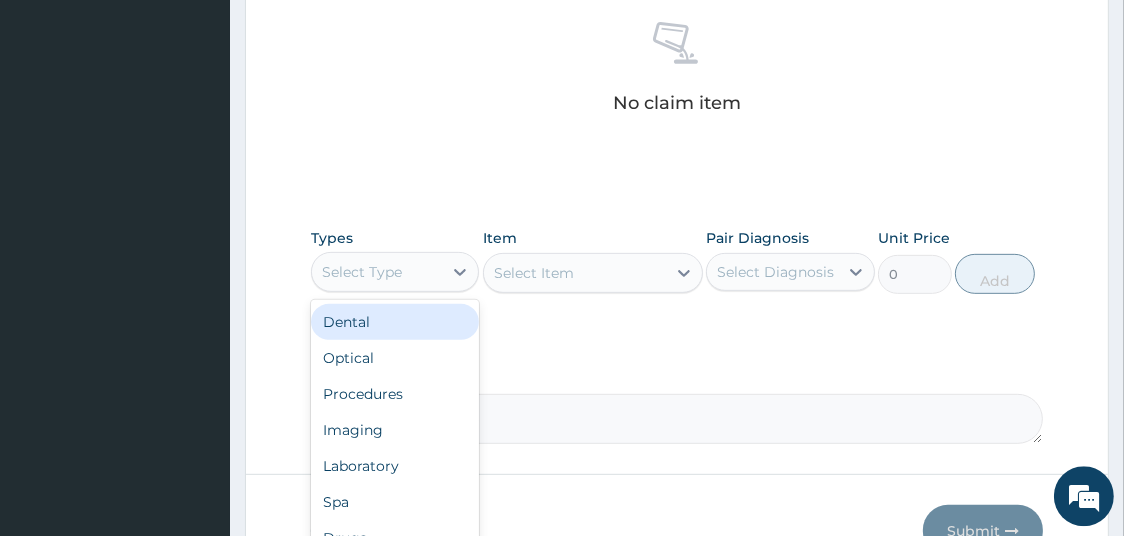 click on "Dental" at bounding box center [395, 322] 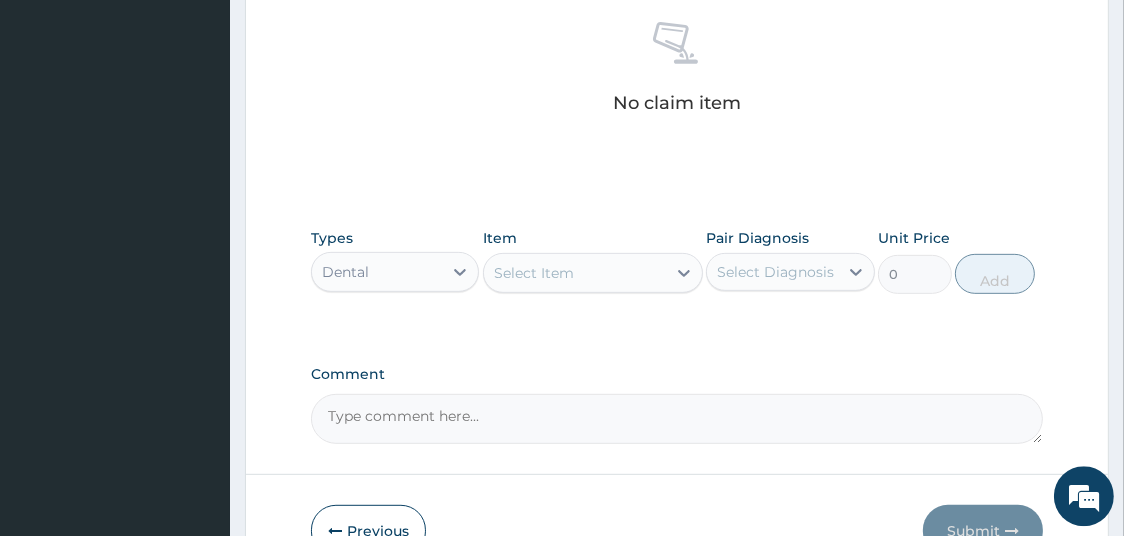 click on "Select Item" at bounding box center (575, 273) 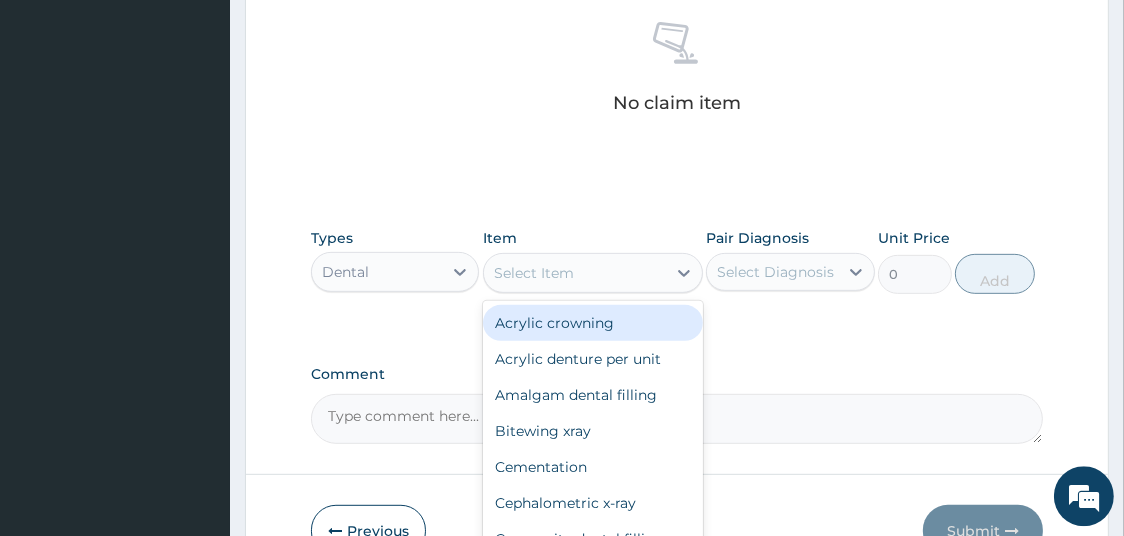 type on "D" 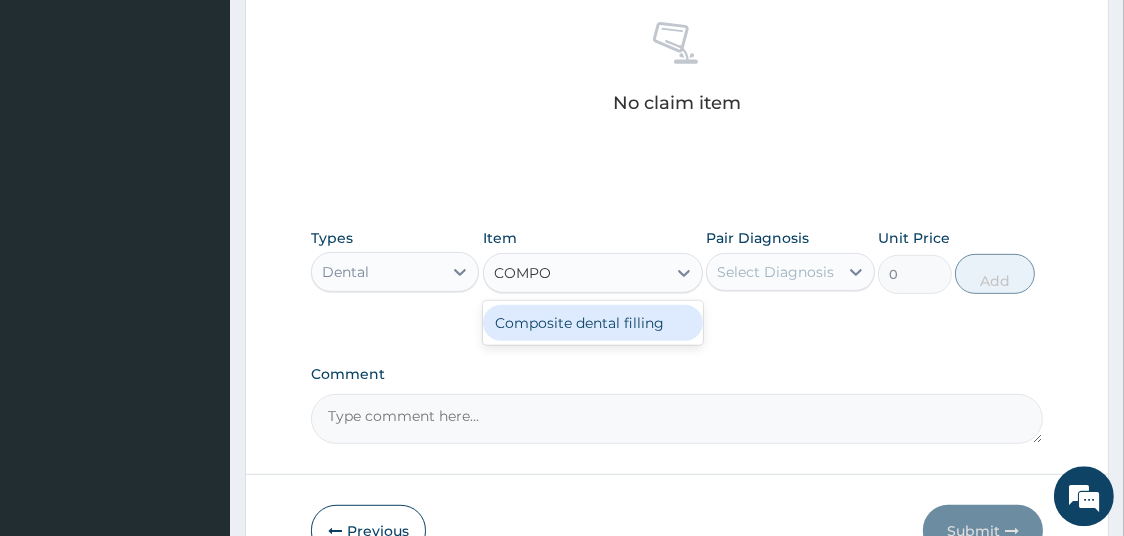 type on "COMPOS" 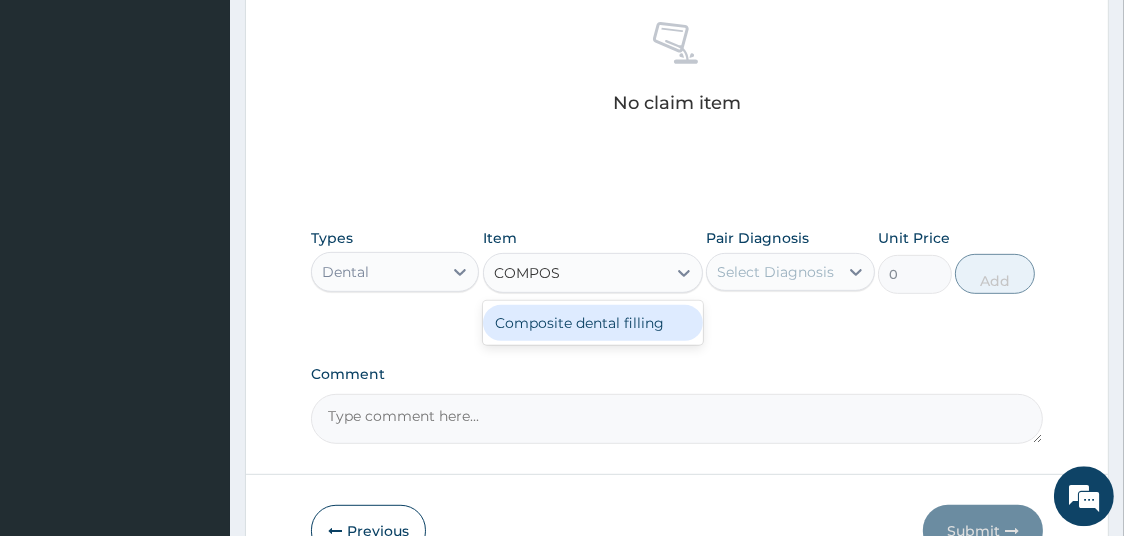 click on "Composite dental filling" at bounding box center [593, 323] 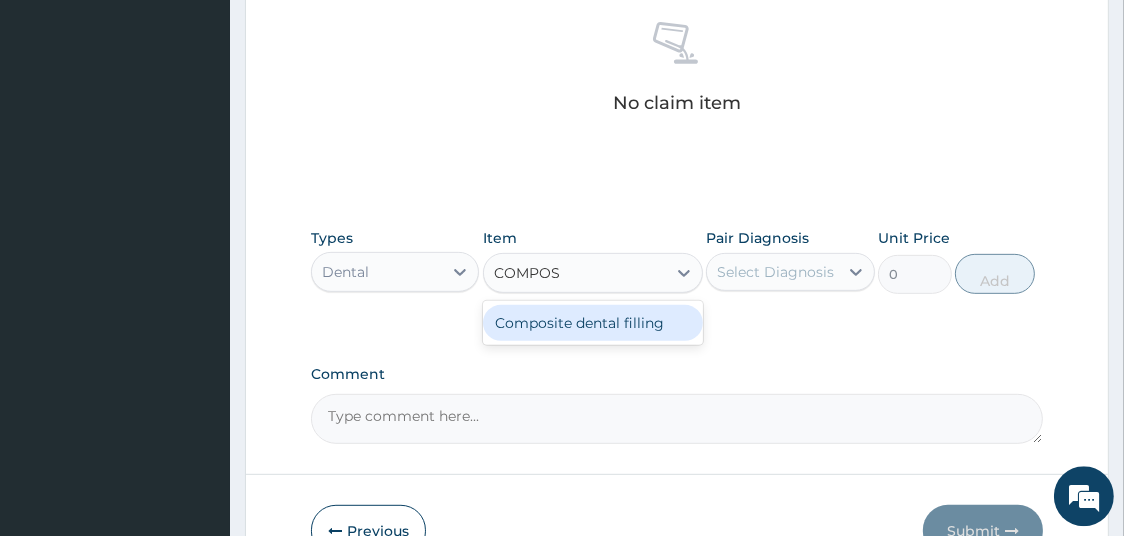 type 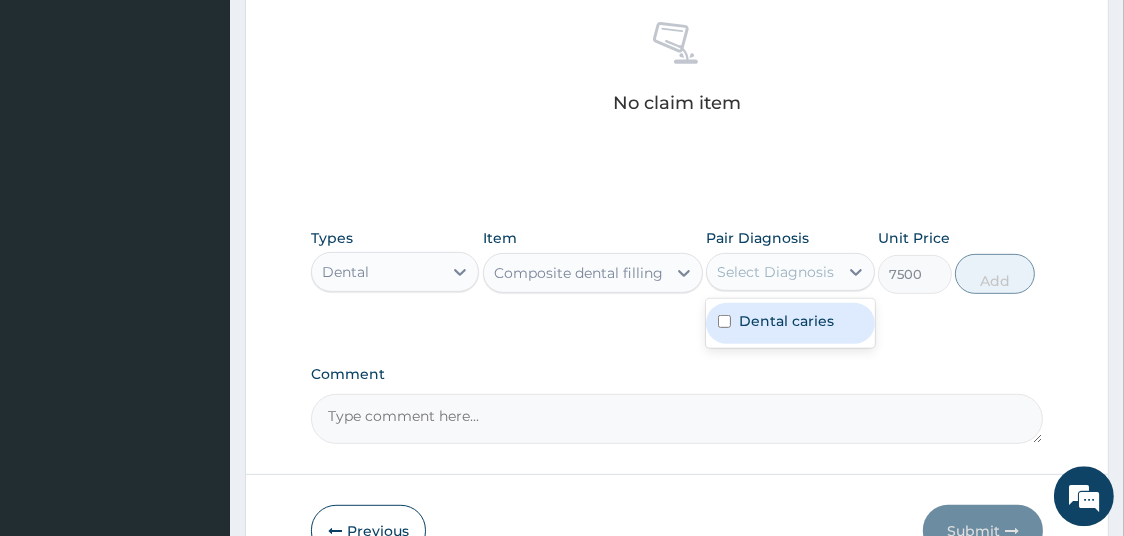 click on "Select Diagnosis" at bounding box center (775, 272) 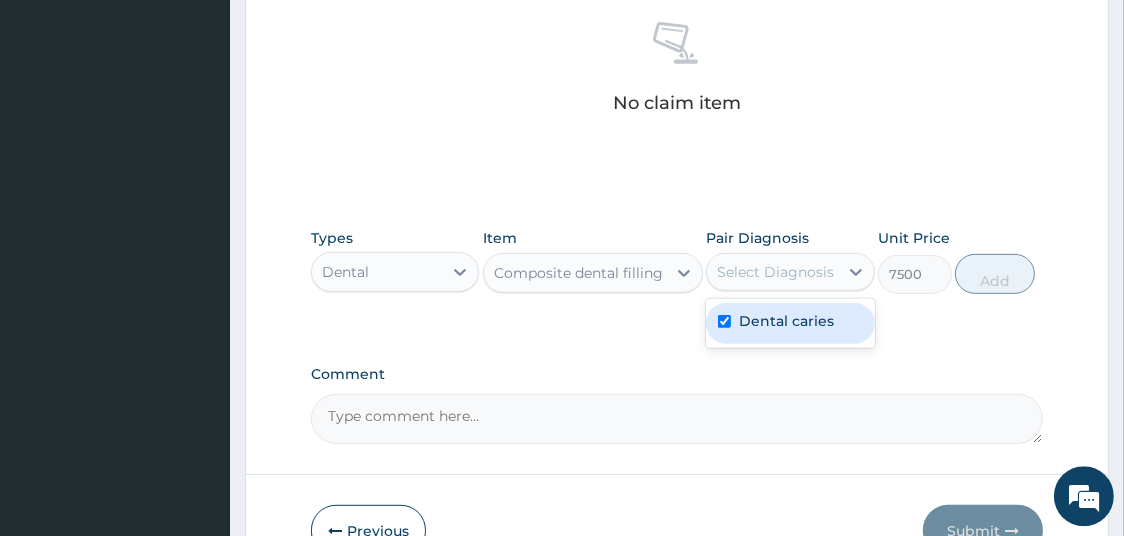 checkbox on "true" 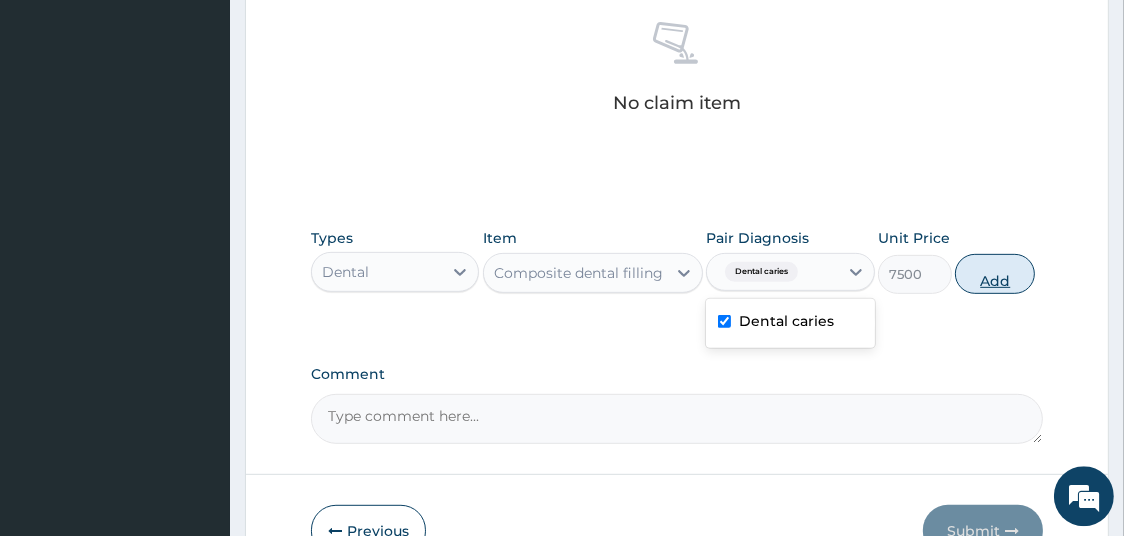 click on "Add" at bounding box center [995, 274] 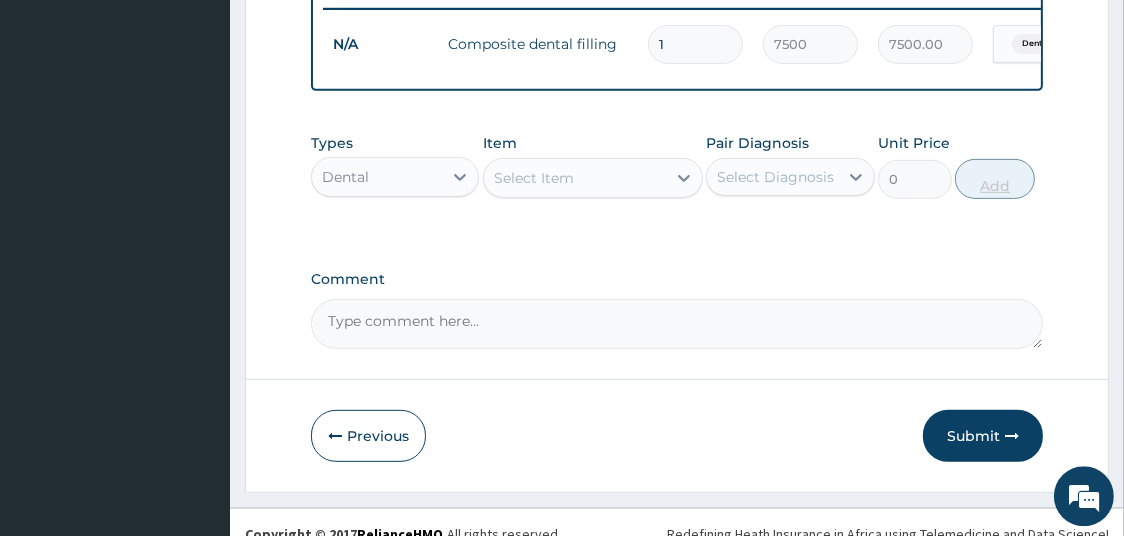 type 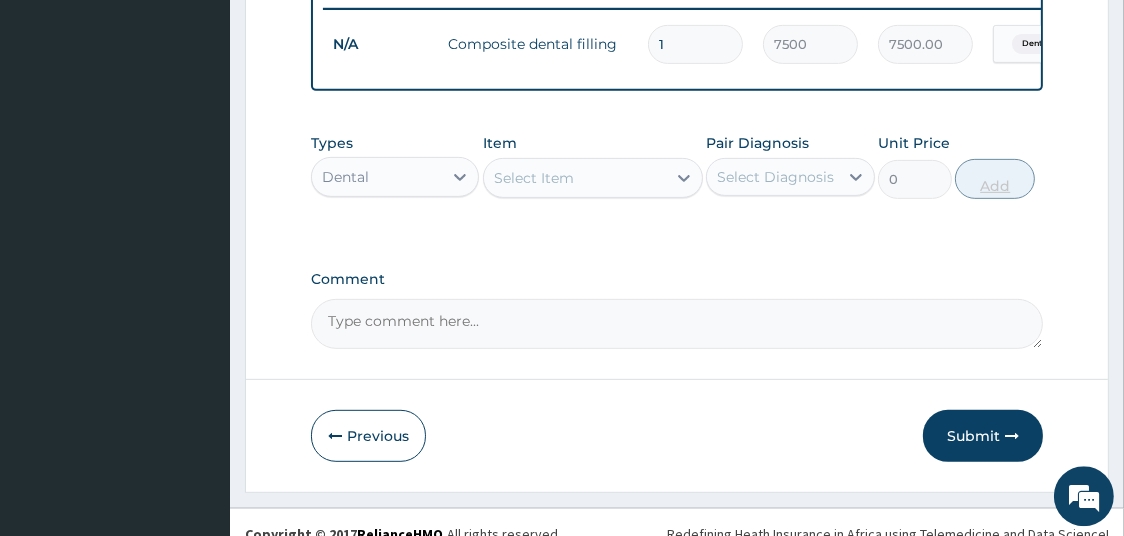 type on "0.00" 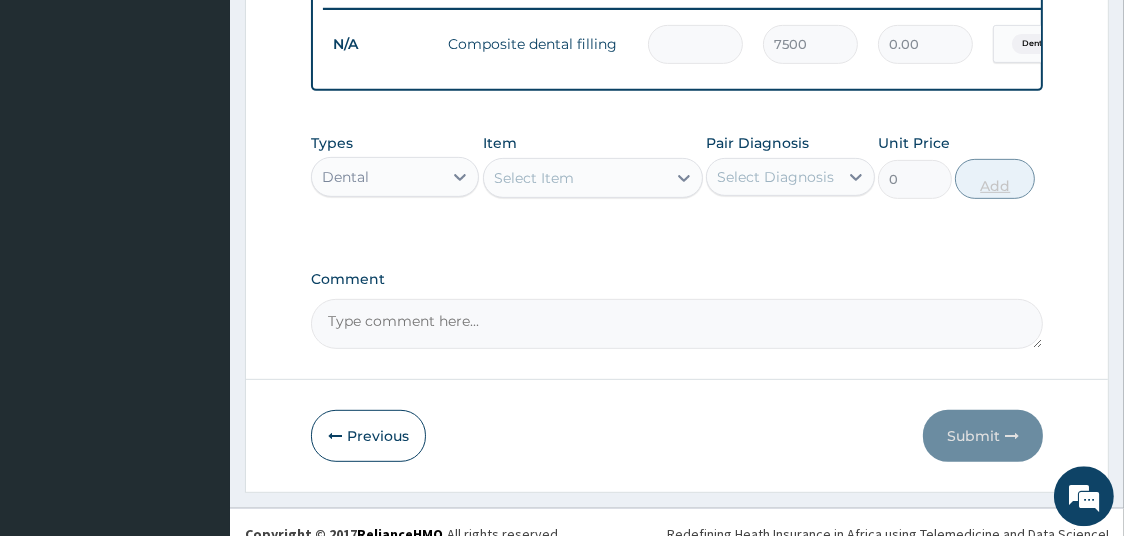 type on "4" 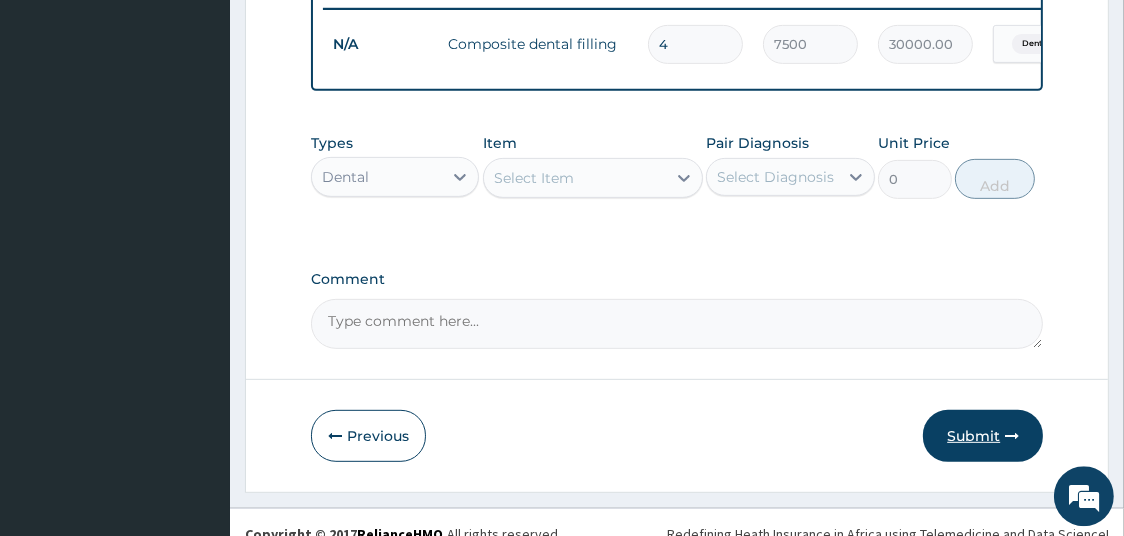 type on "4" 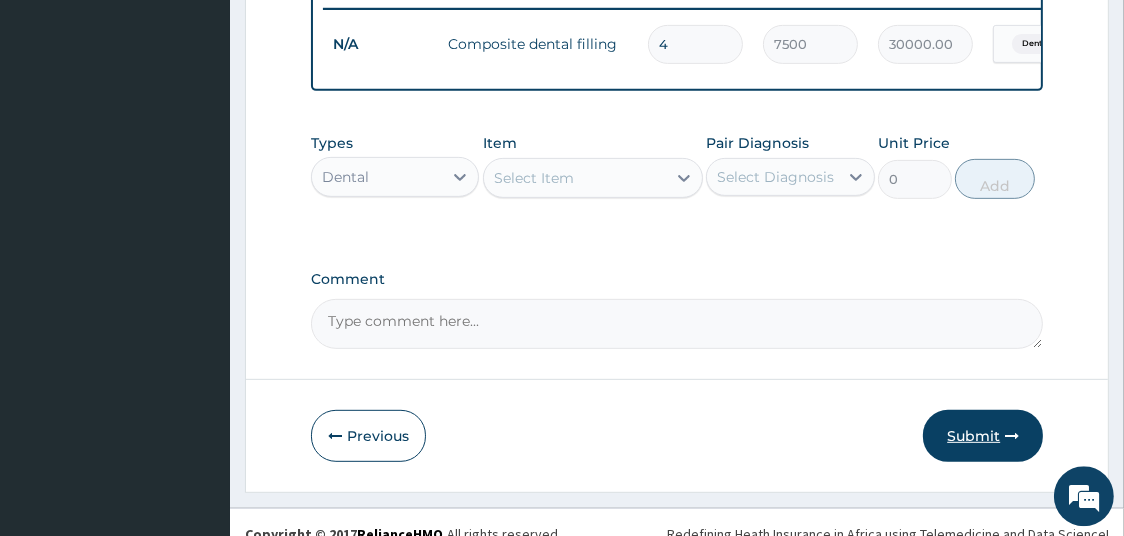 click on "Submit" at bounding box center (983, 436) 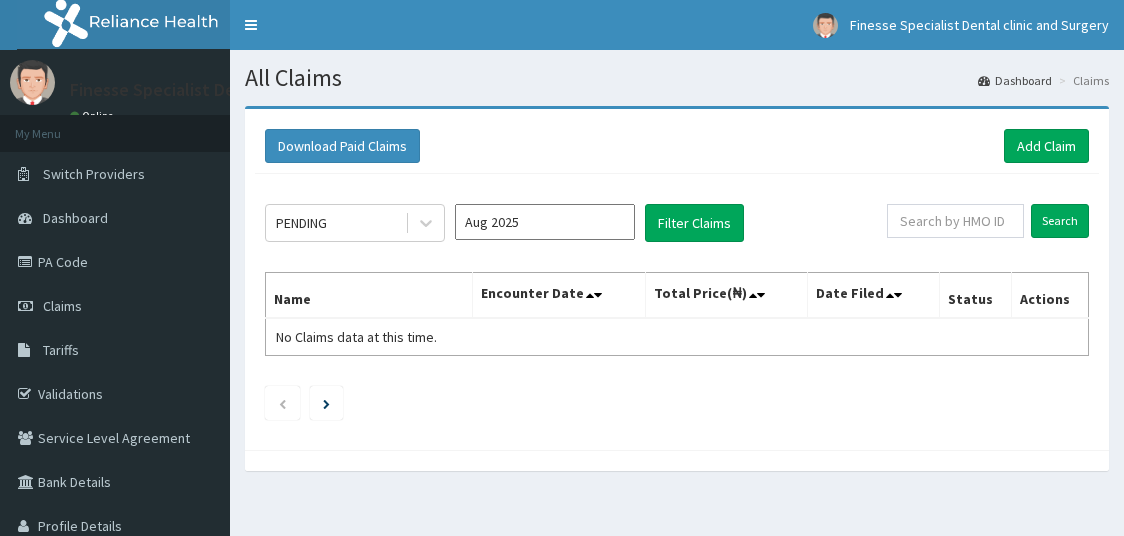 scroll, scrollTop: 0, scrollLeft: 0, axis: both 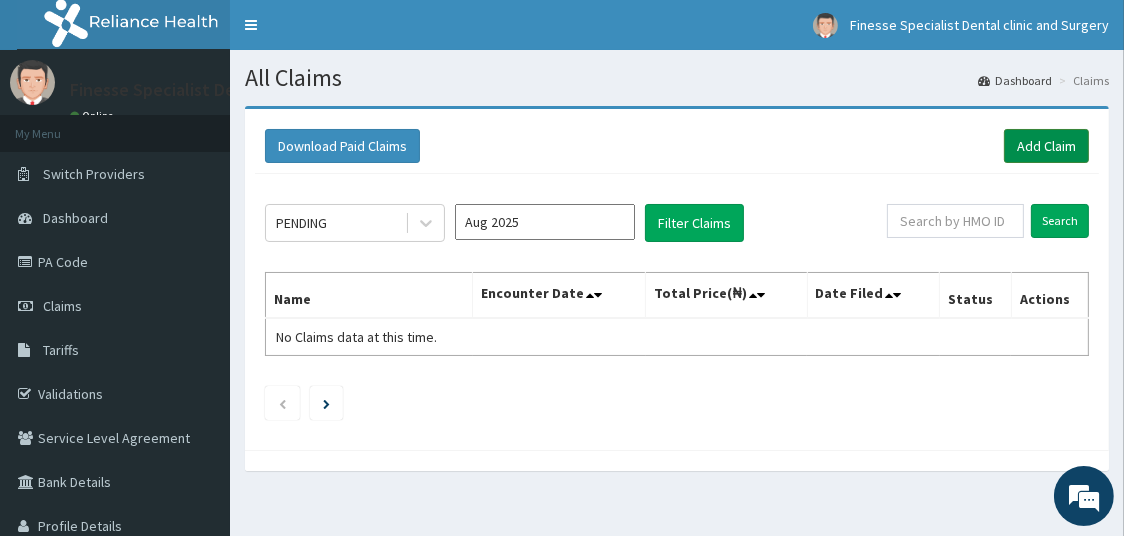 click on "Add Claim" at bounding box center (1046, 146) 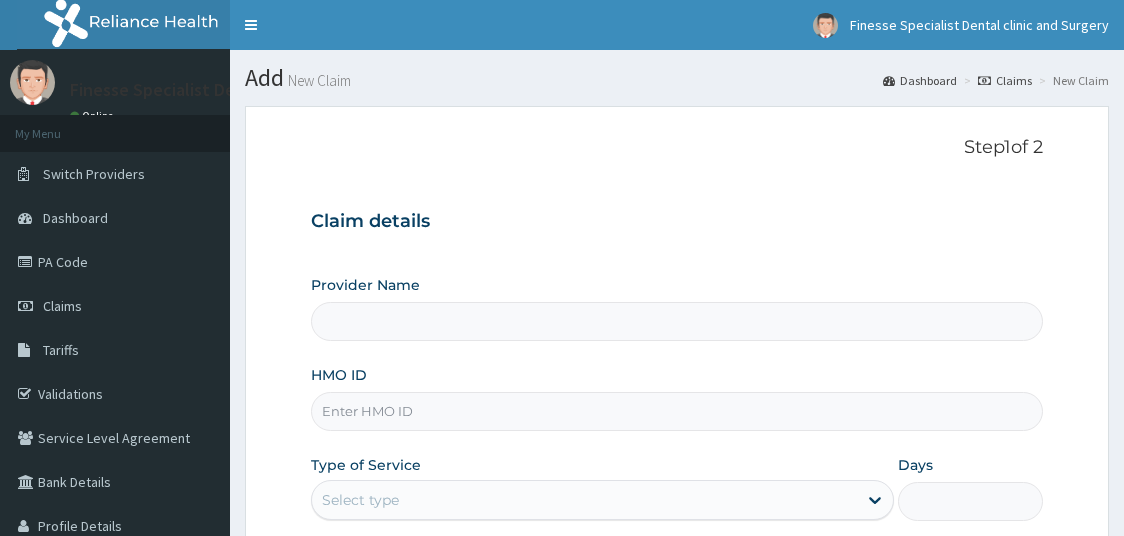 scroll, scrollTop: 0, scrollLeft: 0, axis: both 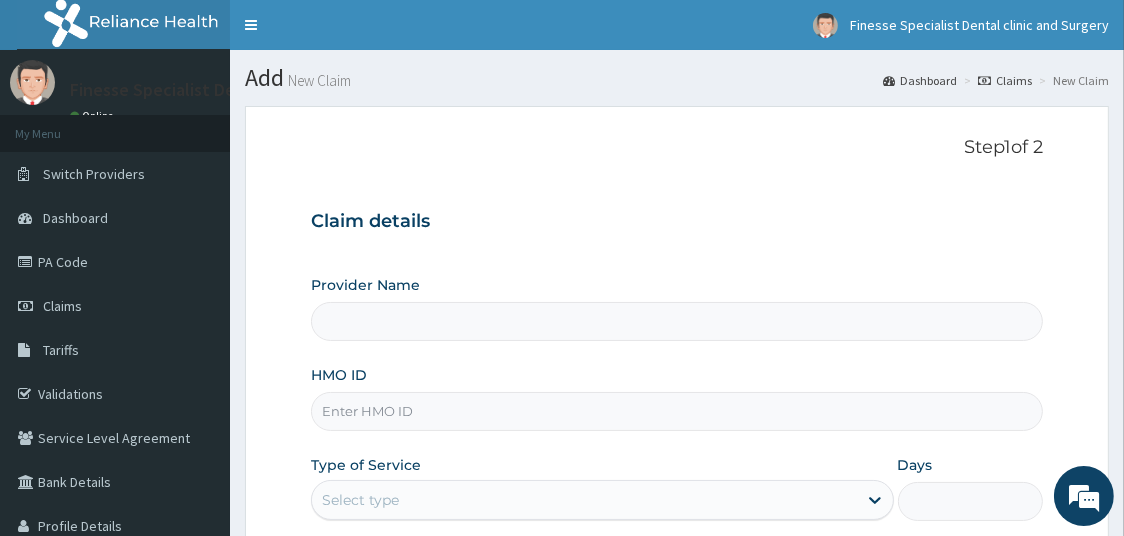 type on "Finesse Specialist Dental Clinics And Surgery" 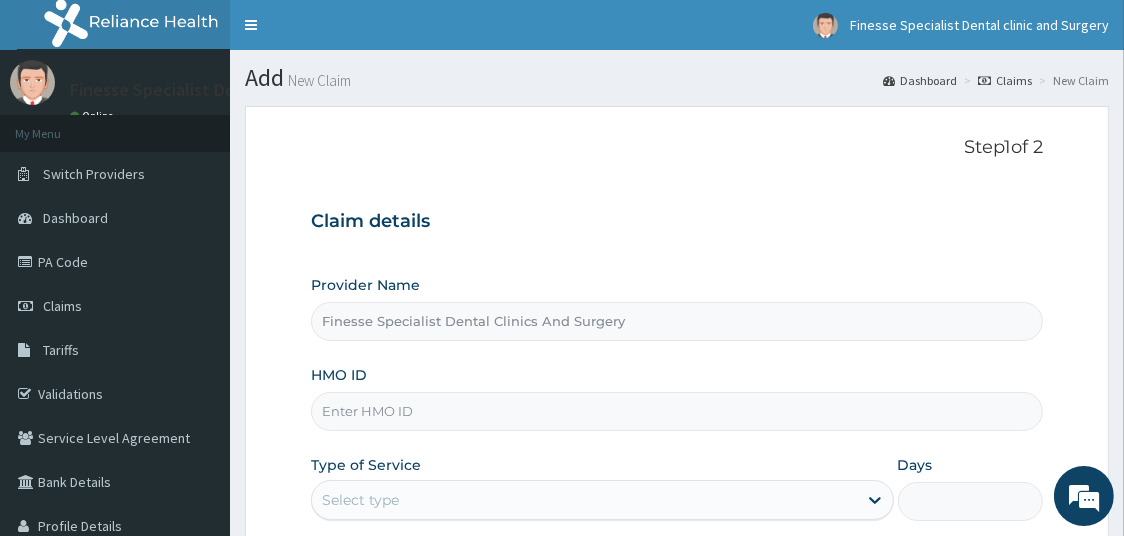 click on "HMO ID" at bounding box center [677, 411] 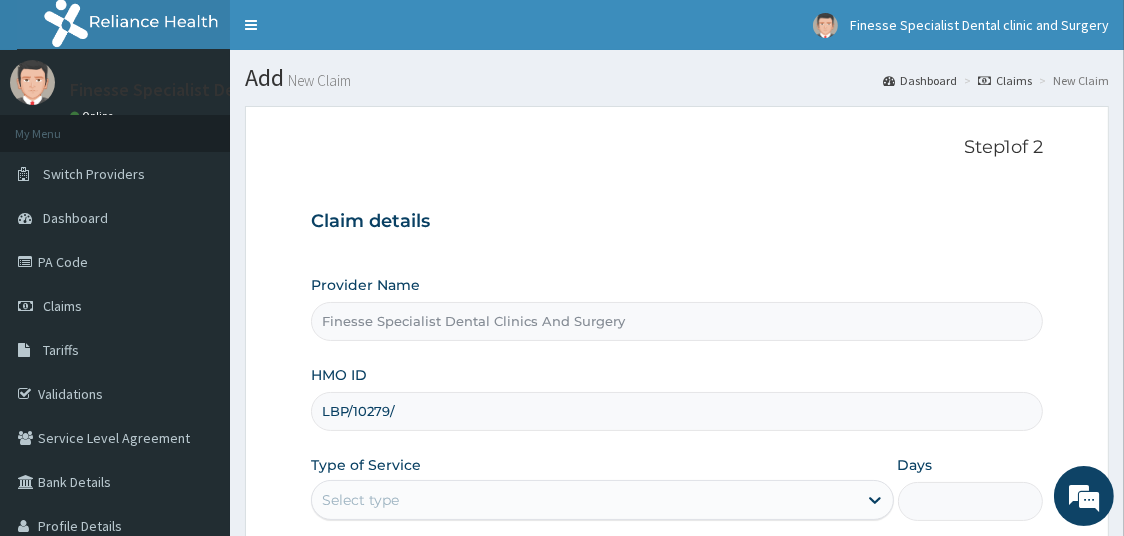 scroll, scrollTop: 0, scrollLeft: 0, axis: both 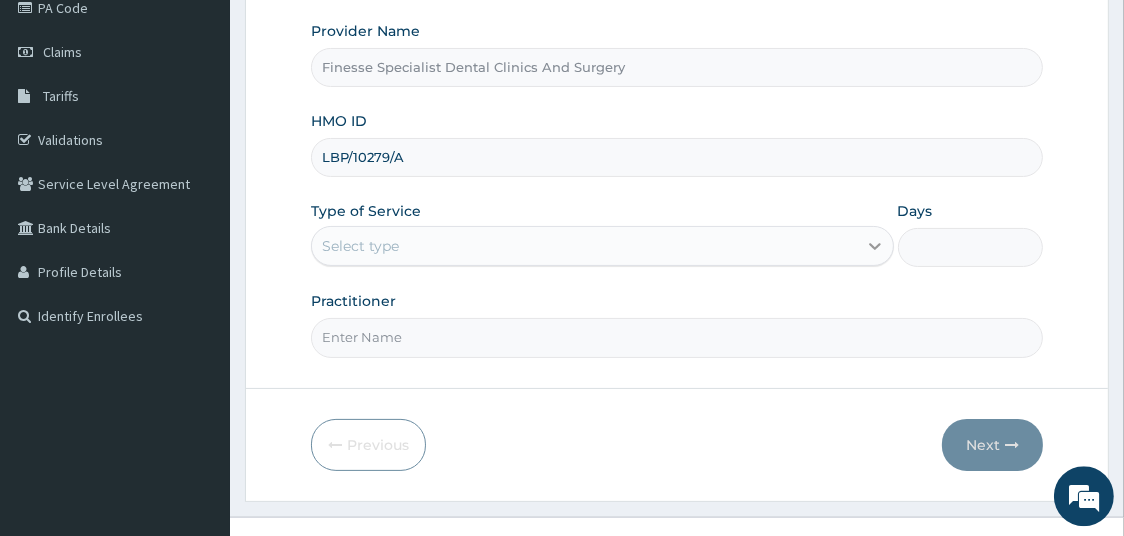 type on "LBP/10279/A" 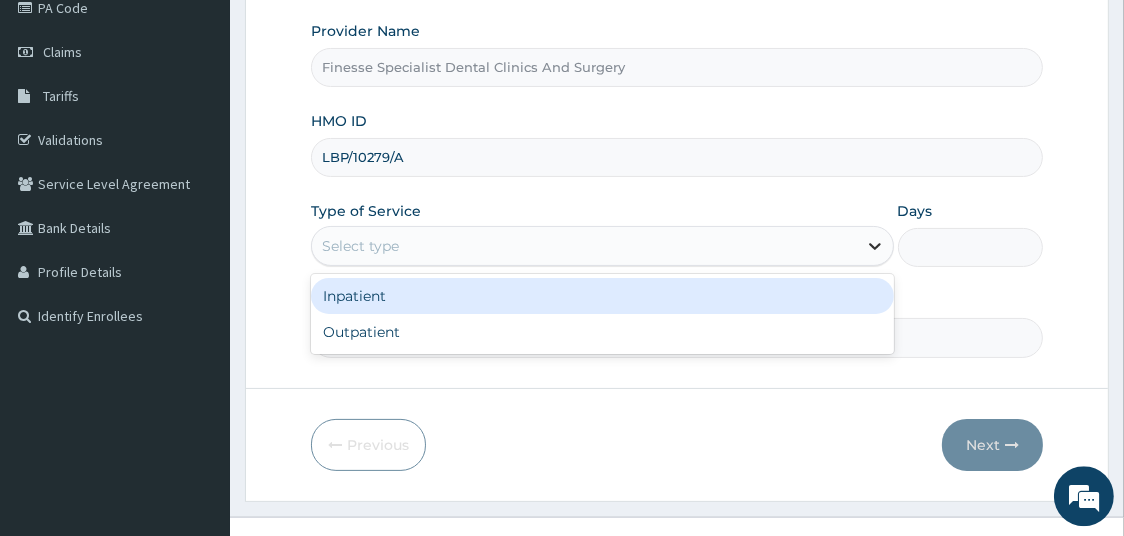 click at bounding box center (875, 246) 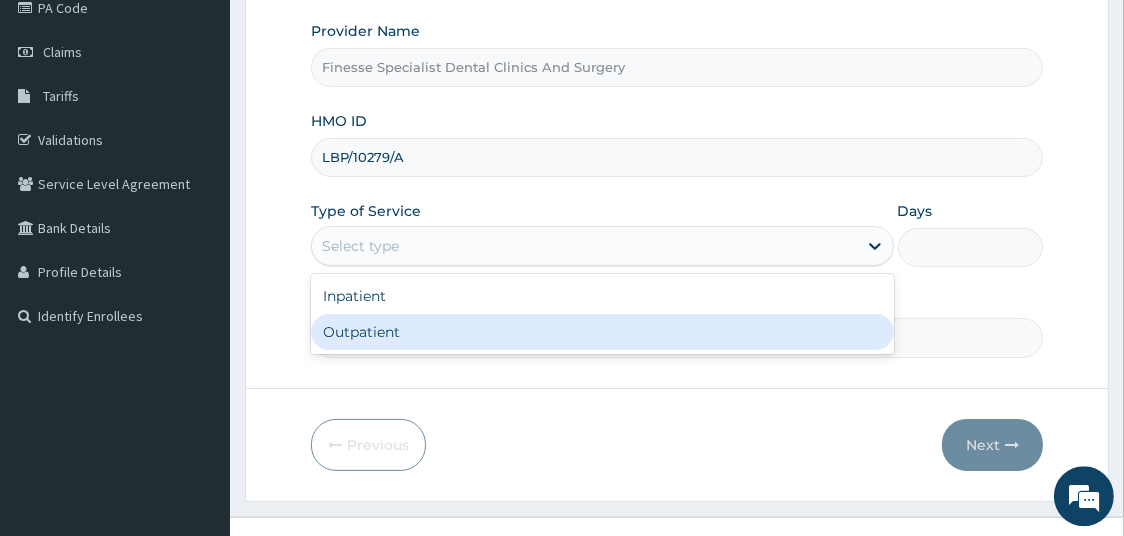 click on "Outpatient" at bounding box center (602, 332) 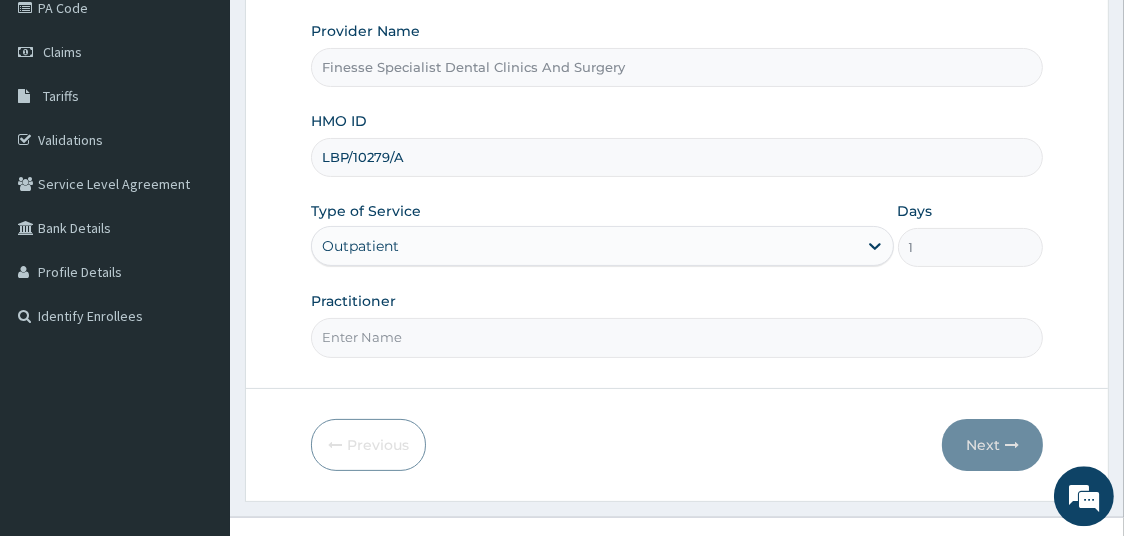click on "Practitioner" at bounding box center [677, 337] 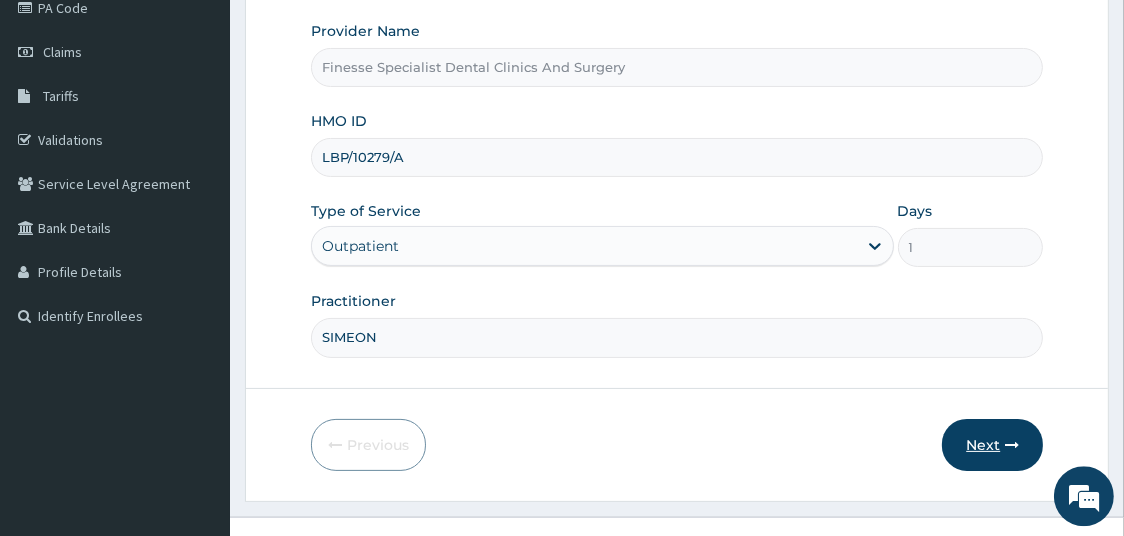 type on "SIMEON" 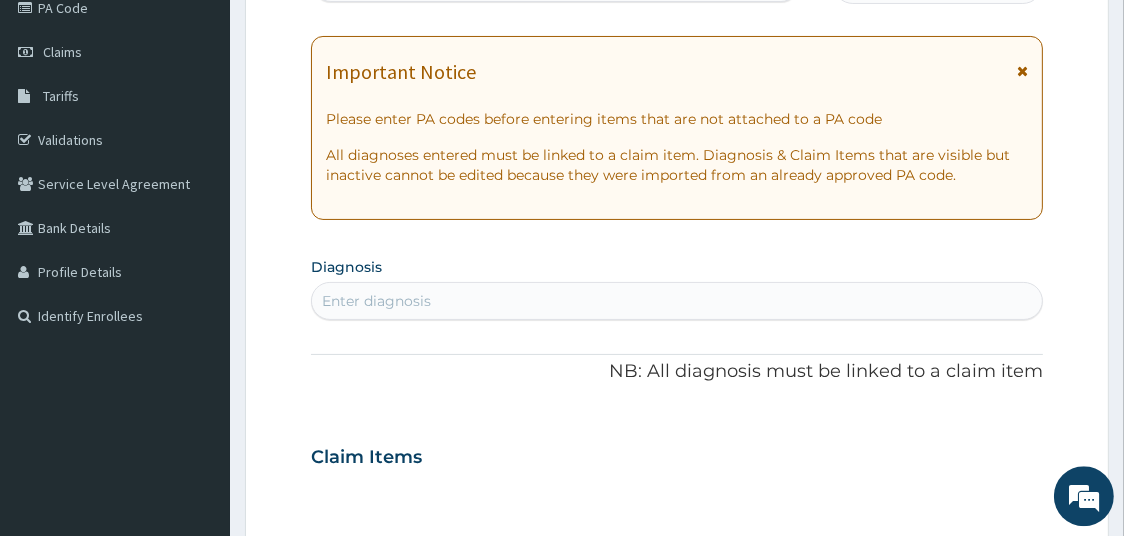 scroll, scrollTop: 0, scrollLeft: 0, axis: both 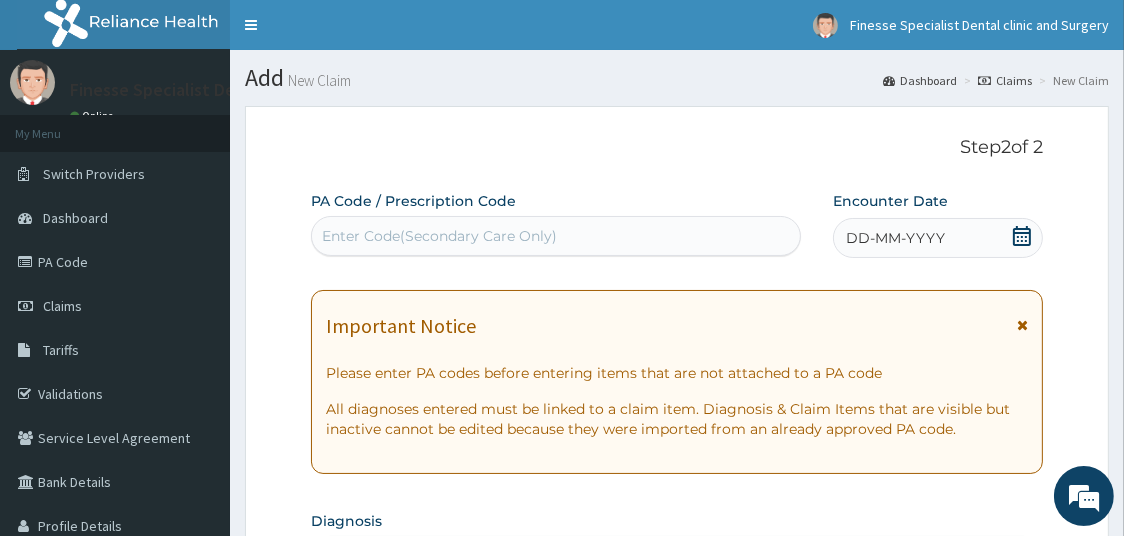 click 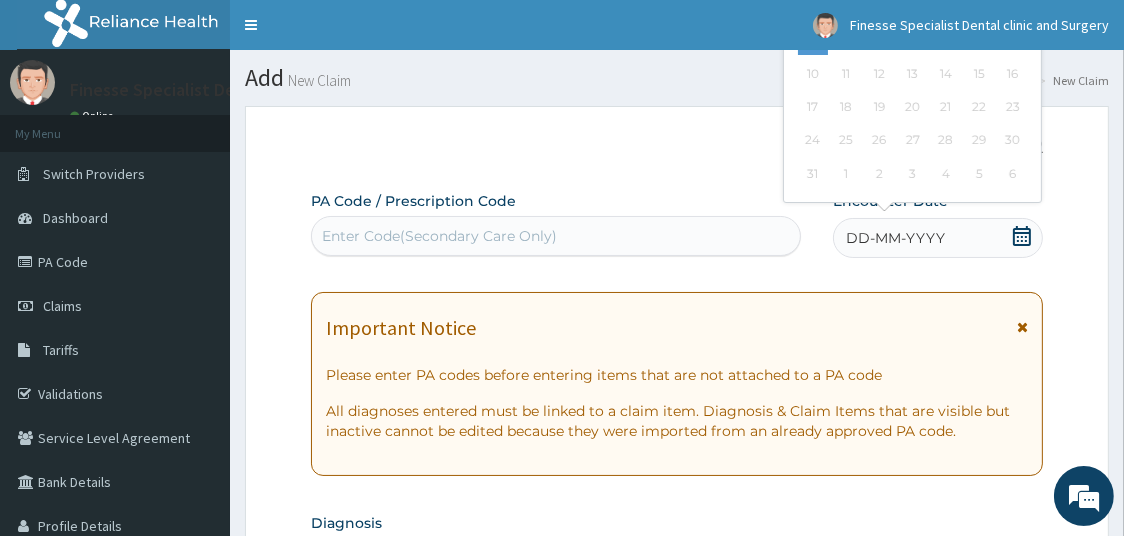scroll, scrollTop: 50, scrollLeft: 0, axis: vertical 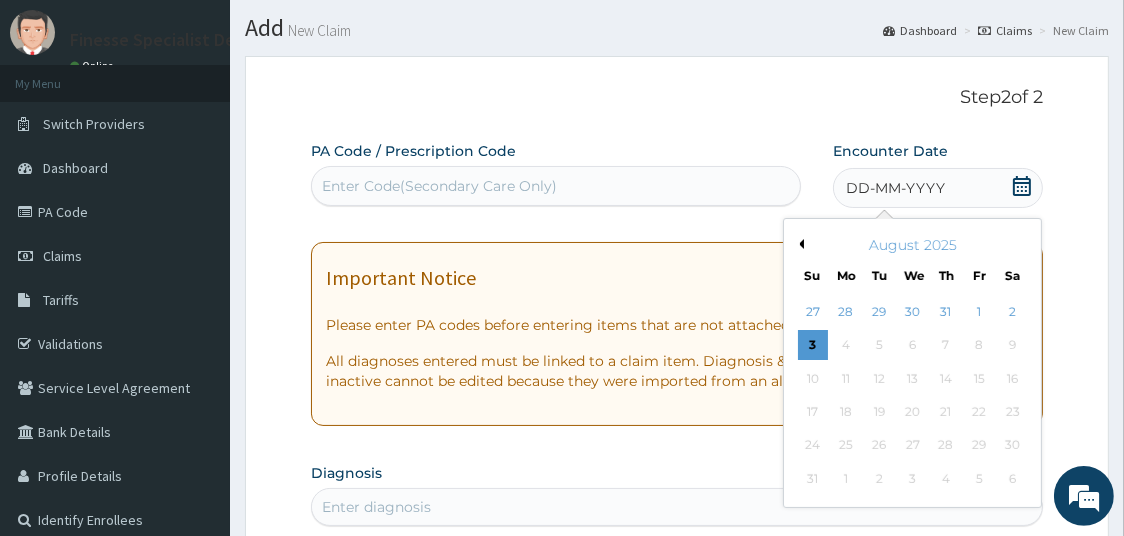click on "Previous Month" at bounding box center [799, 244] 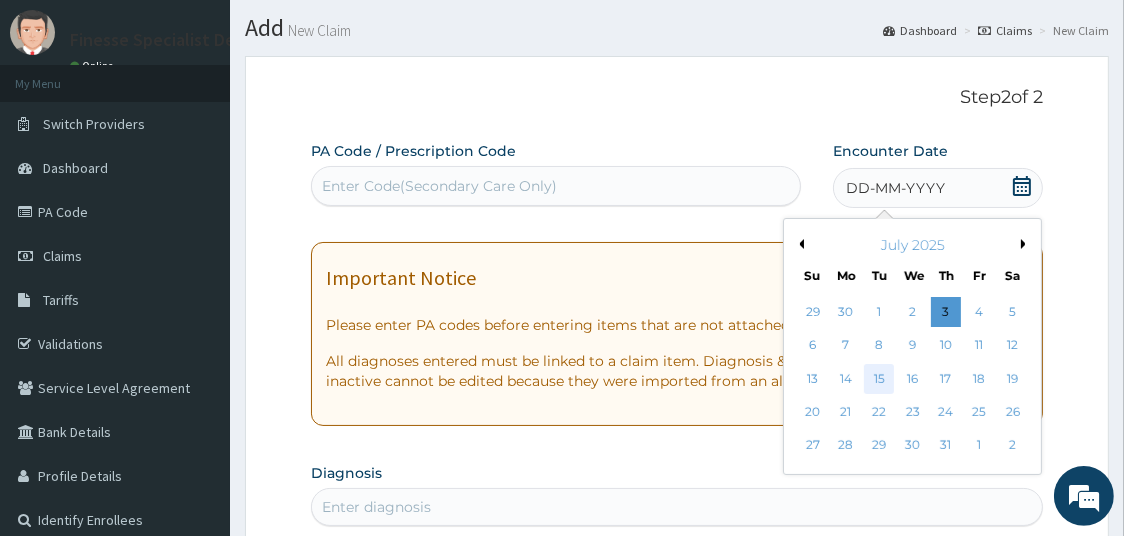 click on "15" at bounding box center [879, 379] 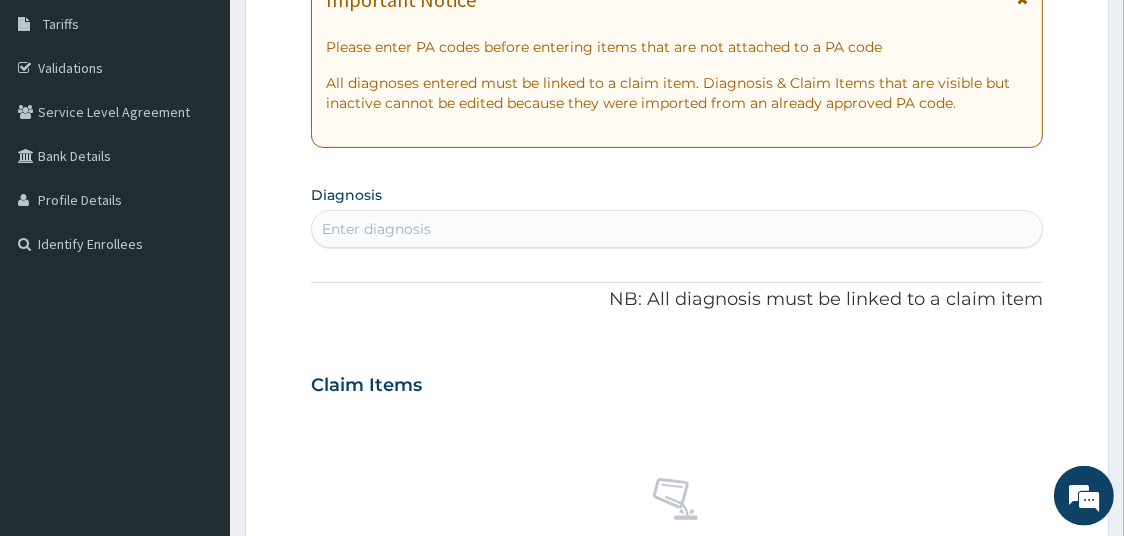 scroll, scrollTop: 359, scrollLeft: 0, axis: vertical 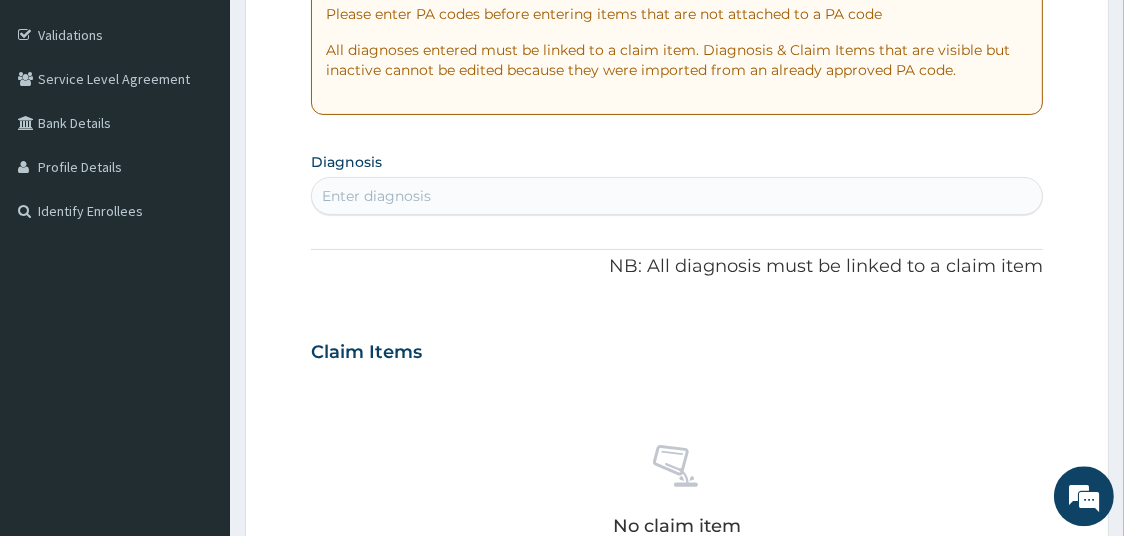 click on "Enter diagnosis" at bounding box center [677, 196] 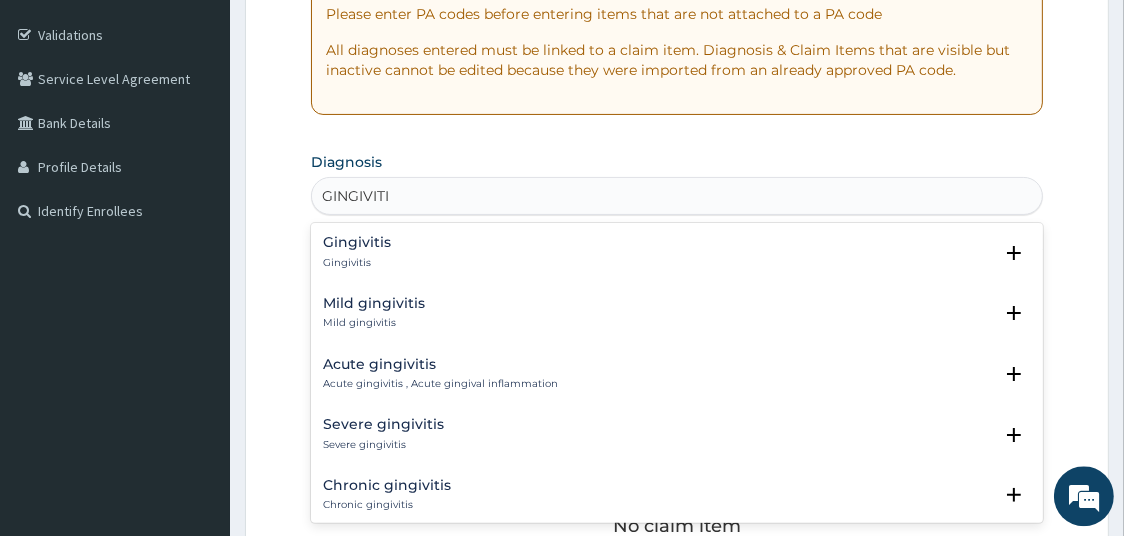 type on "GINGIVITIS" 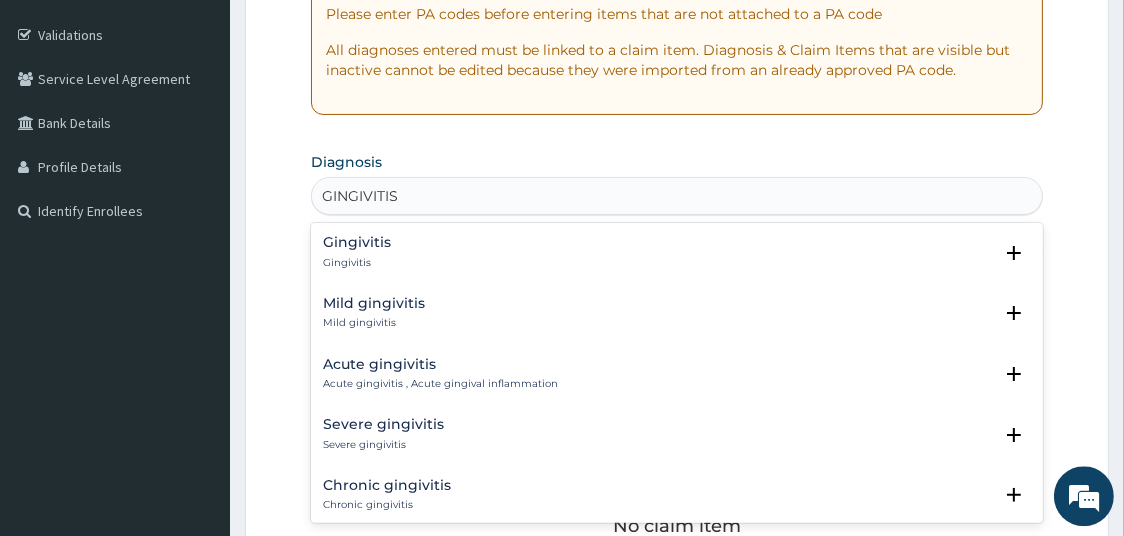 click on "Gingivitis" at bounding box center [357, 242] 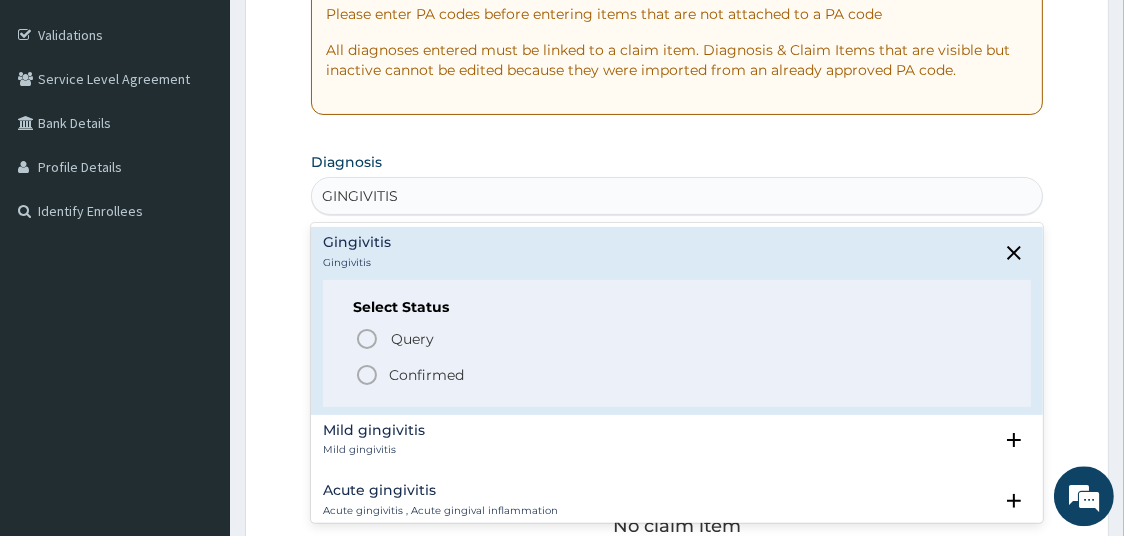 click on "Confirmed" at bounding box center (426, 375) 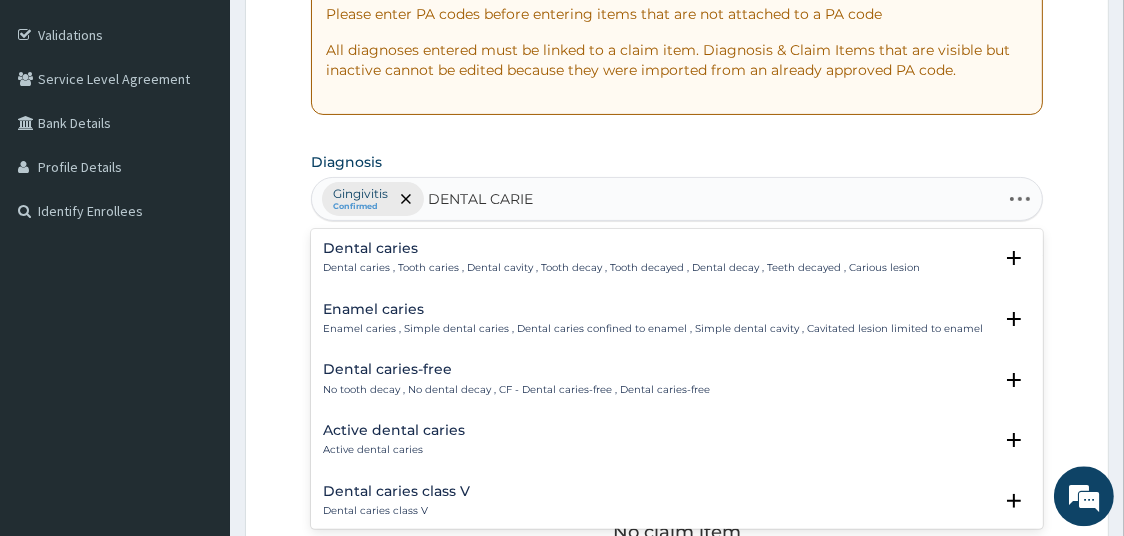 type on "DENTAL CARIES" 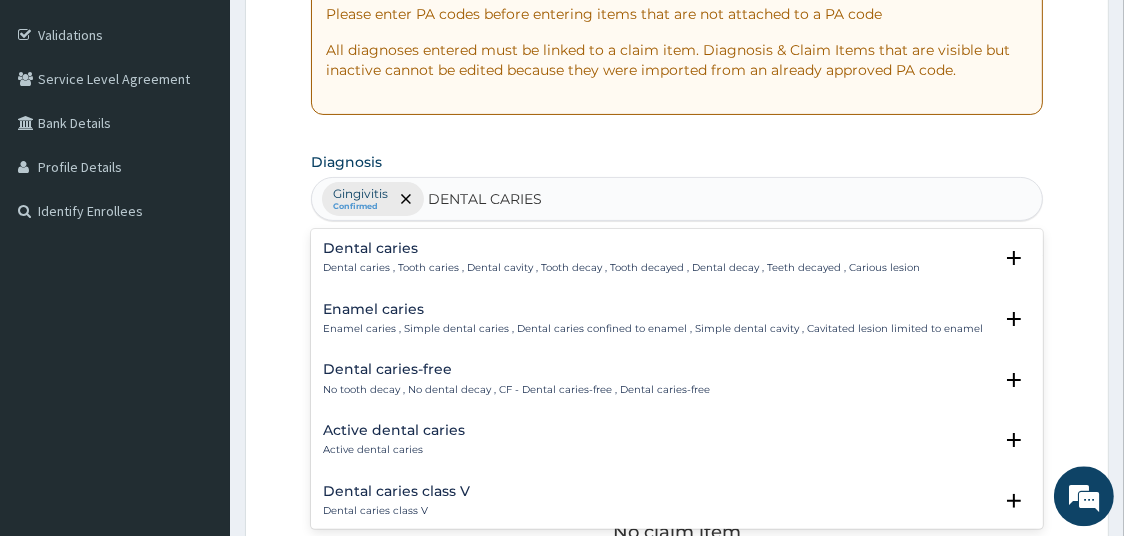 click on "Dental caries , Tooth caries , Dental cavity , Tooth decay , Tooth decayed , Dental decay , Teeth decayed , Carious lesion" at bounding box center [621, 268] 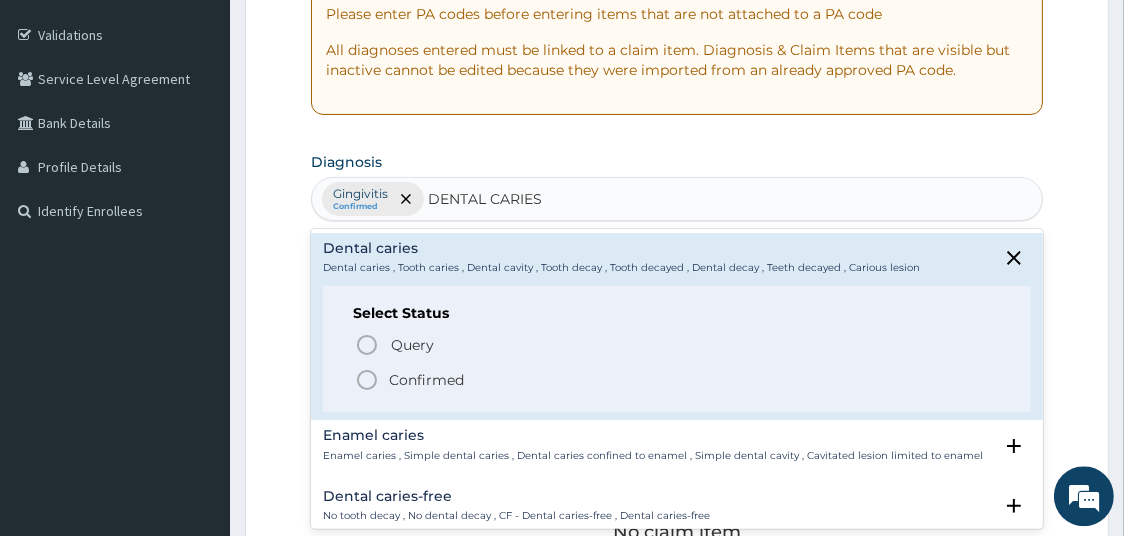 click on "Confirmed" at bounding box center [426, 380] 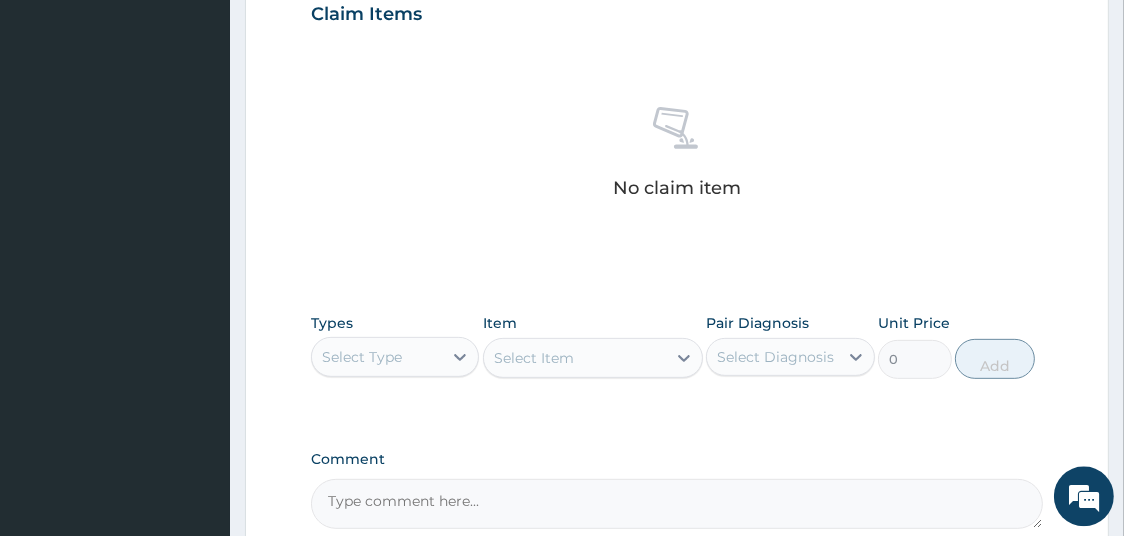 scroll, scrollTop: 715, scrollLeft: 0, axis: vertical 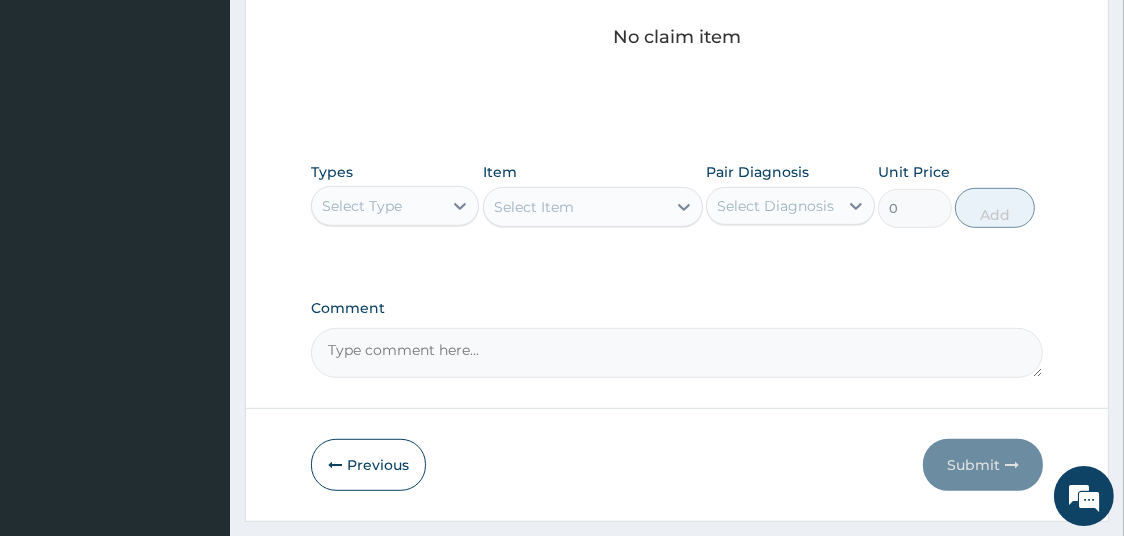 click on "Select Type" at bounding box center [377, 206] 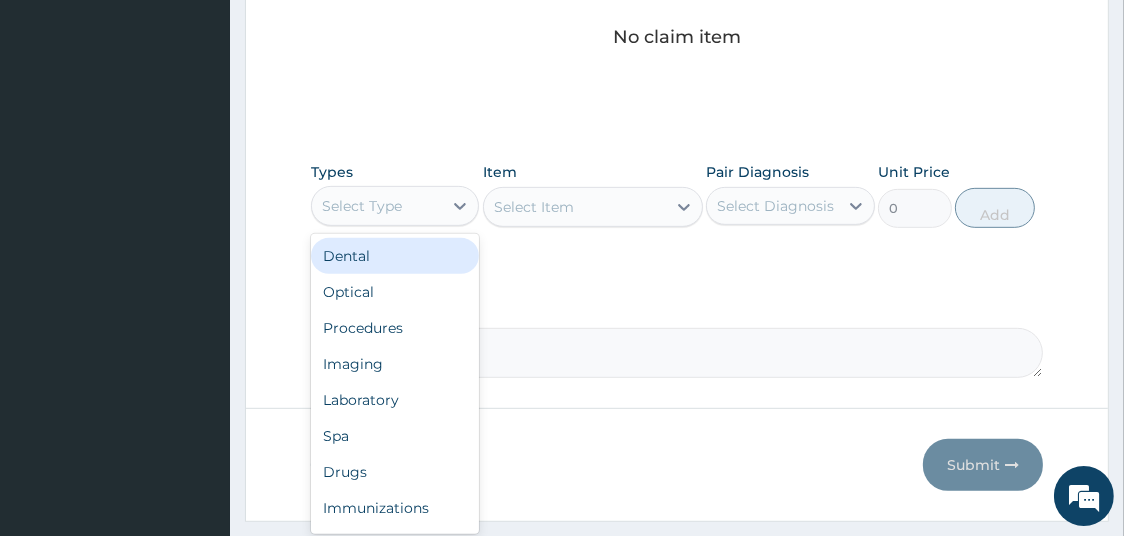 click on "Dental" at bounding box center (395, 256) 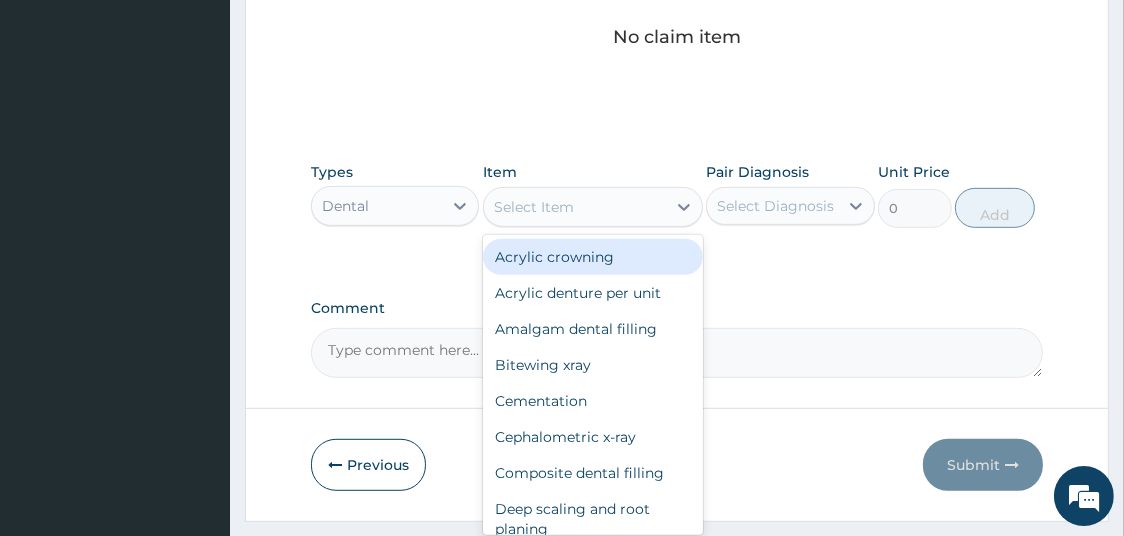 click on "Select Item" at bounding box center [534, 207] 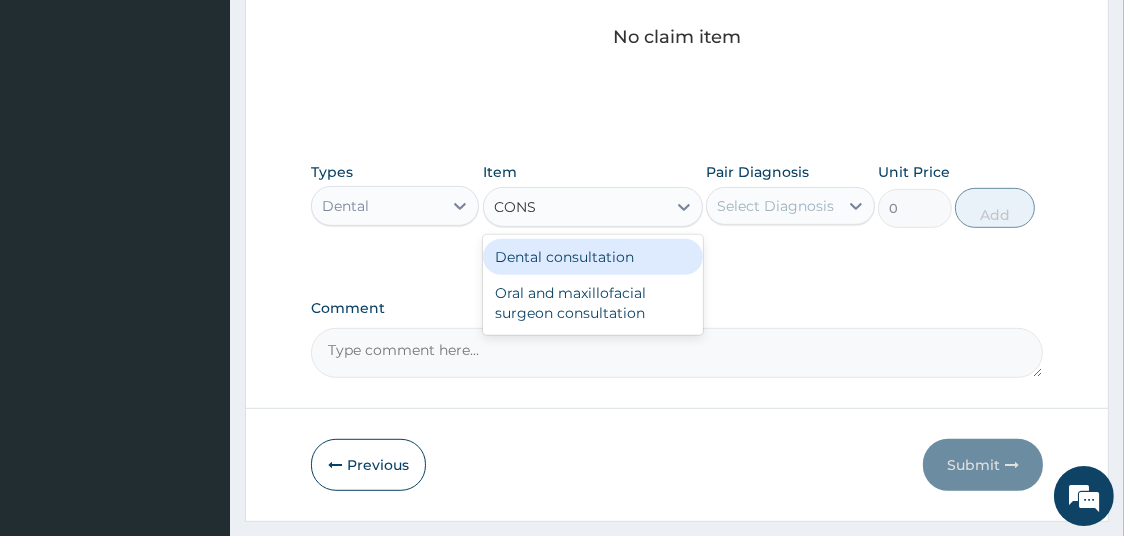 type on "CONSU" 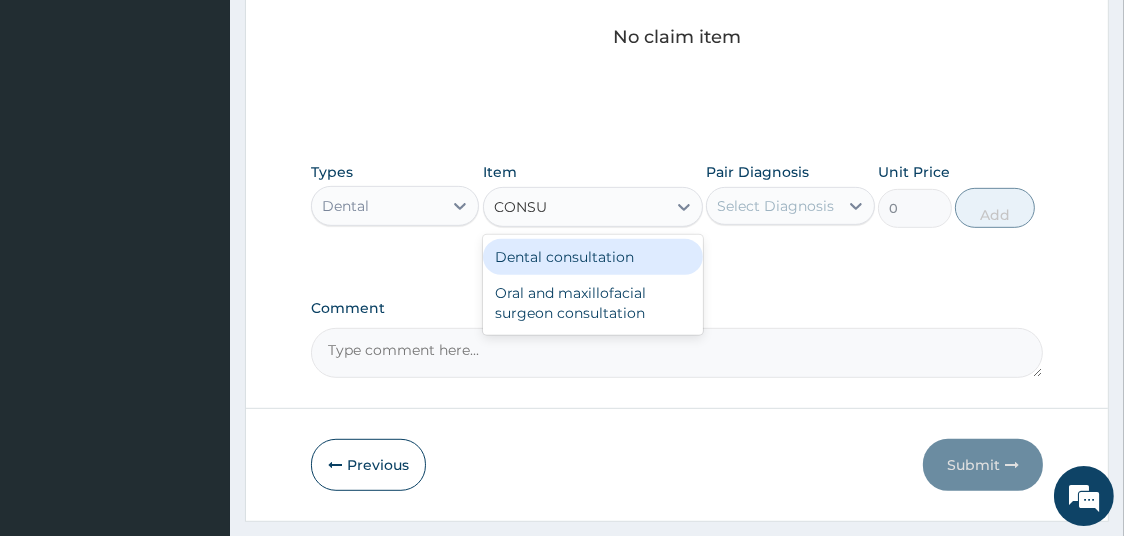 click on "Dental consultation" at bounding box center (593, 257) 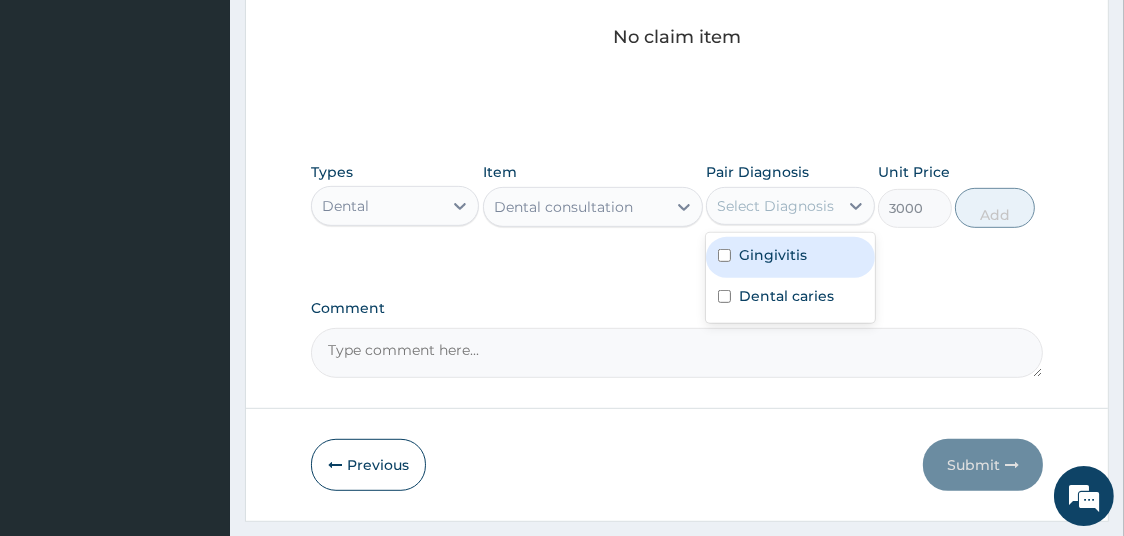 click on "Select Diagnosis" at bounding box center (775, 206) 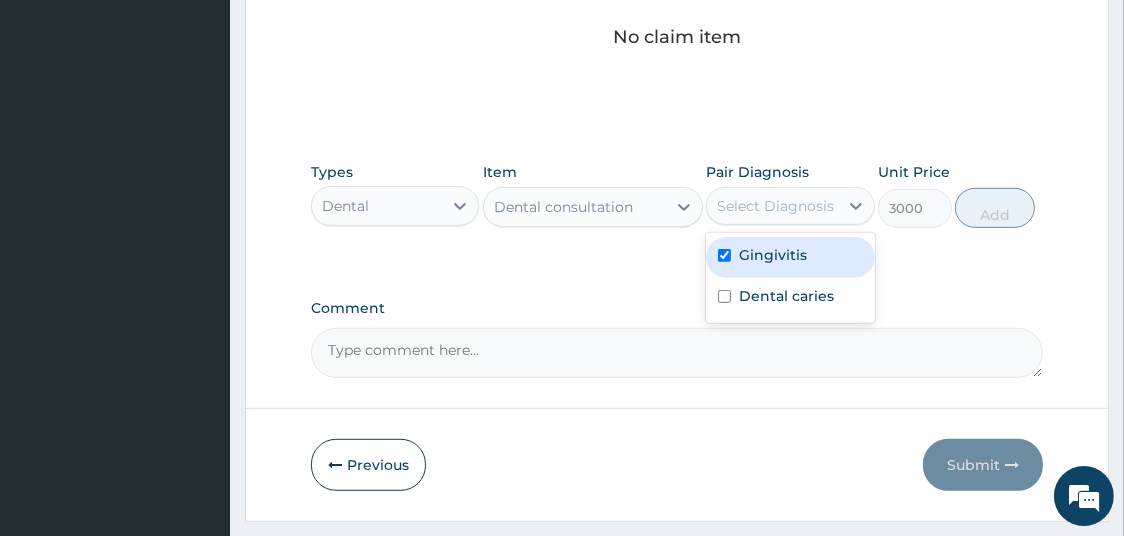 checkbox on "true" 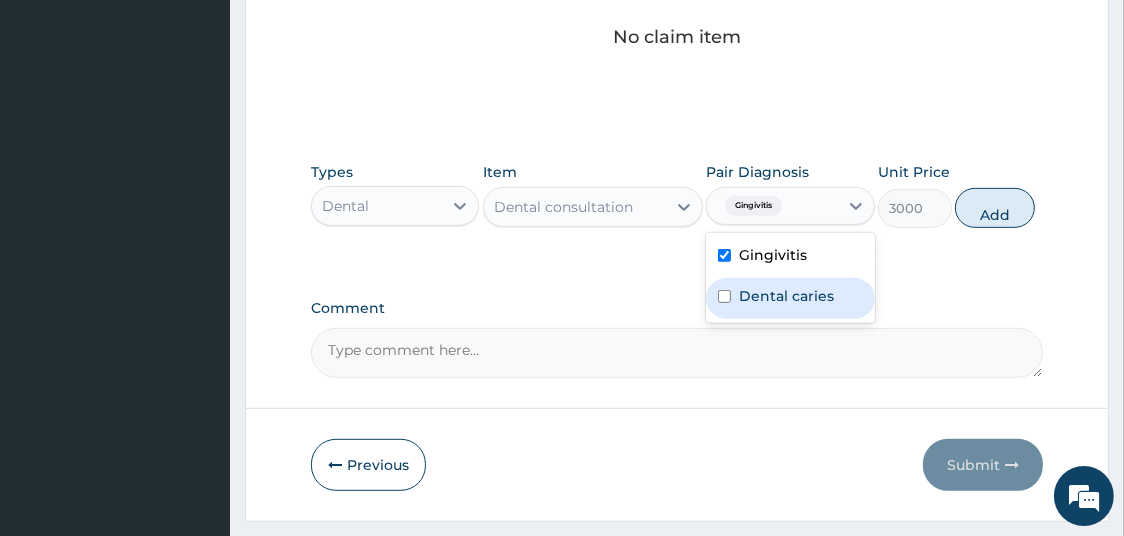 click on "Dental caries" at bounding box center (786, 296) 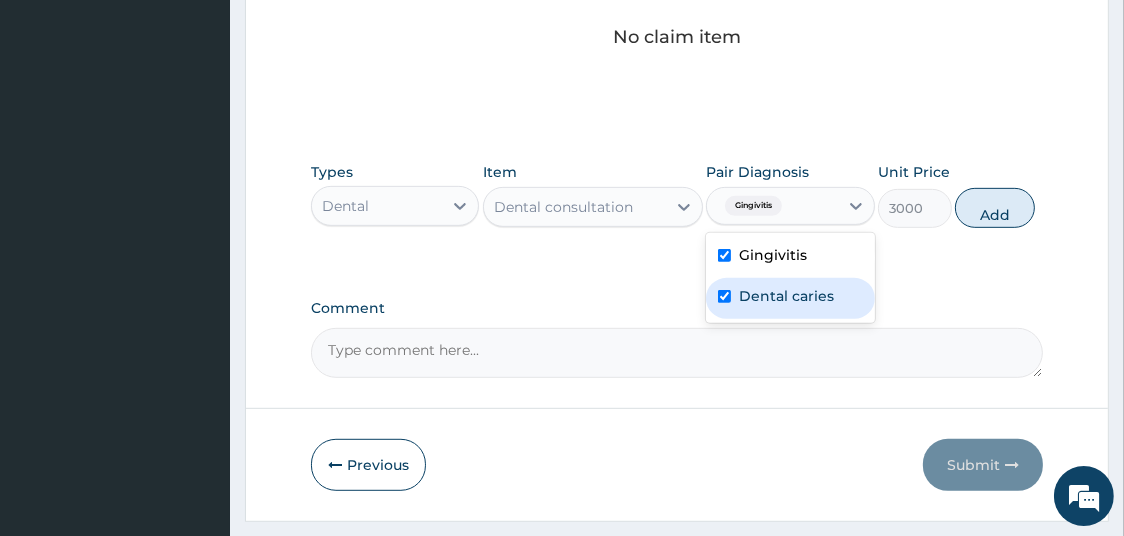 checkbox on "true" 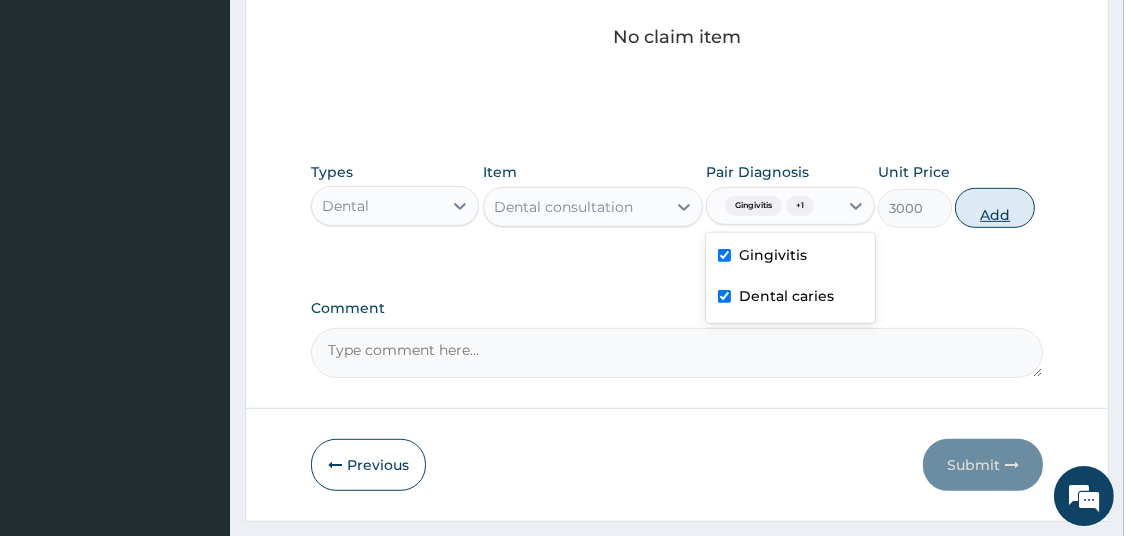 click on "Add" at bounding box center (995, 208) 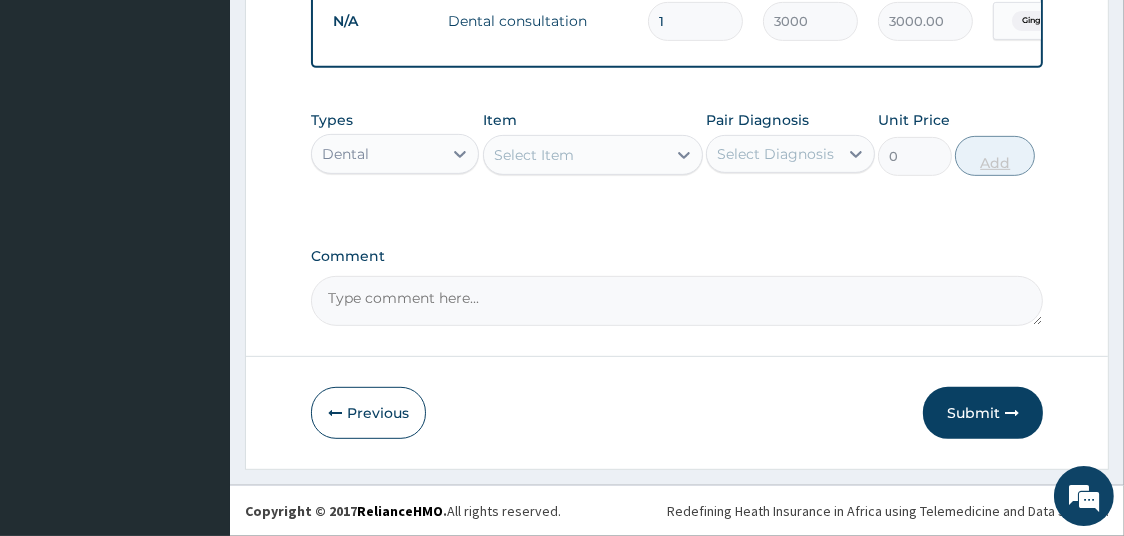 scroll, scrollTop: 822, scrollLeft: 0, axis: vertical 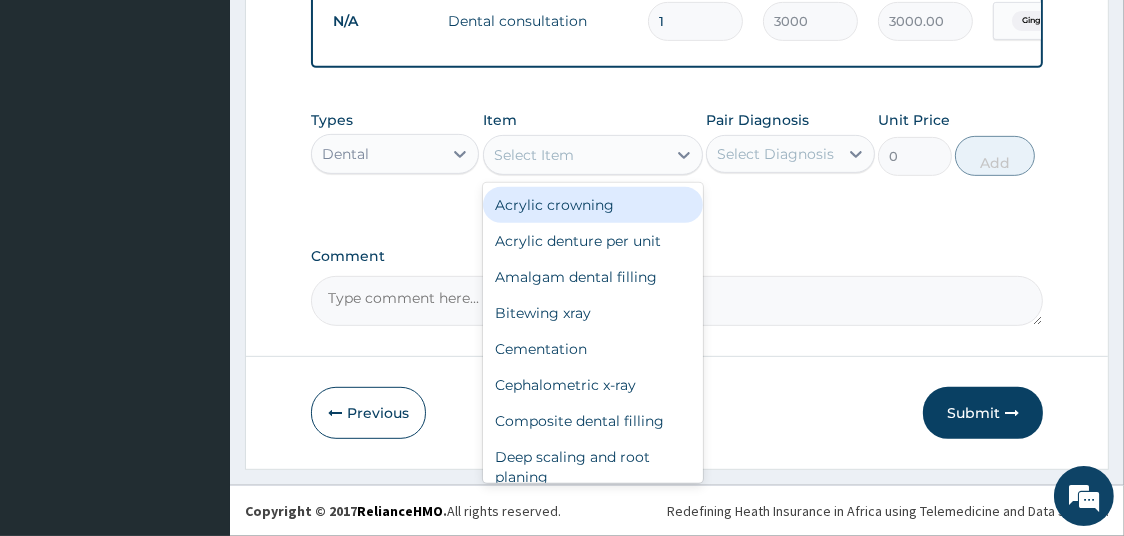 click on "Select Item" at bounding box center [575, 155] 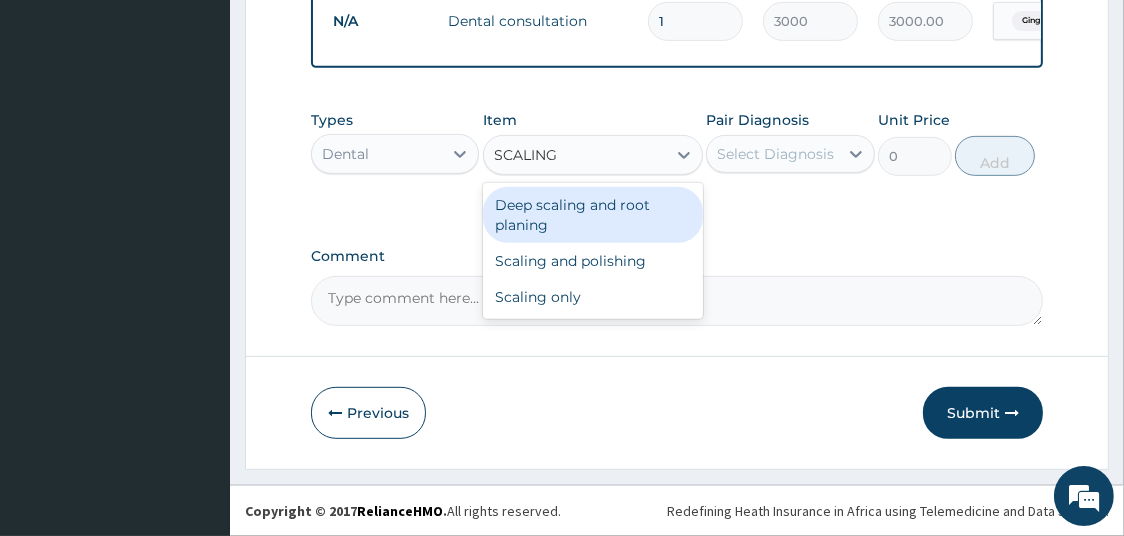 type on "SCALING" 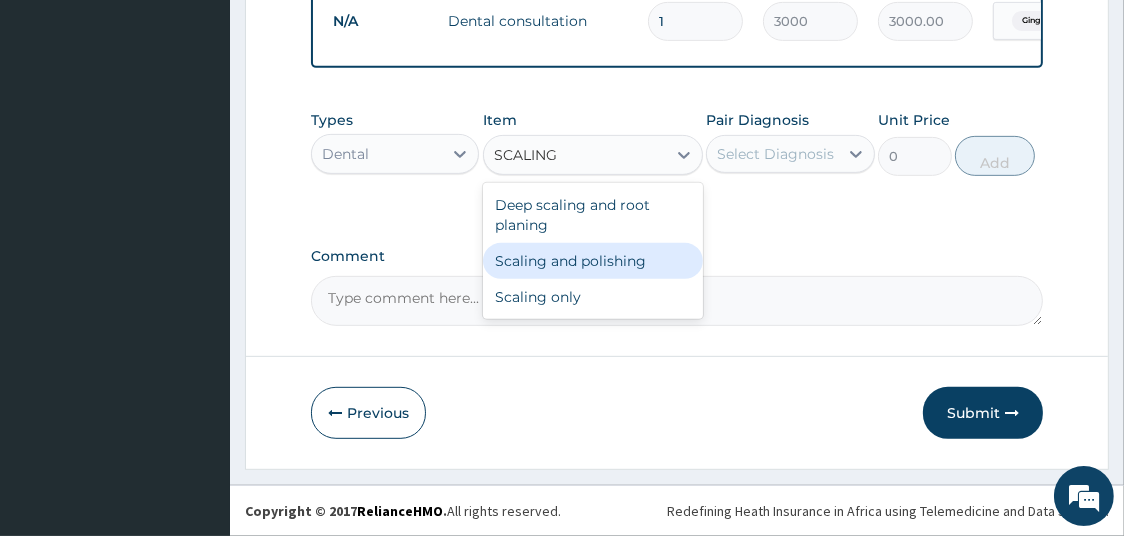 click on "Scaling and polishing" at bounding box center [593, 261] 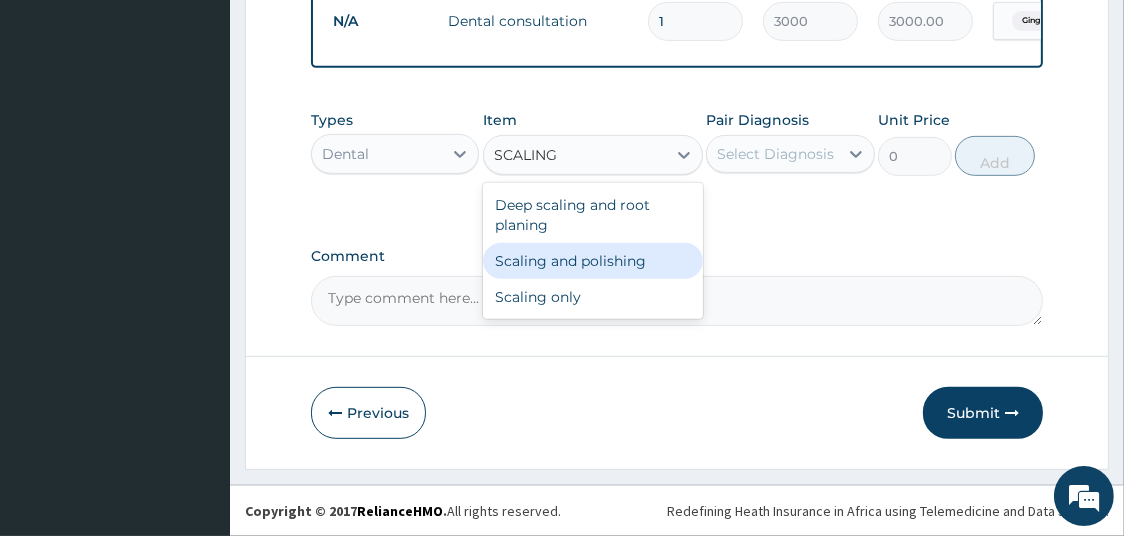 type 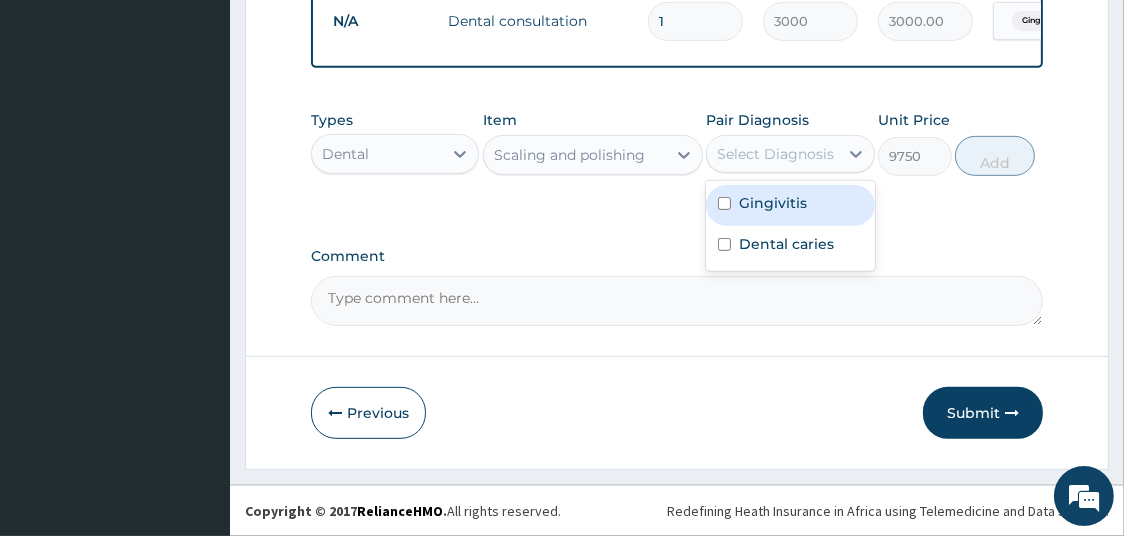 click on "Select Diagnosis" at bounding box center (775, 154) 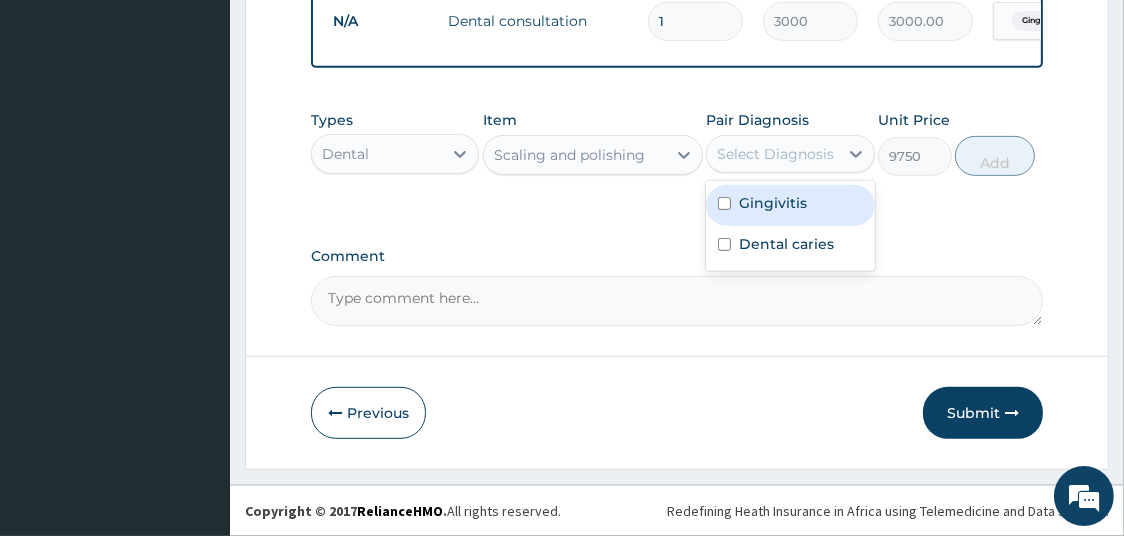 click on "Gingivitis" at bounding box center (773, 203) 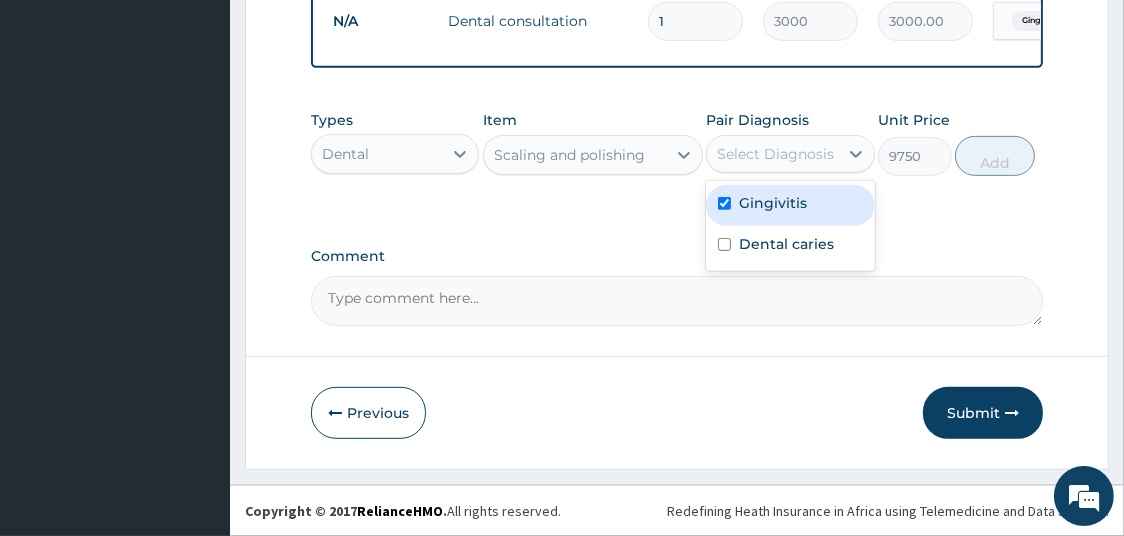 checkbox on "true" 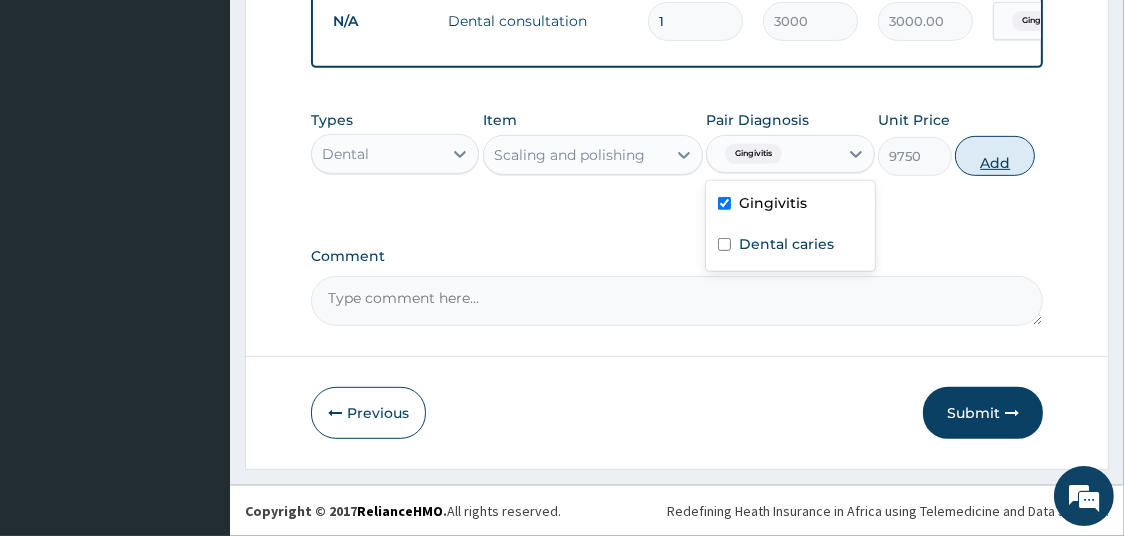 click on "Add" at bounding box center (995, 156) 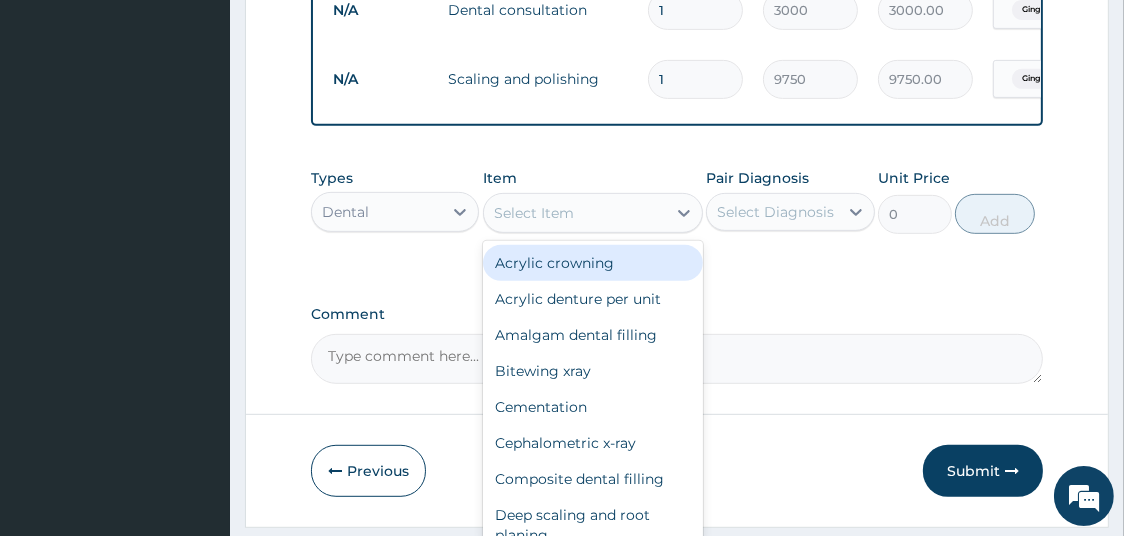 click on "Select Item" at bounding box center (575, 213) 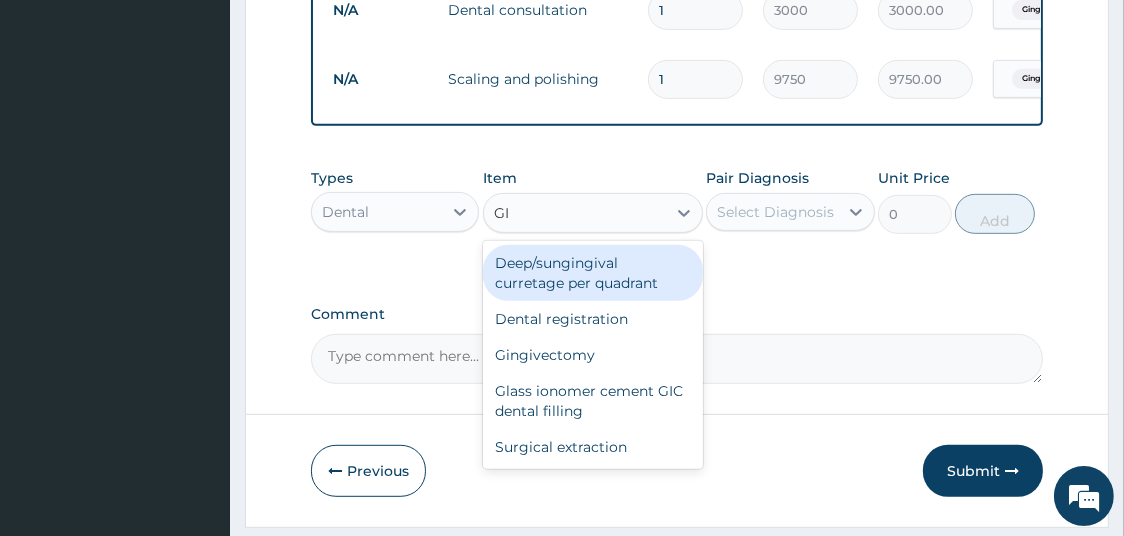 type on "GIC" 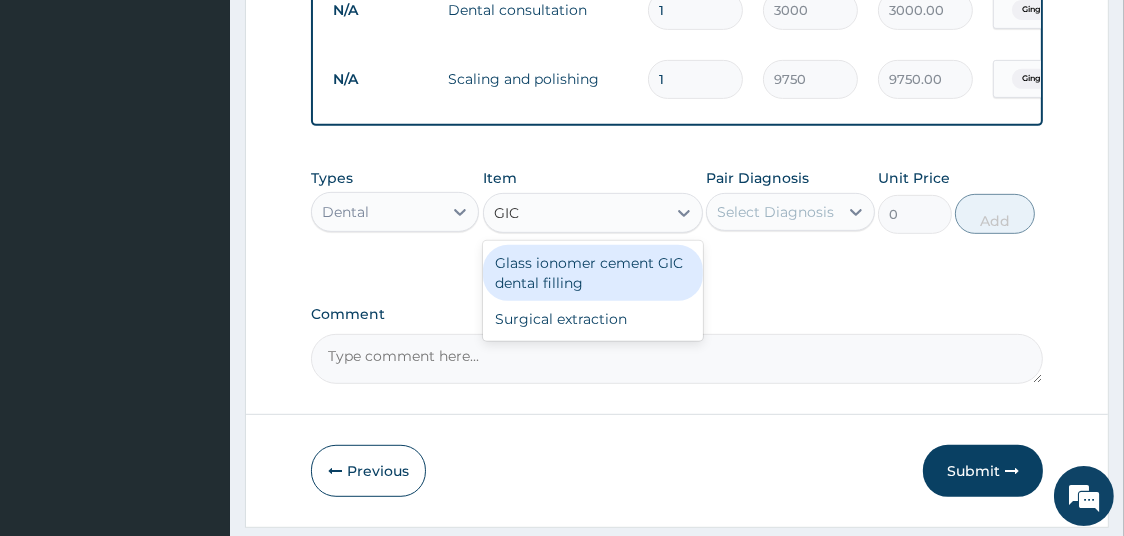 click on "Glass ionomer cement GIC dental filling" at bounding box center (593, 273) 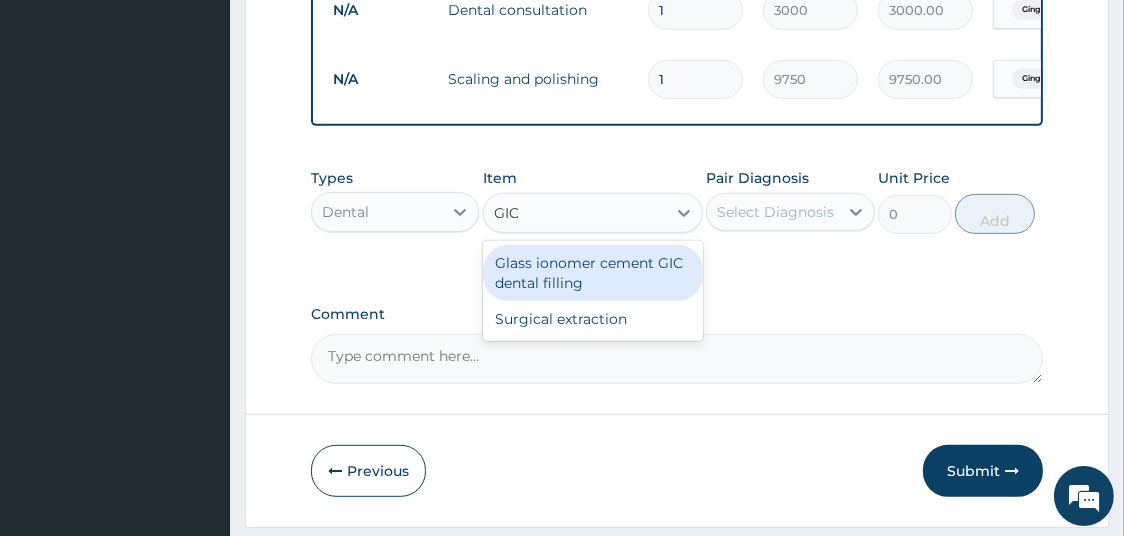 type 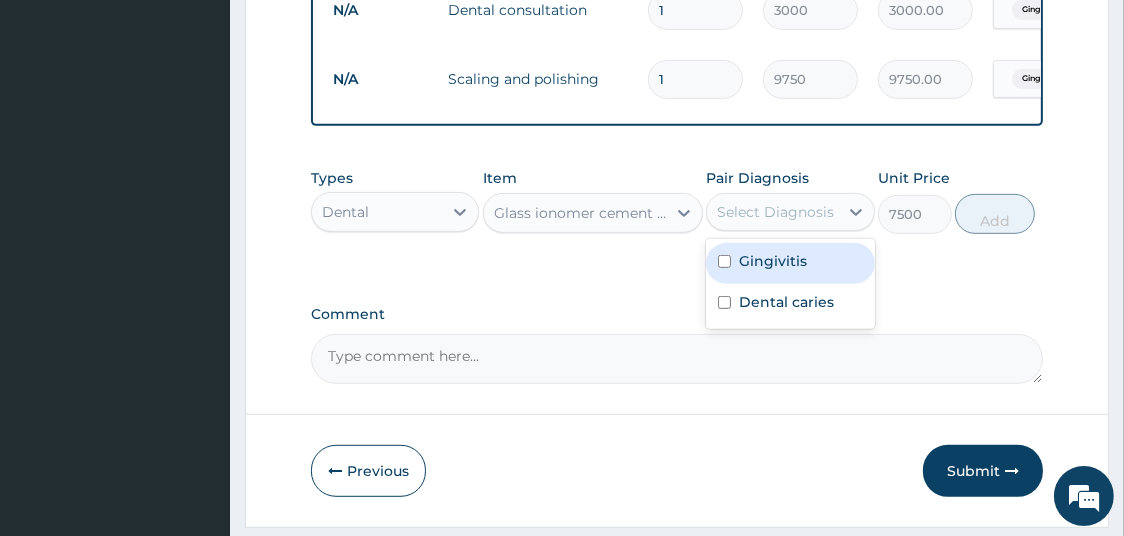 click on "Select Diagnosis" at bounding box center (775, 212) 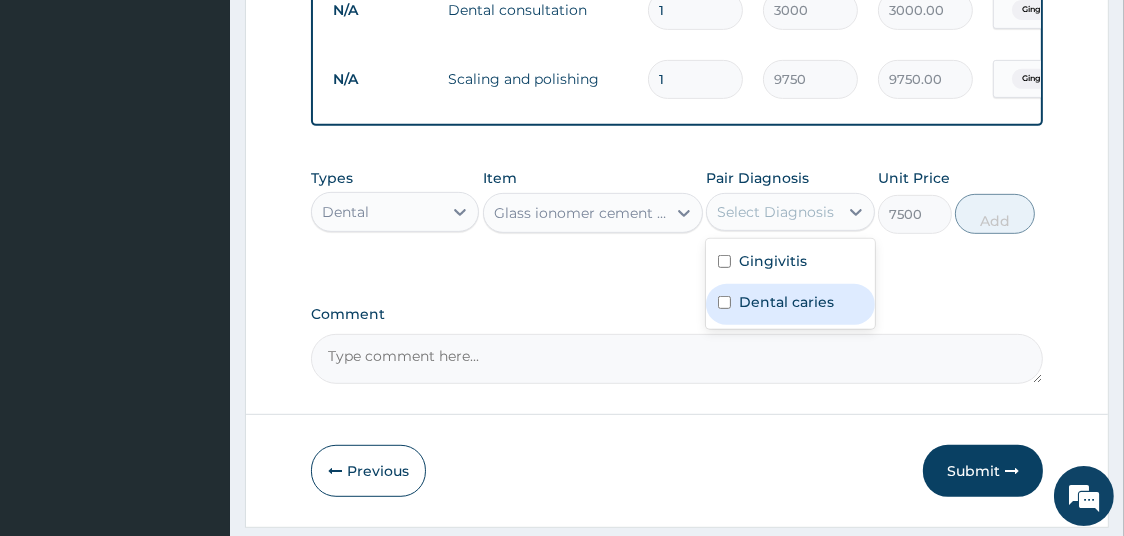 click on "Dental caries" at bounding box center (786, 302) 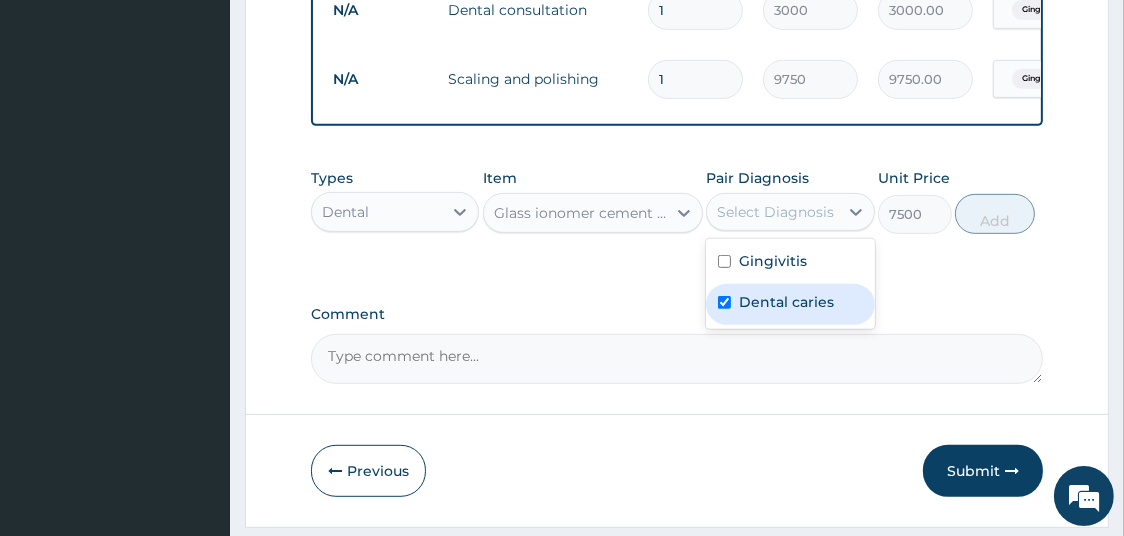 checkbox on "true" 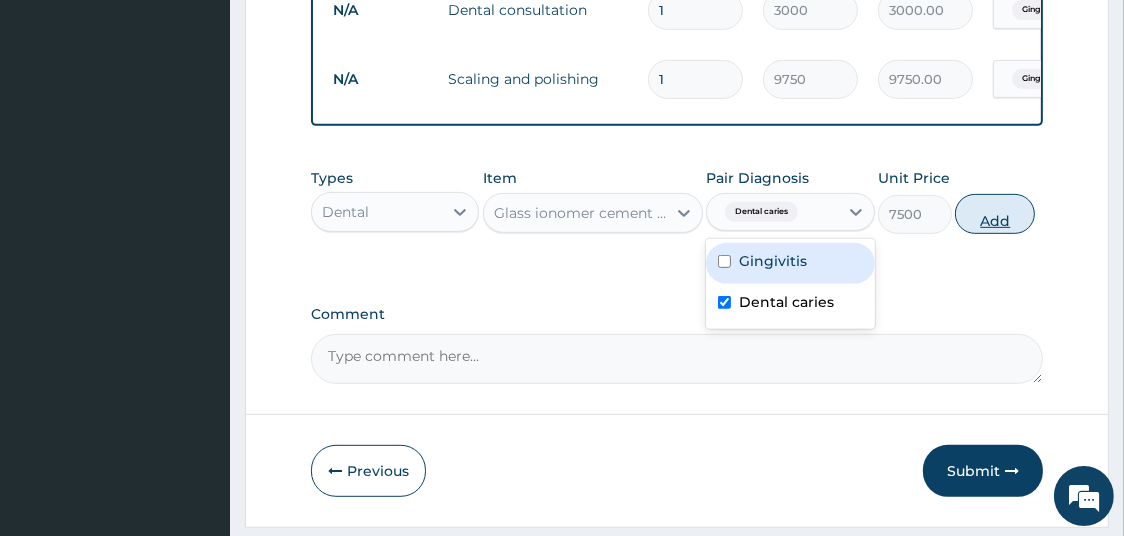 click on "Add" at bounding box center (995, 214) 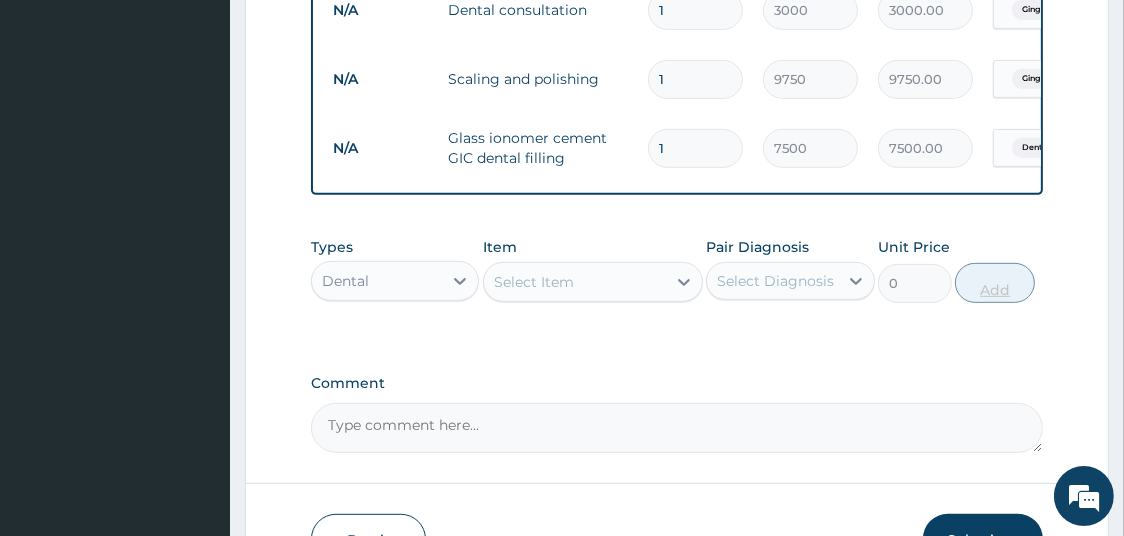 type 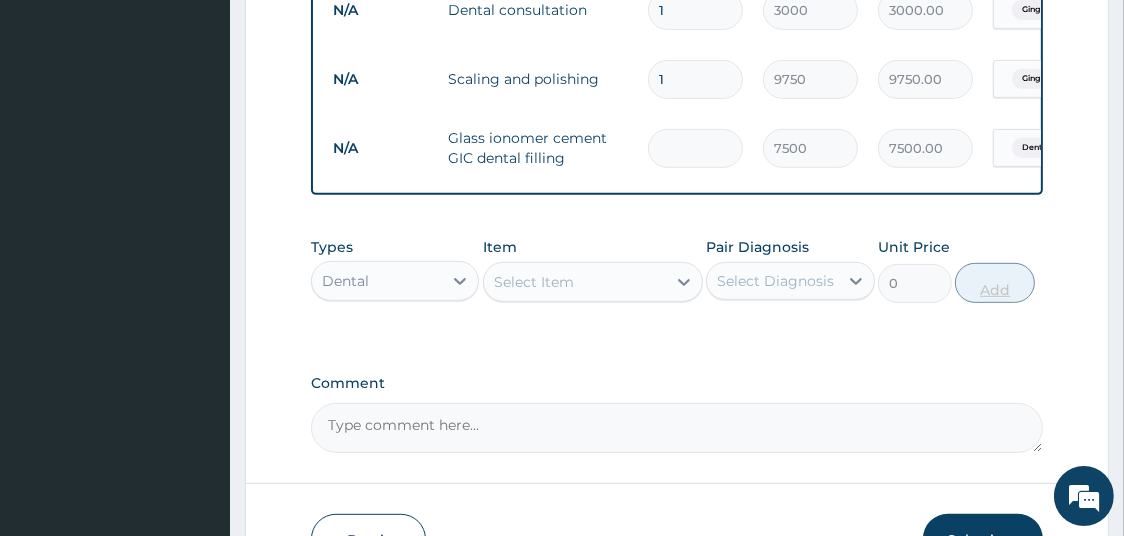 type on "0.00" 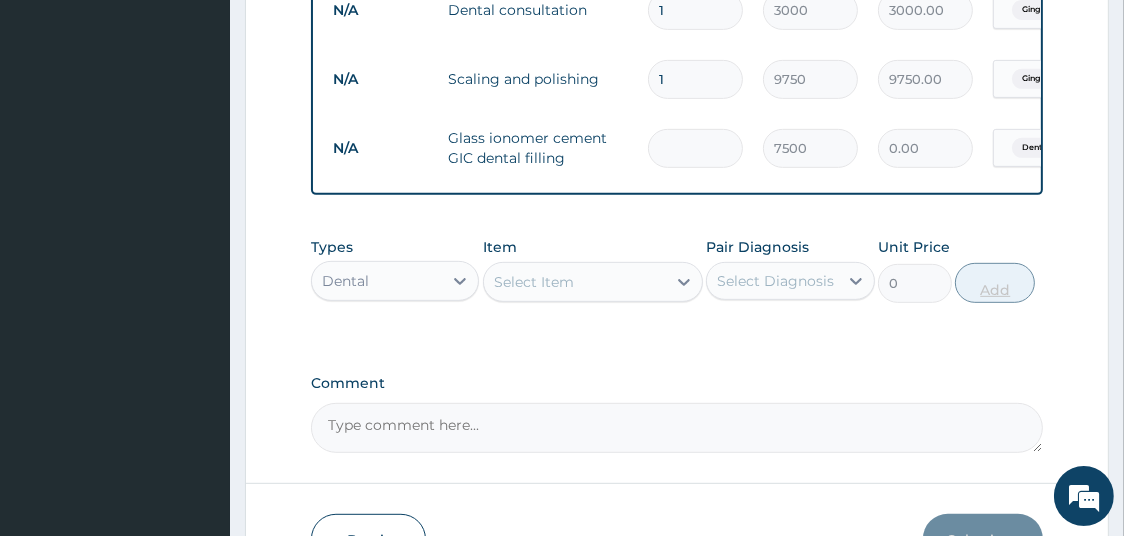 type on "4" 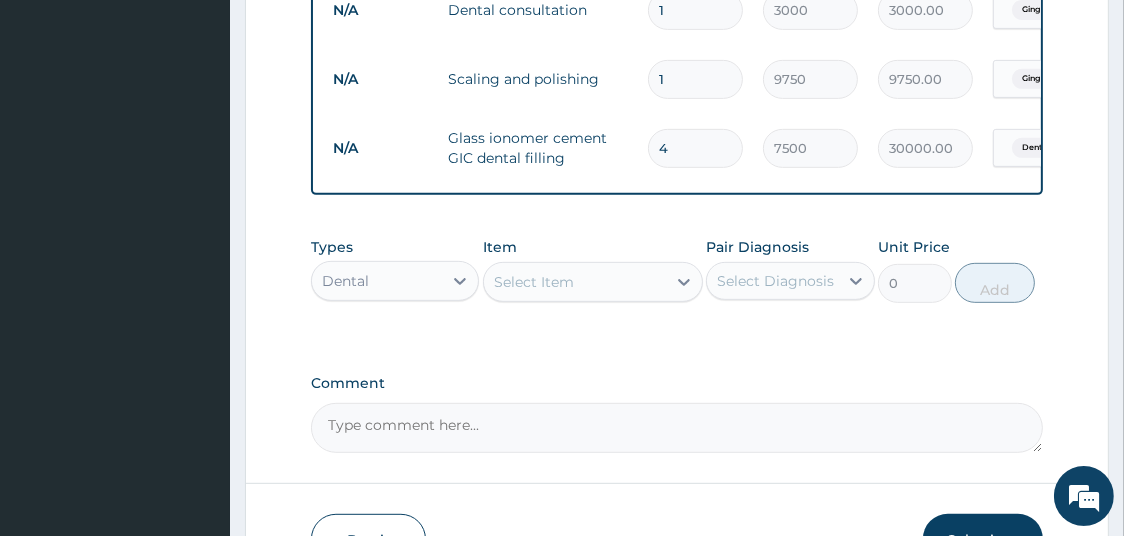 type on "4" 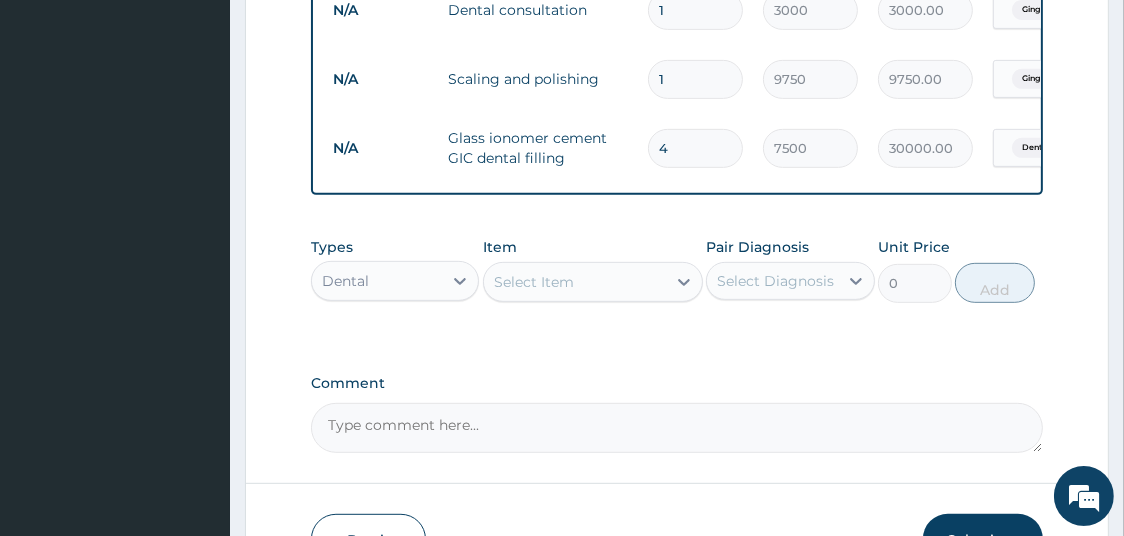 click on "Select Item" at bounding box center (575, 282) 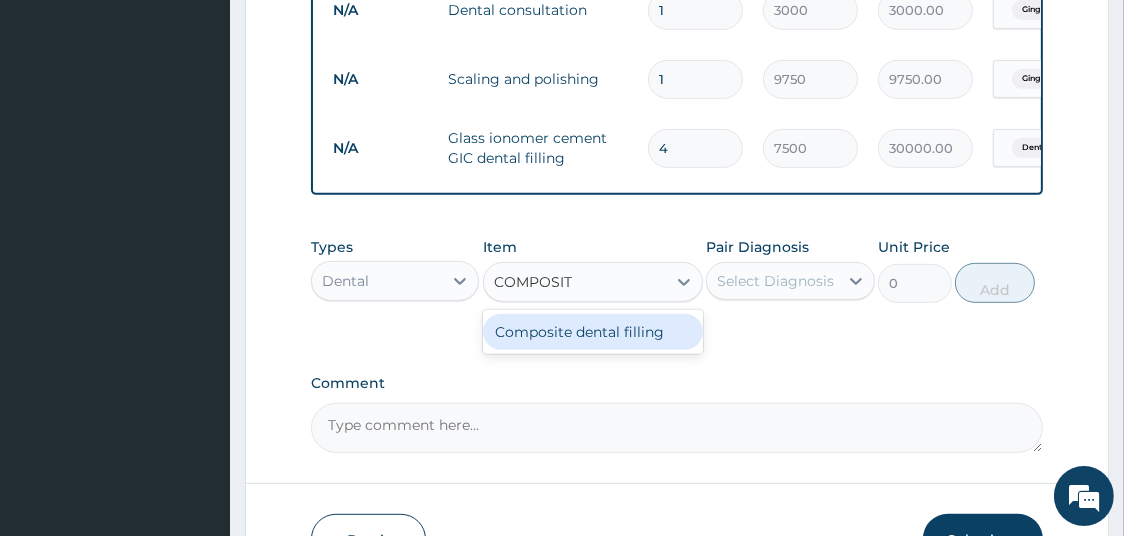 type on "COMPOSITE" 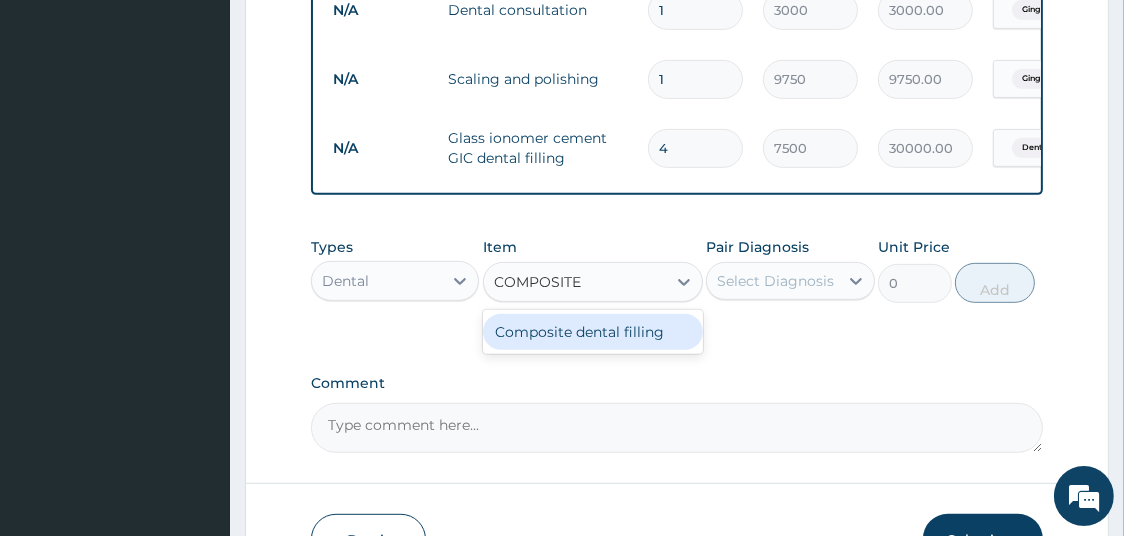 click on "Composite dental filling" at bounding box center (593, 332) 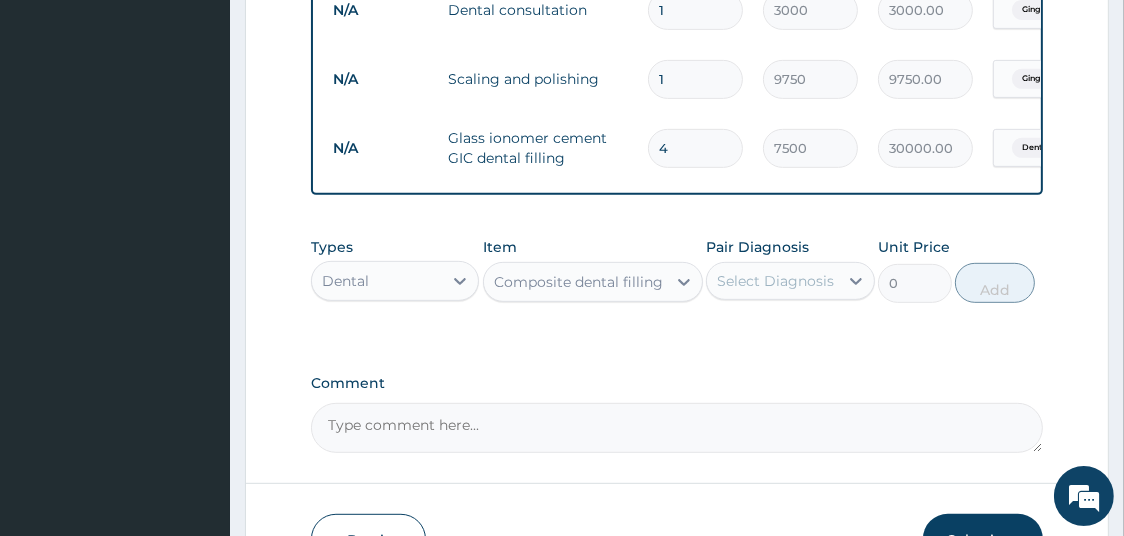 type 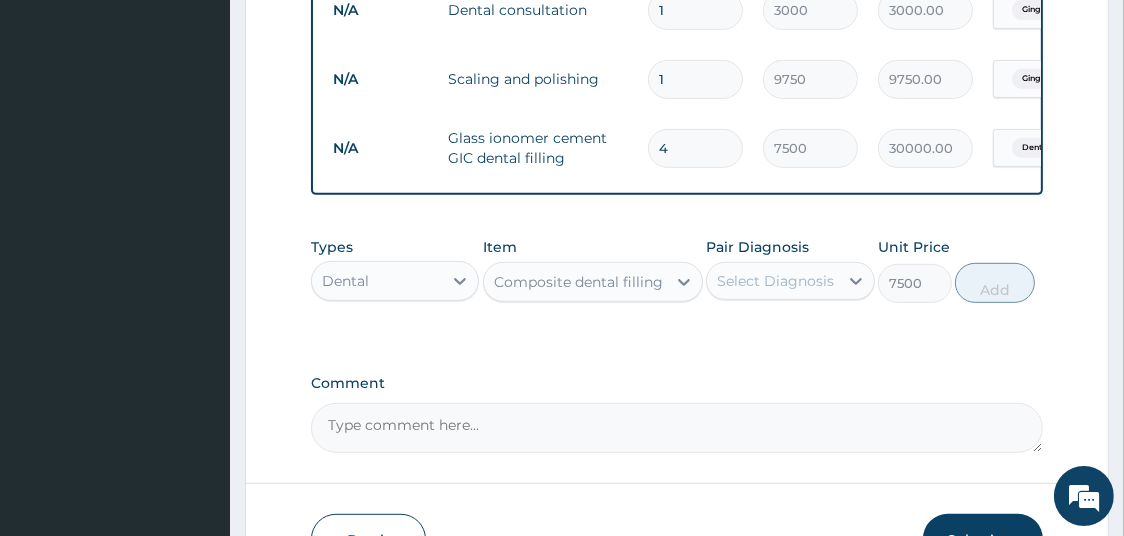 click on "Select Diagnosis" at bounding box center [775, 281] 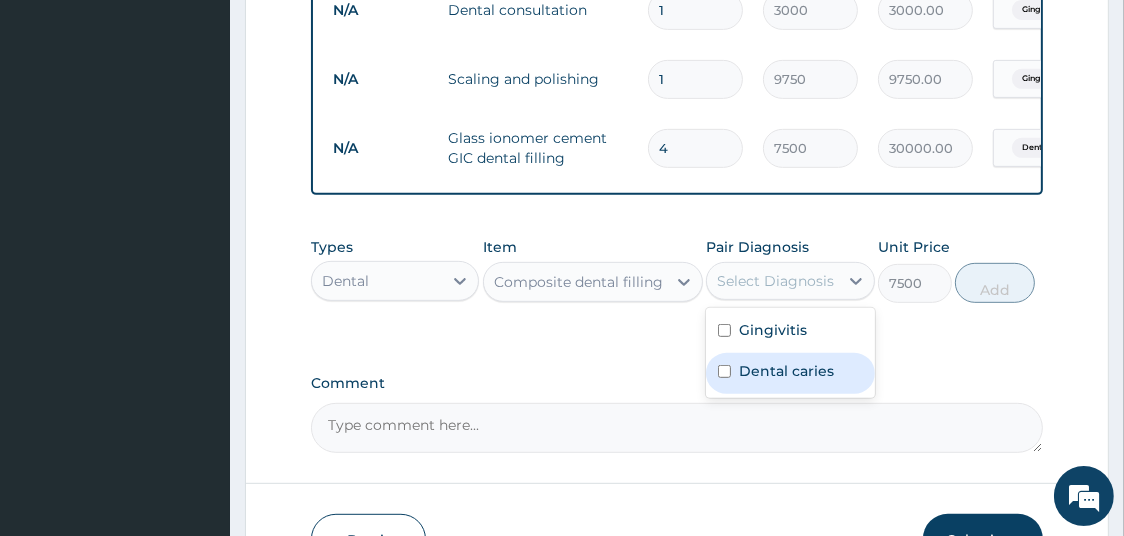 click on "Dental caries" at bounding box center [786, 371] 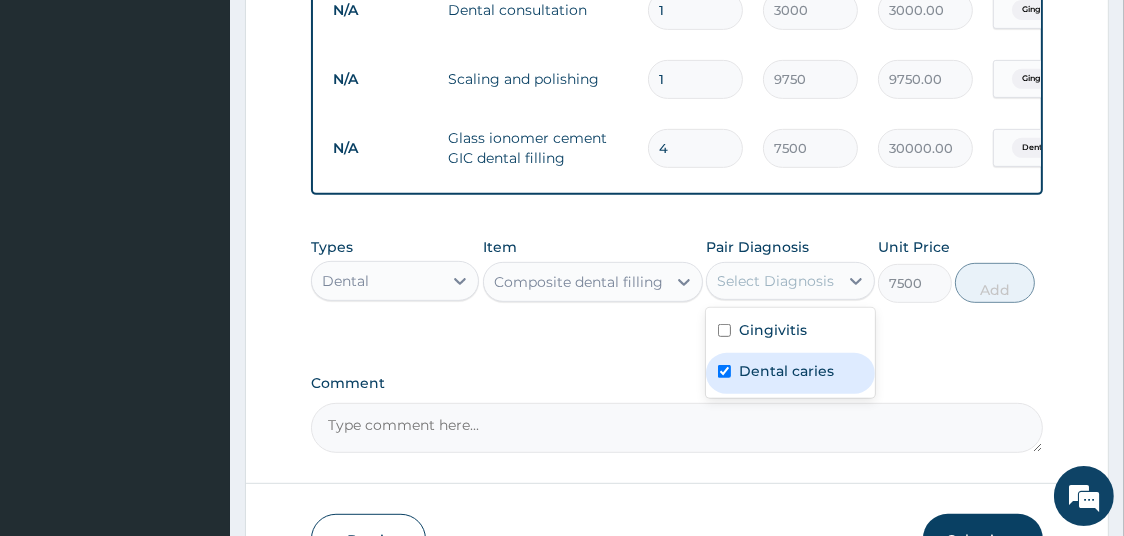 checkbox on "true" 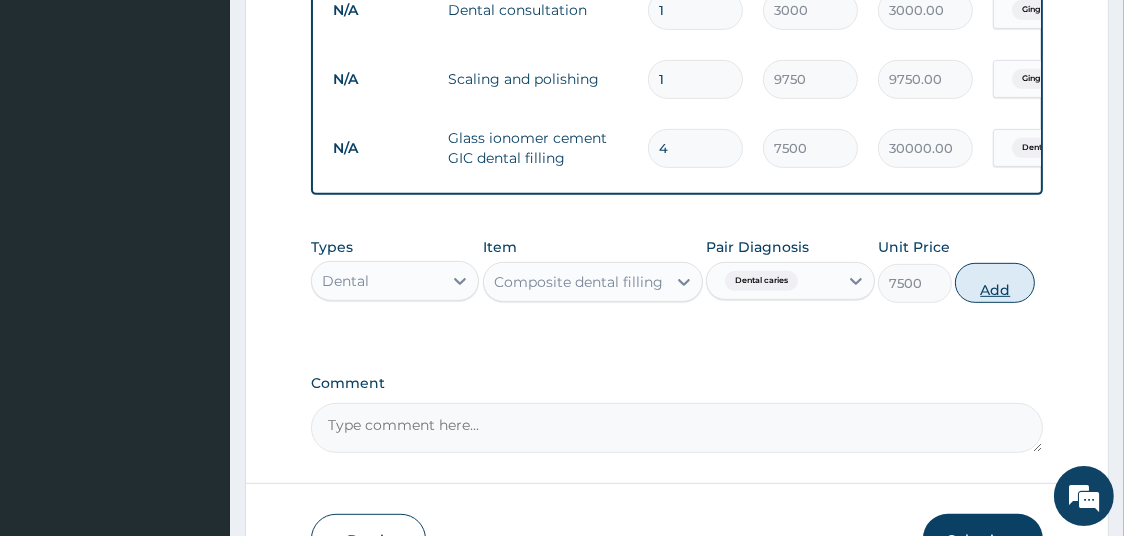 click on "Add" at bounding box center (995, 283) 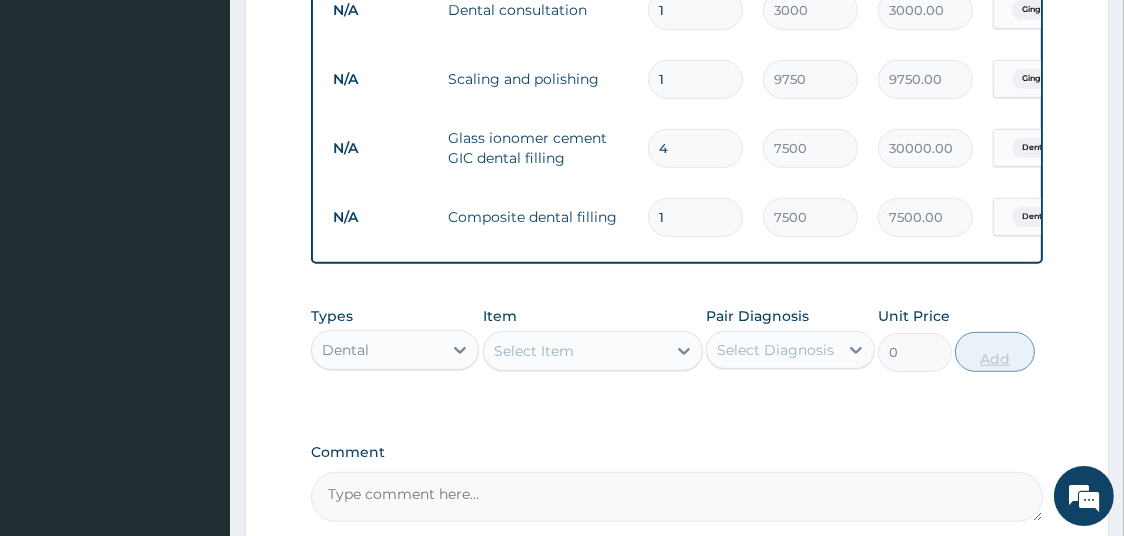 type 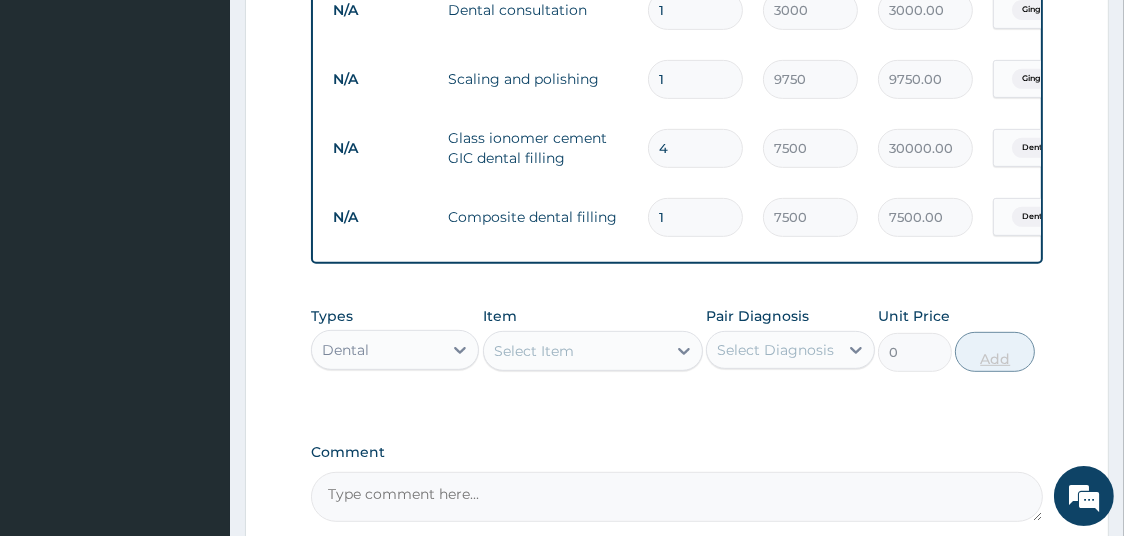 type on "0.00" 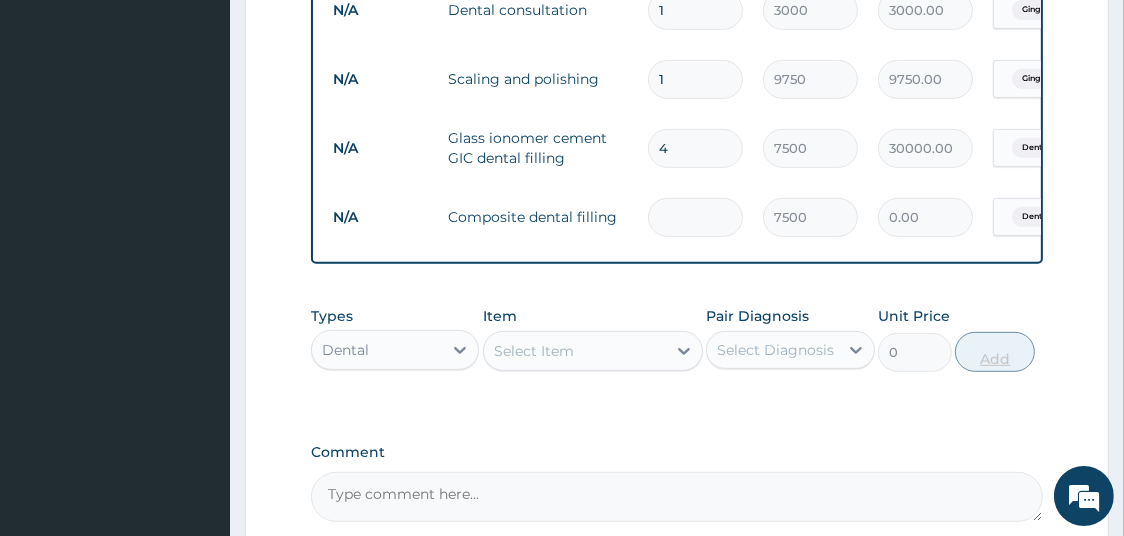 type on "4" 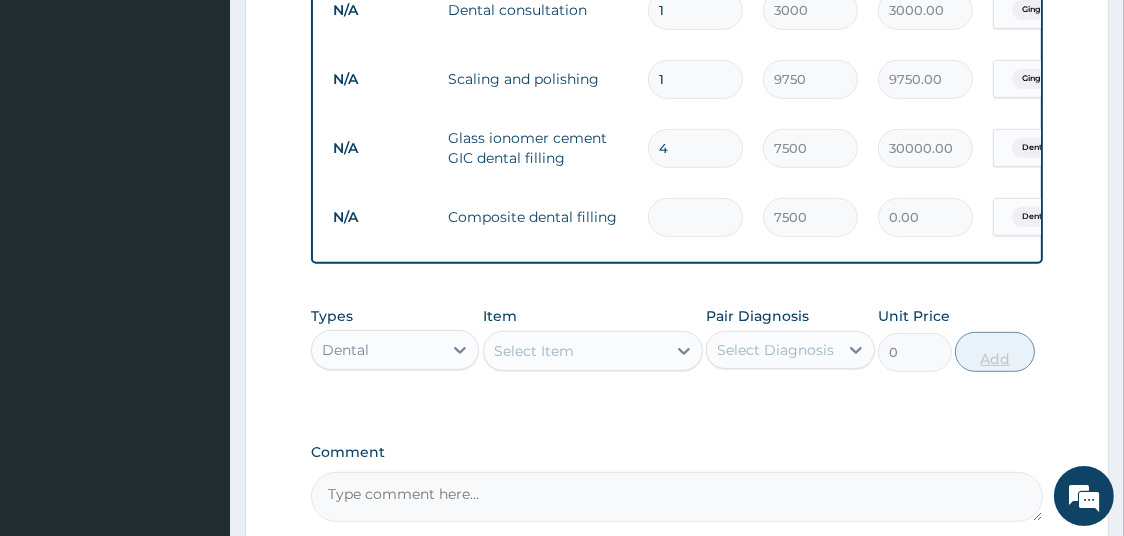 type on "30000.00" 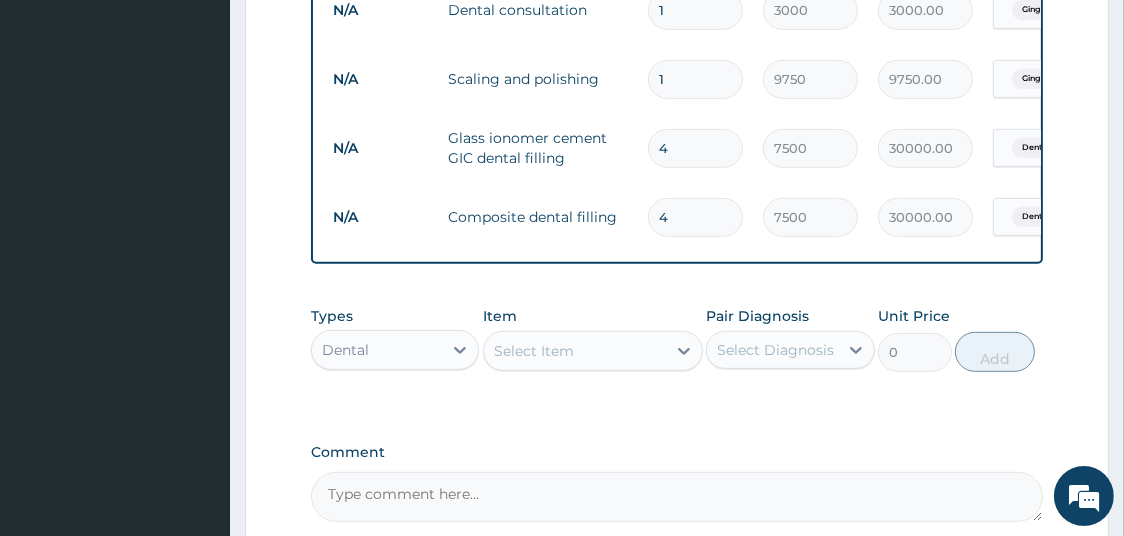type on "4" 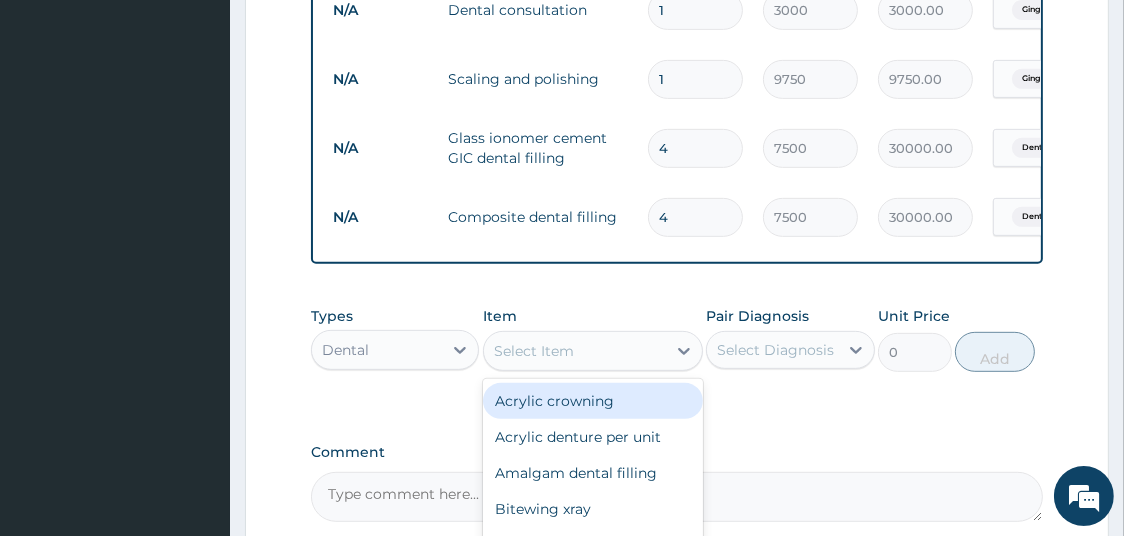click on "Select Item" at bounding box center [575, 351] 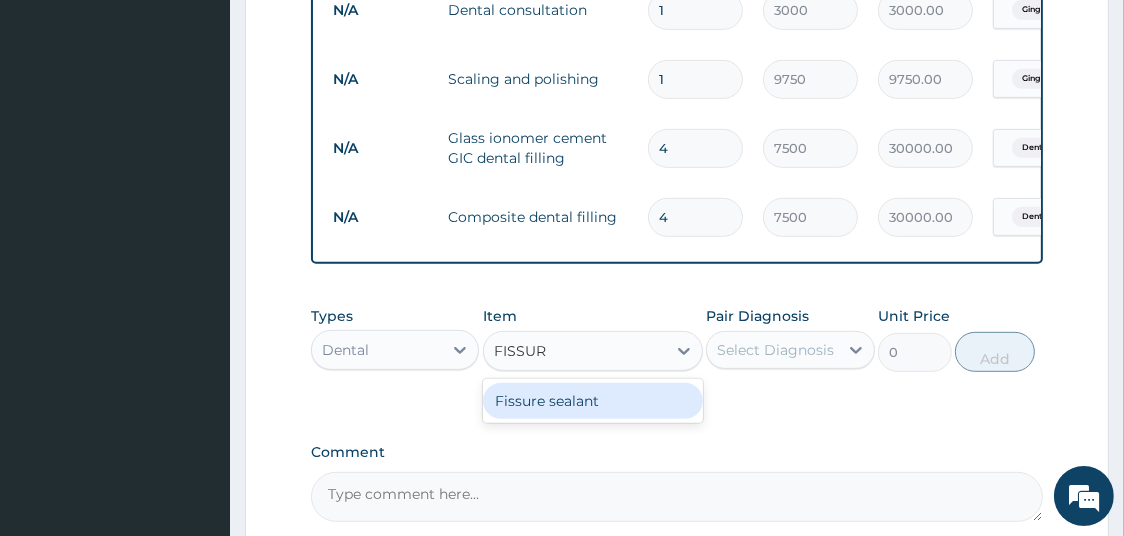 type on "FISSURE" 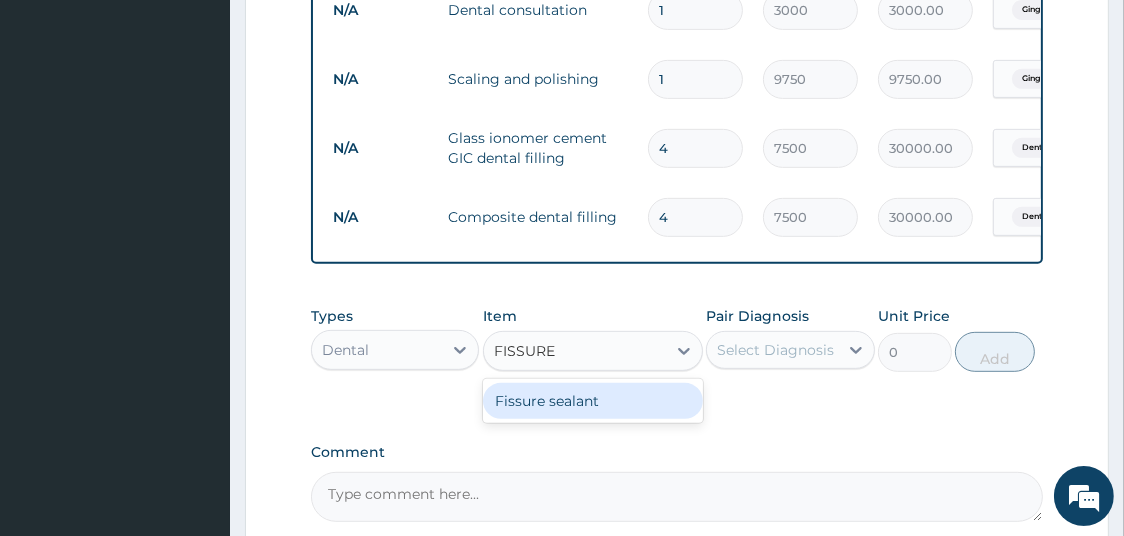 click on "Fissure sealant" at bounding box center [593, 401] 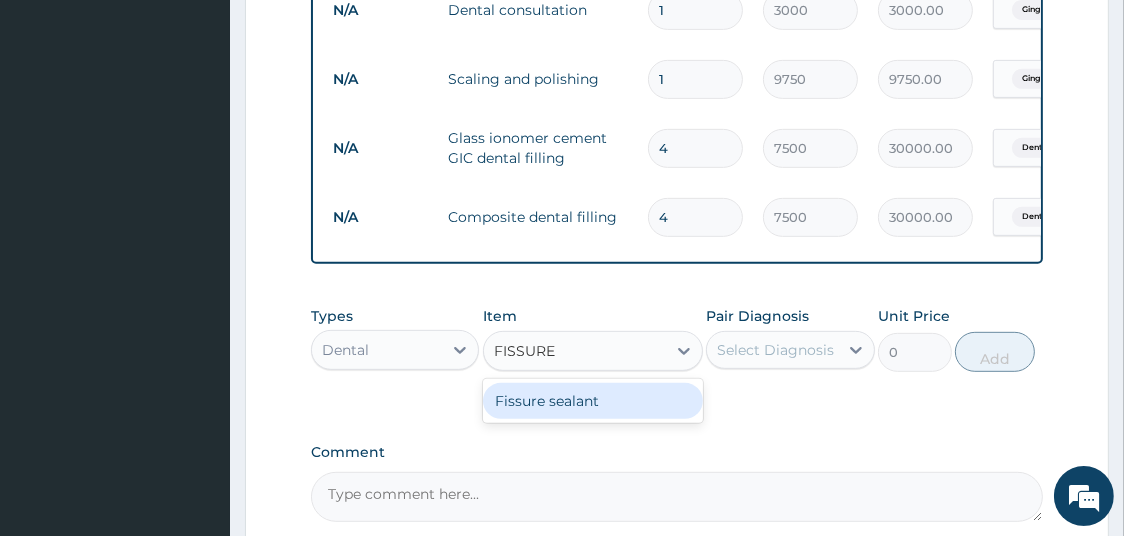 type 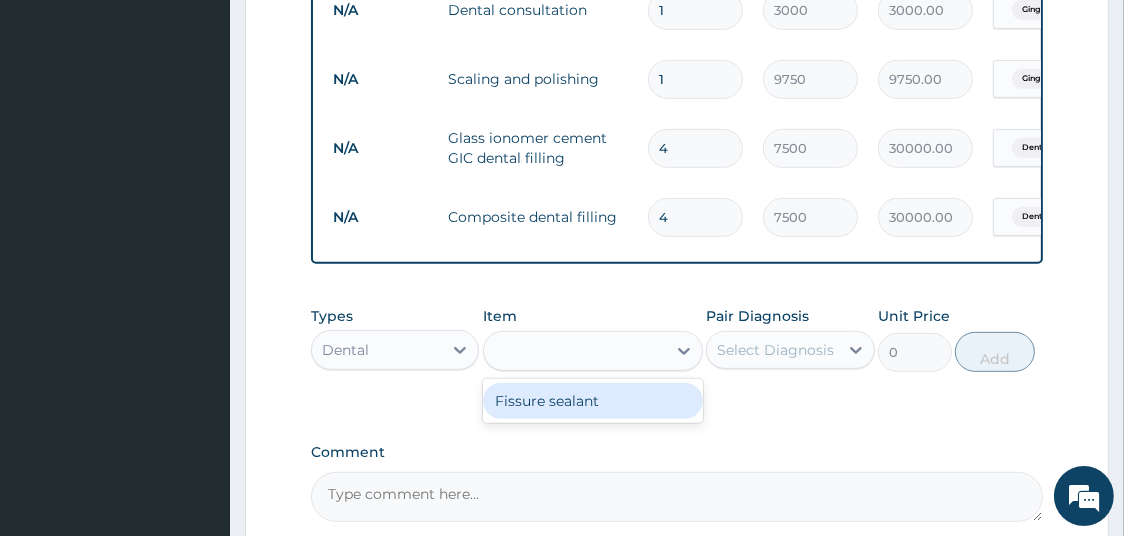 type on "7500" 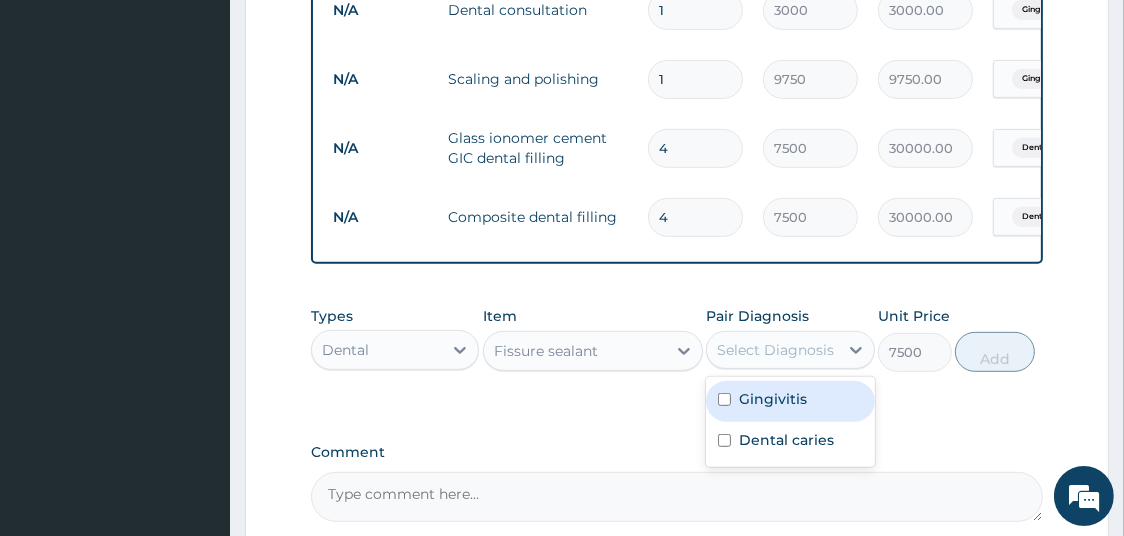 click on "Select Diagnosis" at bounding box center (772, 350) 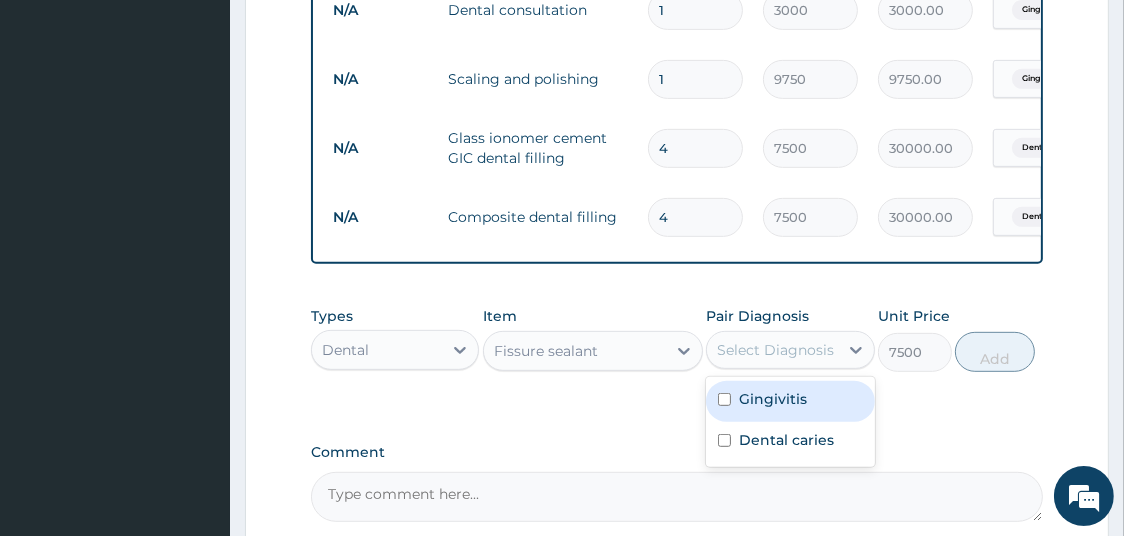 click on "Gingivitis" at bounding box center [773, 399] 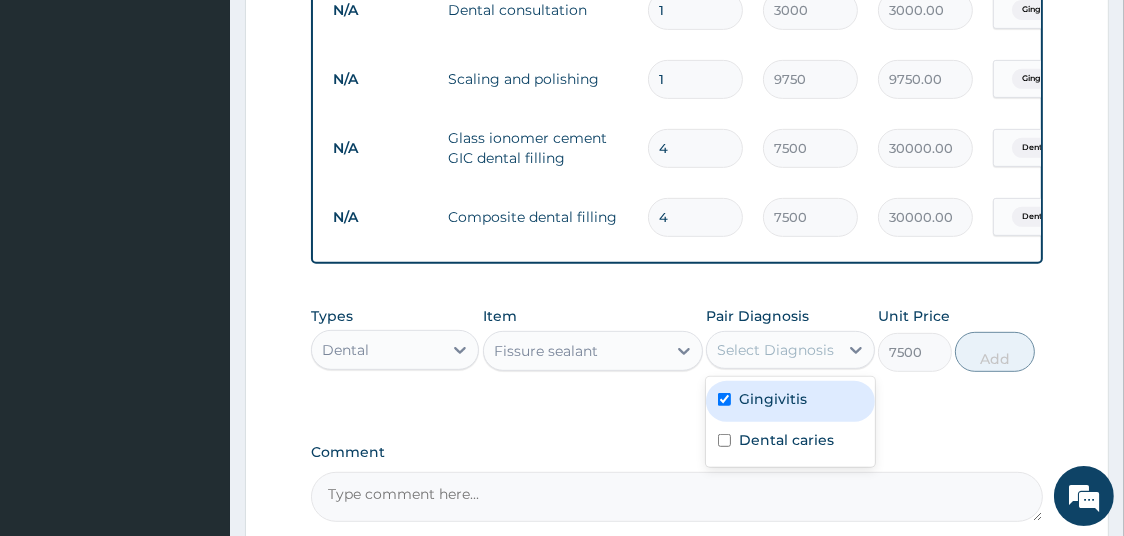 checkbox on "true" 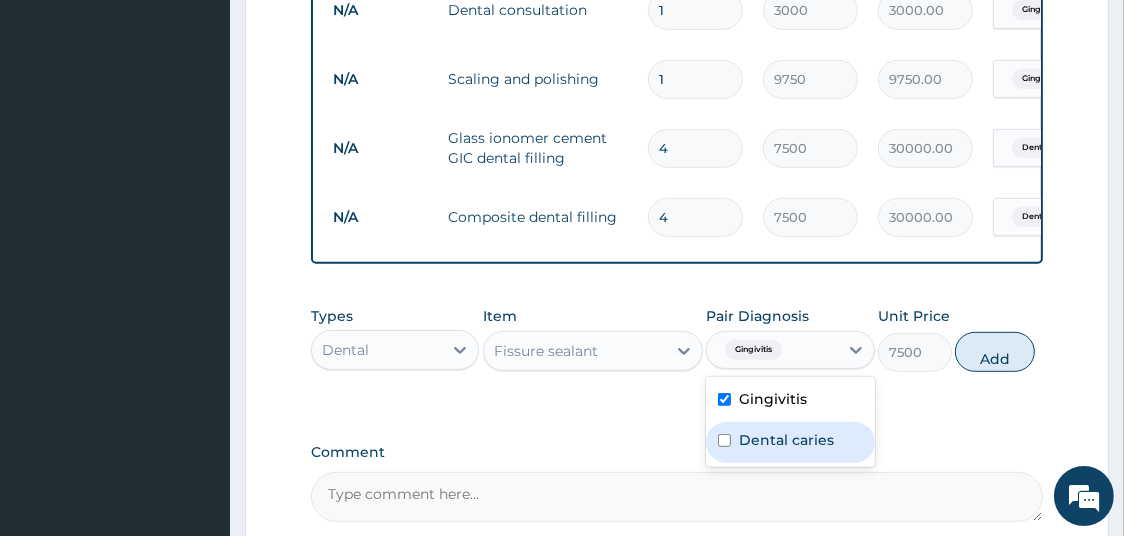 click on "Dental caries" at bounding box center [786, 440] 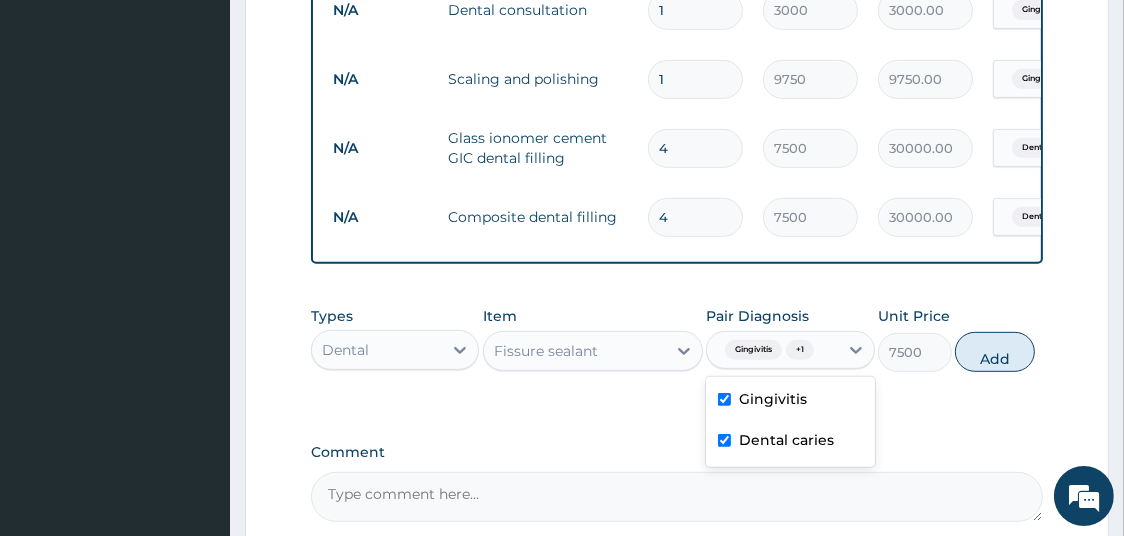 checkbox on "true" 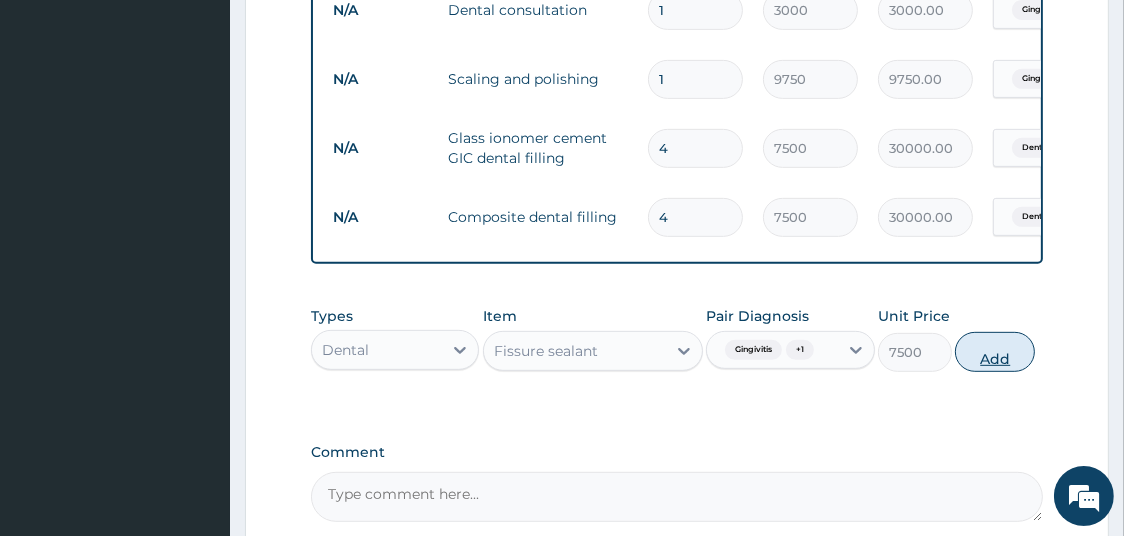 click on "Add" at bounding box center (995, 352) 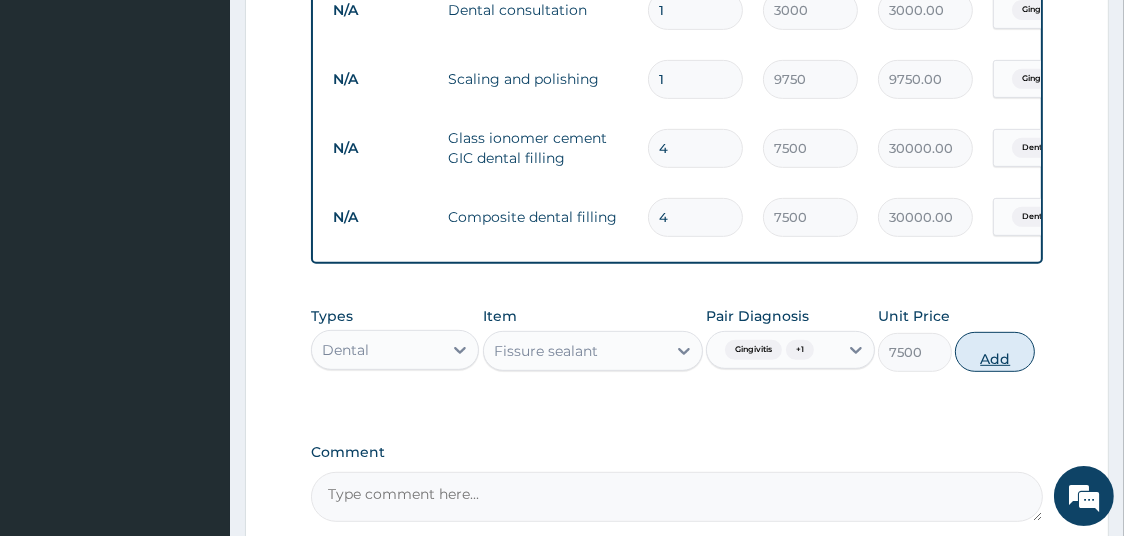type on "0" 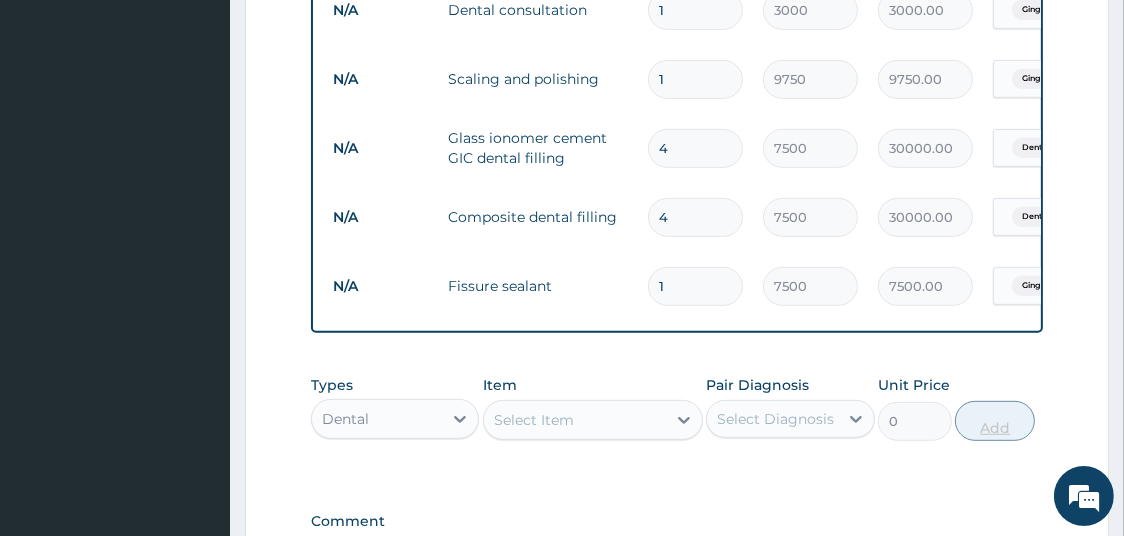 type 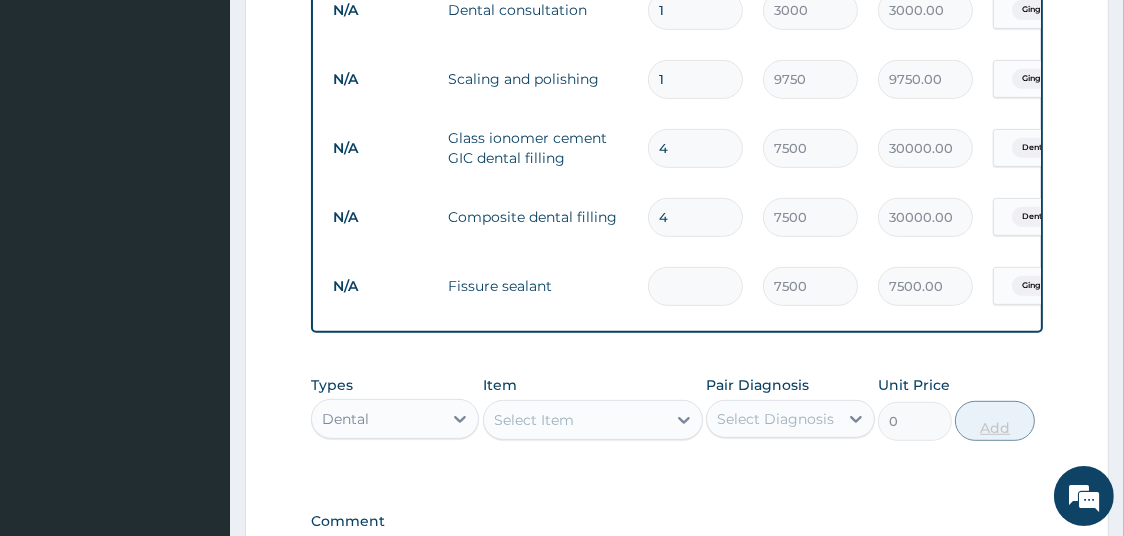 type on "0.00" 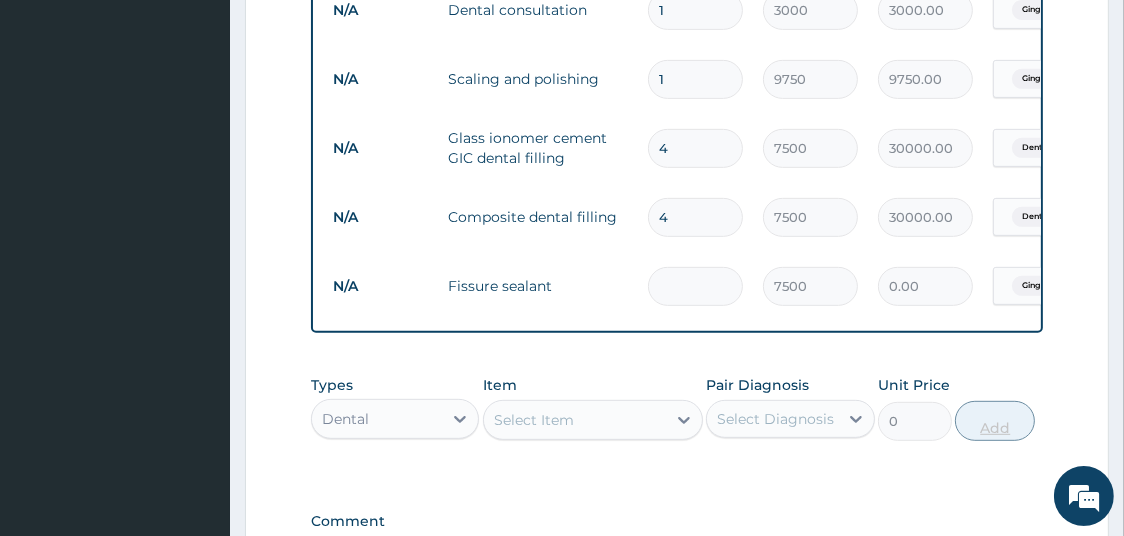 type on "4" 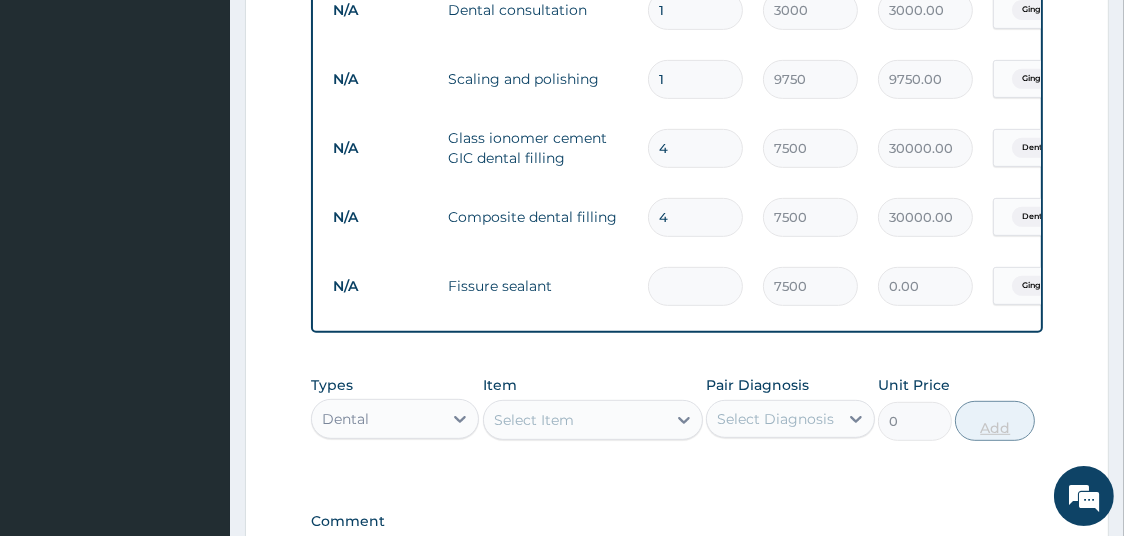 type on "30000.00" 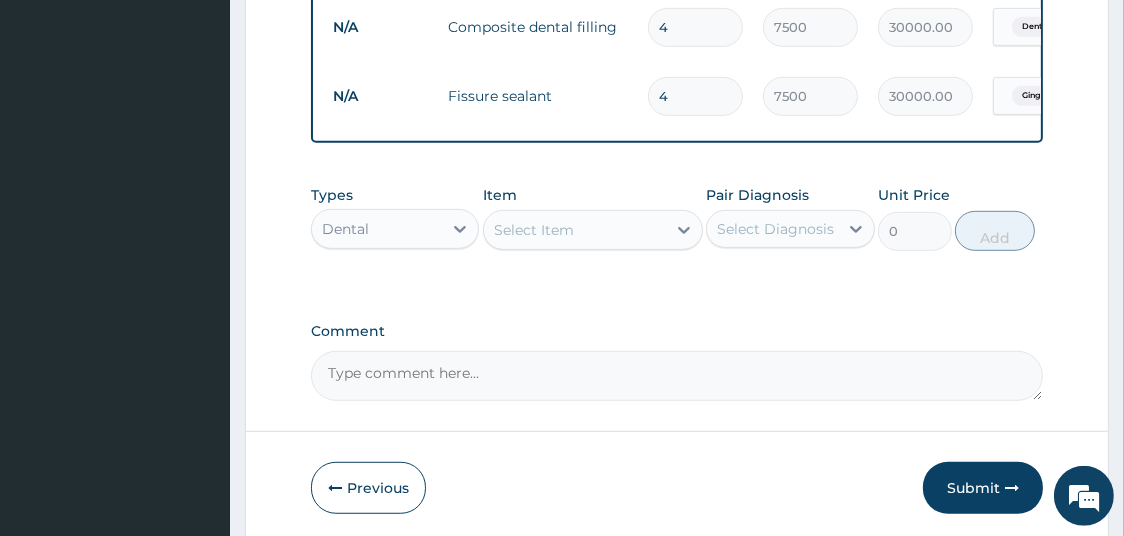 scroll, scrollTop: 1098, scrollLeft: 0, axis: vertical 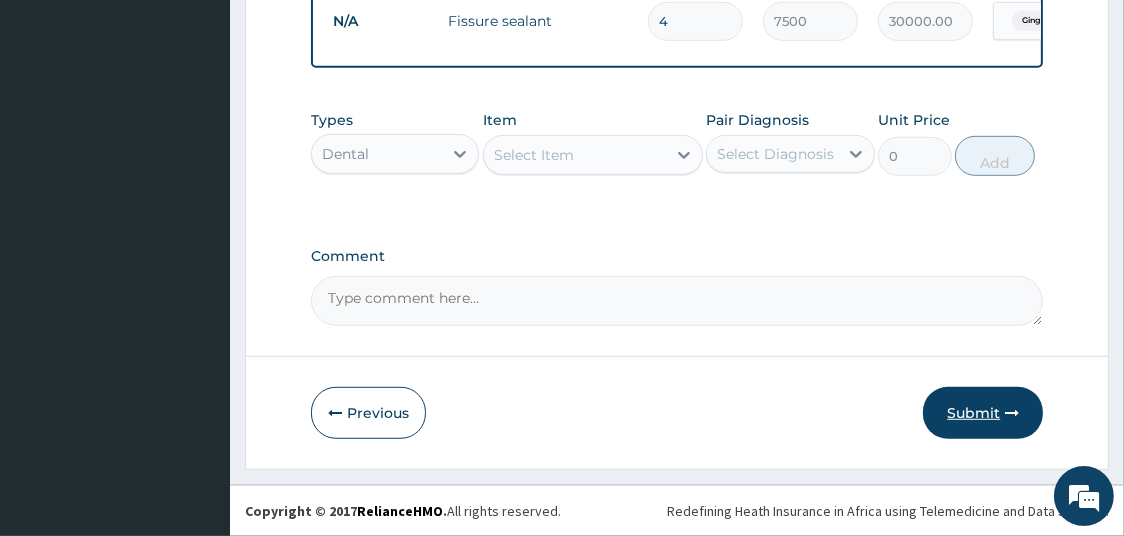 type on "4" 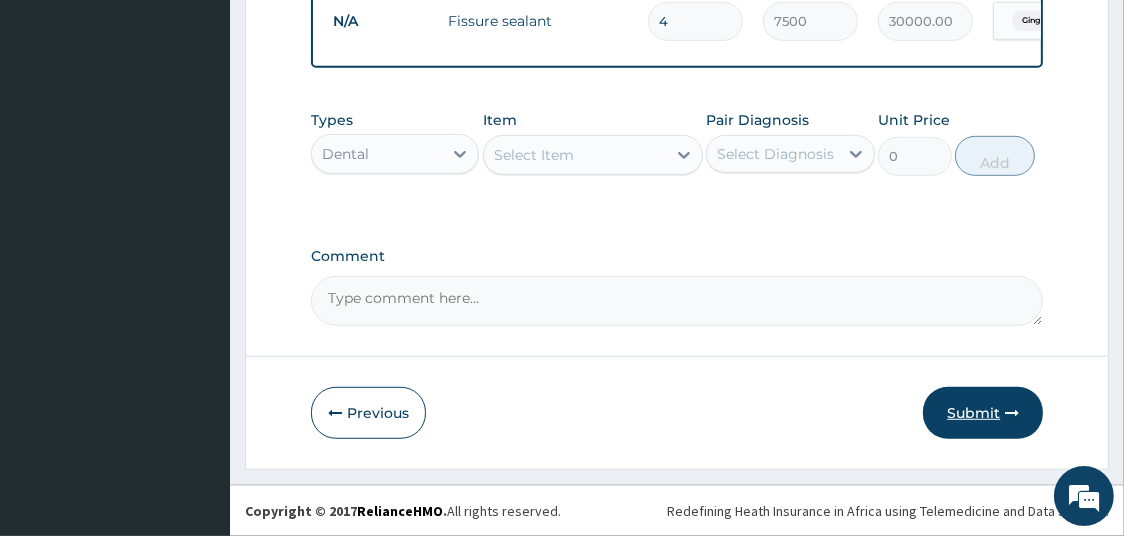 click on "Submit" at bounding box center (983, 413) 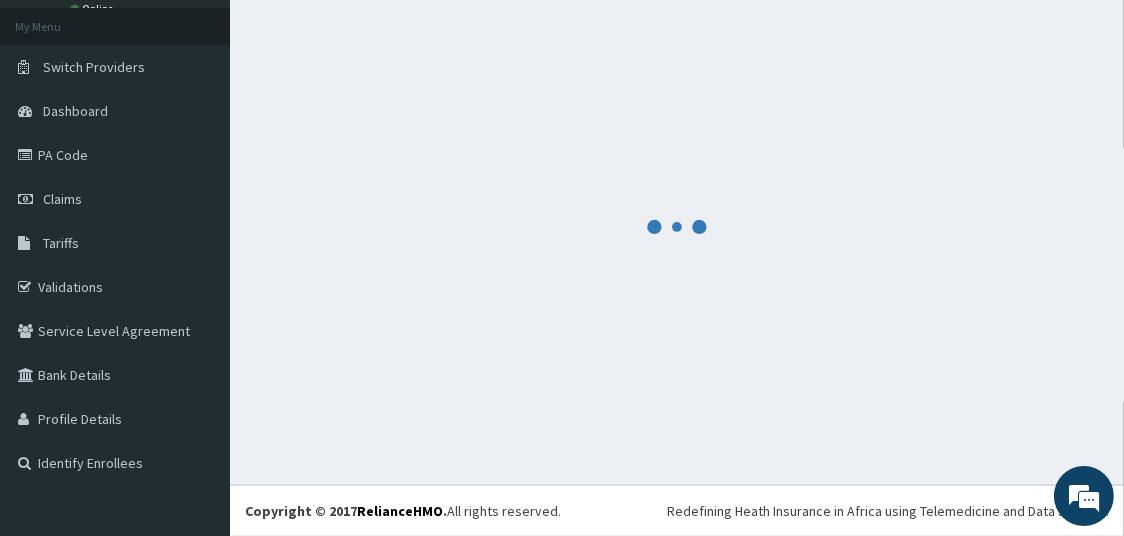 scroll, scrollTop: 106, scrollLeft: 0, axis: vertical 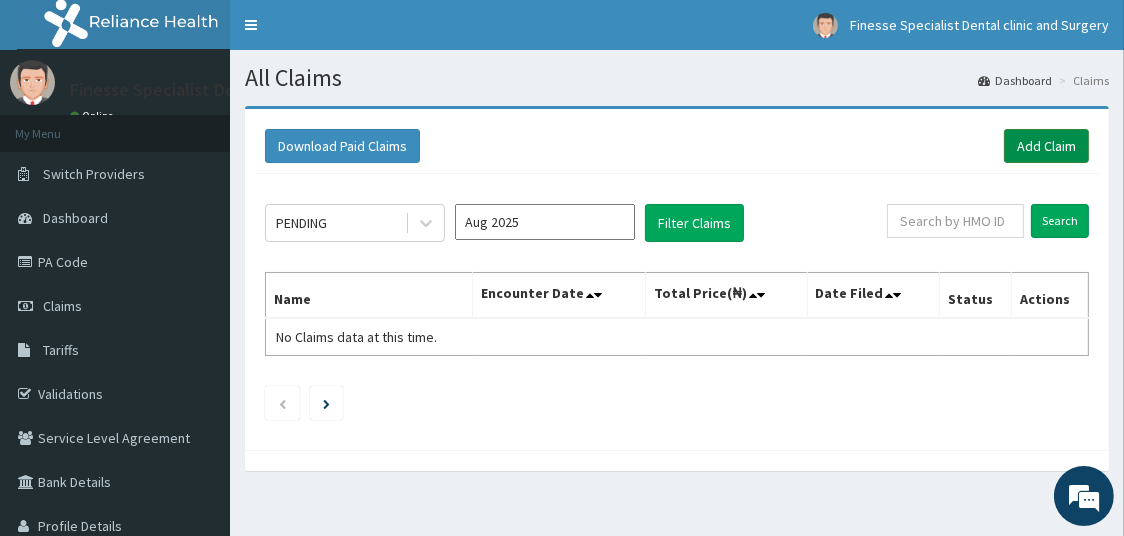 click on "Add Claim" at bounding box center (1046, 146) 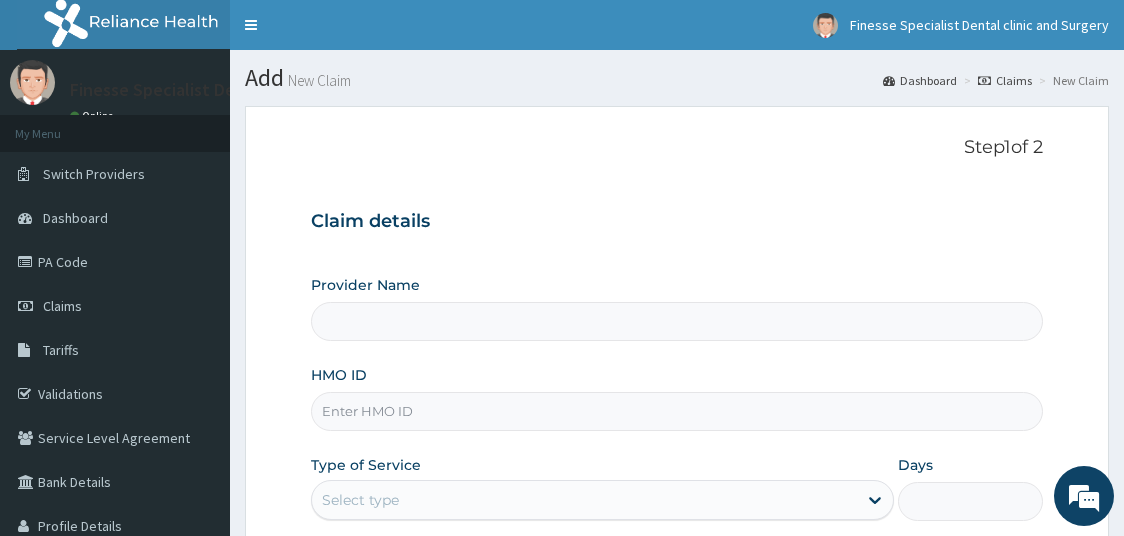 scroll, scrollTop: 0, scrollLeft: 0, axis: both 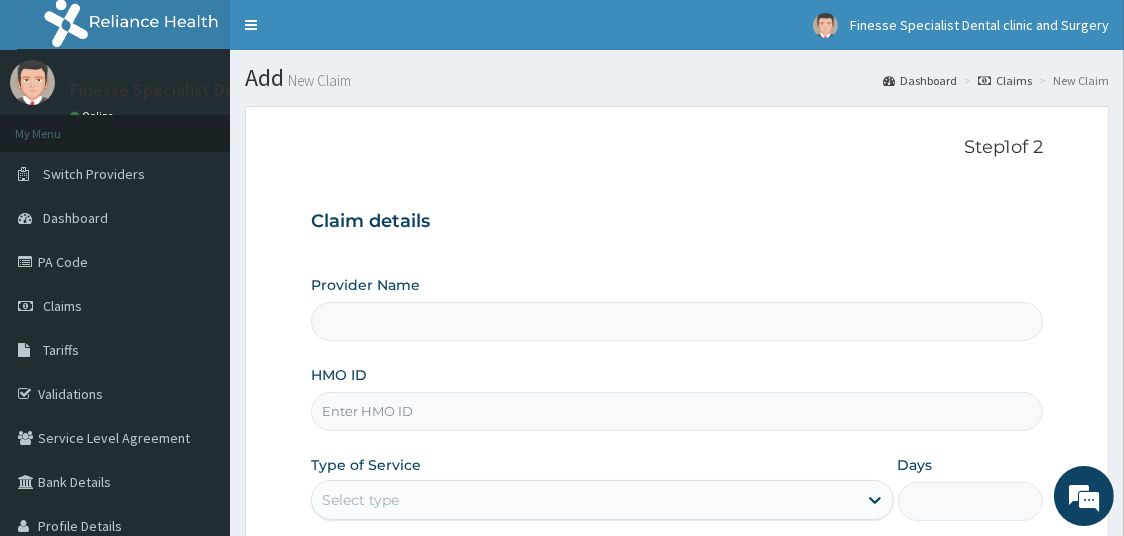 type on "Finesse Specialist Dental Clinics And Surgery" 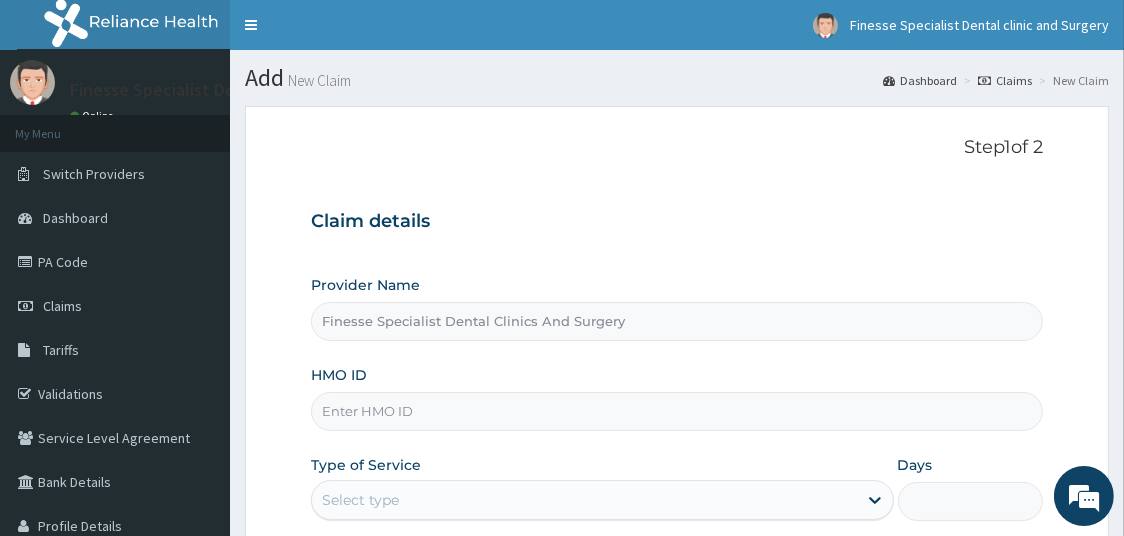 click on "HMO ID" at bounding box center (677, 411) 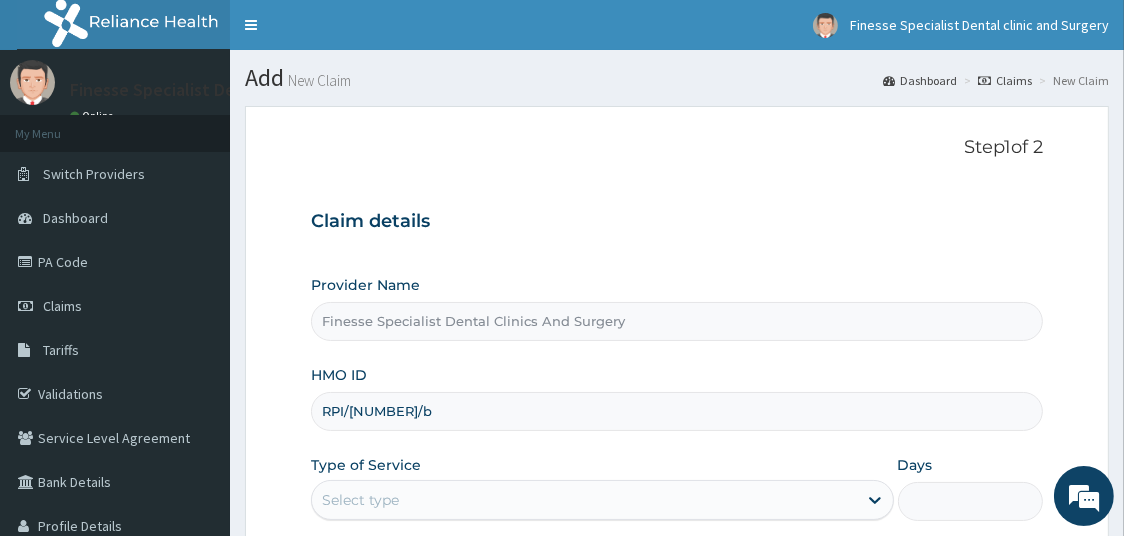 scroll, scrollTop: 0, scrollLeft: 0, axis: both 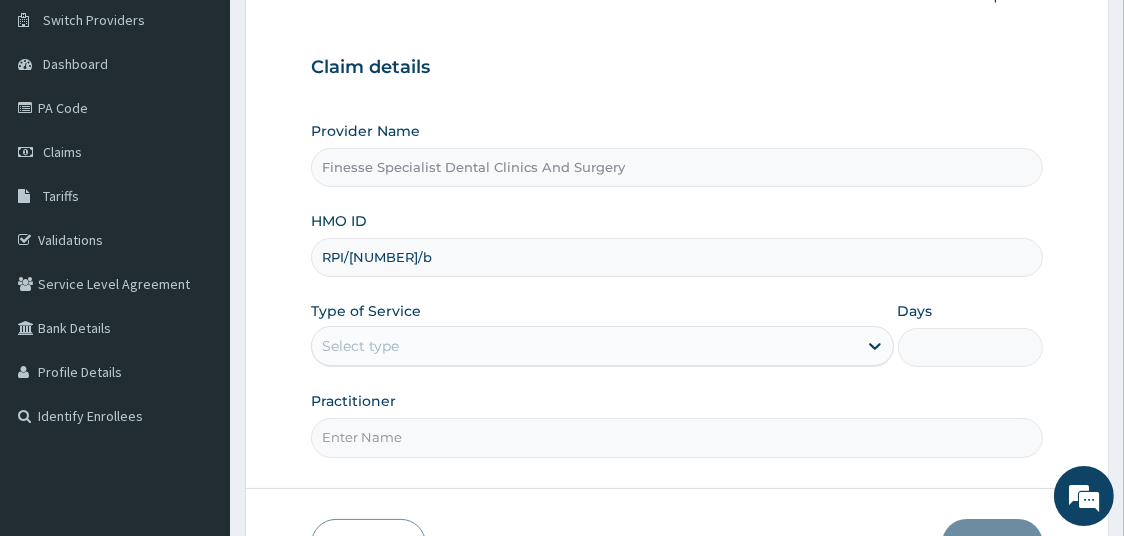 type on "RPI/10024/b" 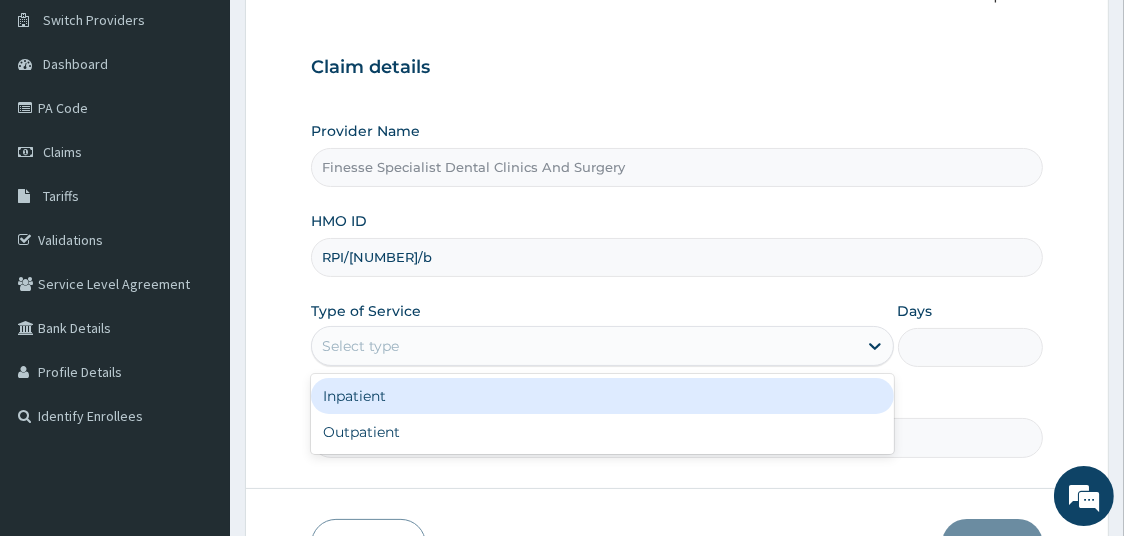 click on "Select type" at bounding box center (584, 346) 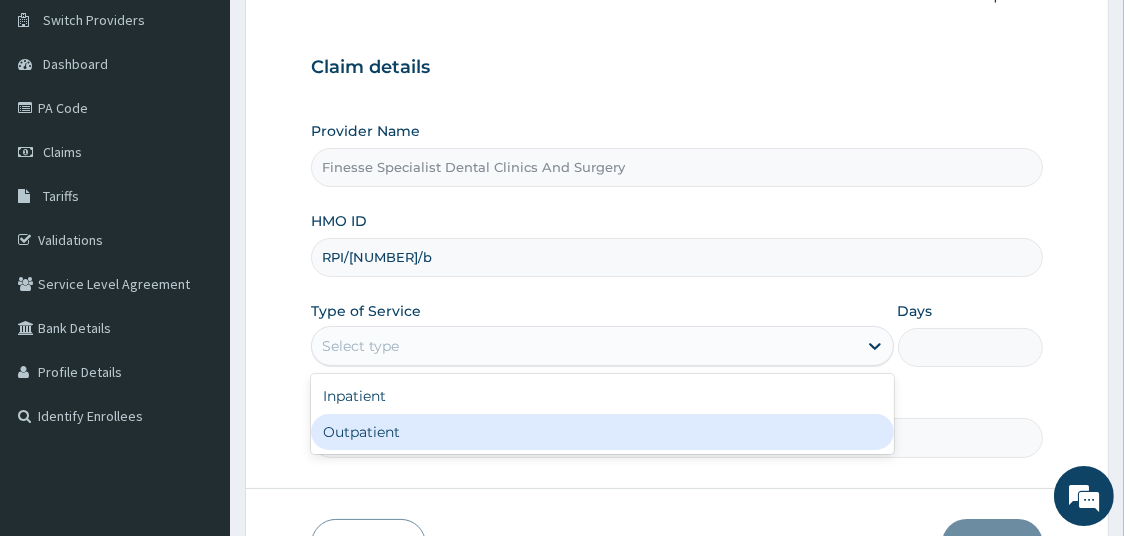 click on "Outpatient" at bounding box center [602, 432] 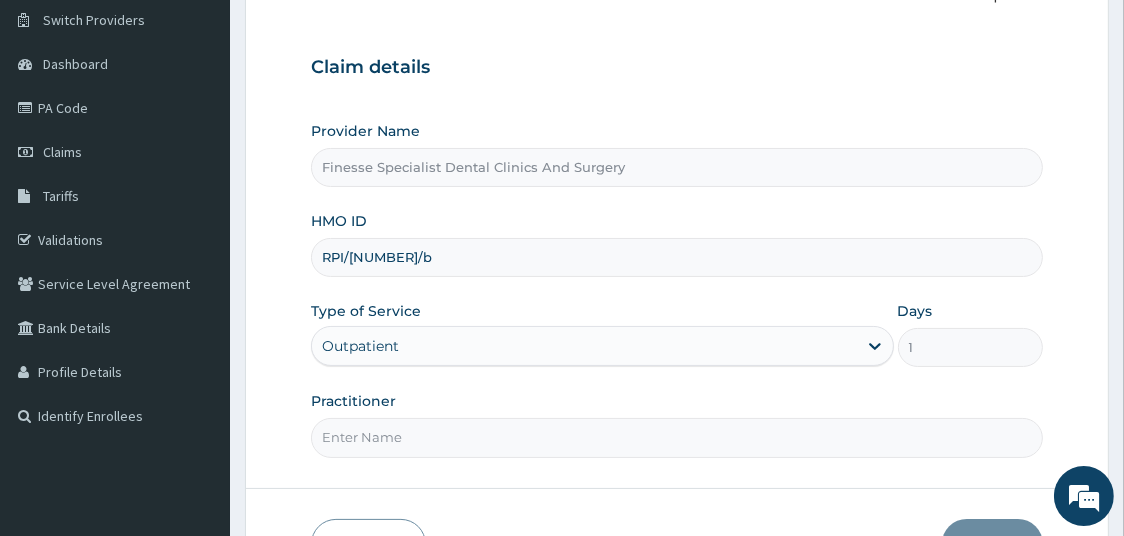 click on "Practitioner" at bounding box center [677, 437] 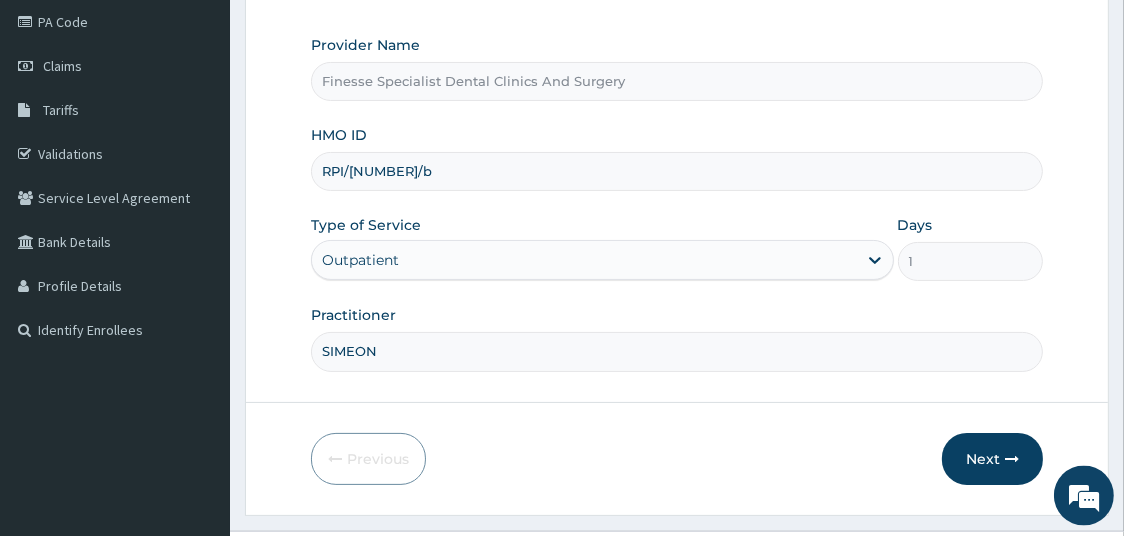scroll, scrollTop: 284, scrollLeft: 0, axis: vertical 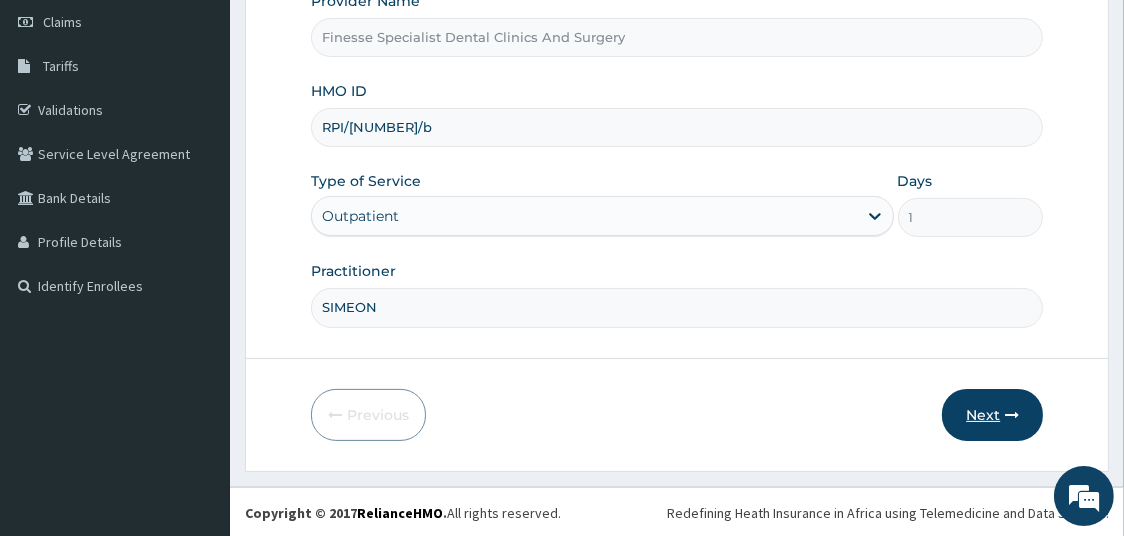 type on "SIMEON" 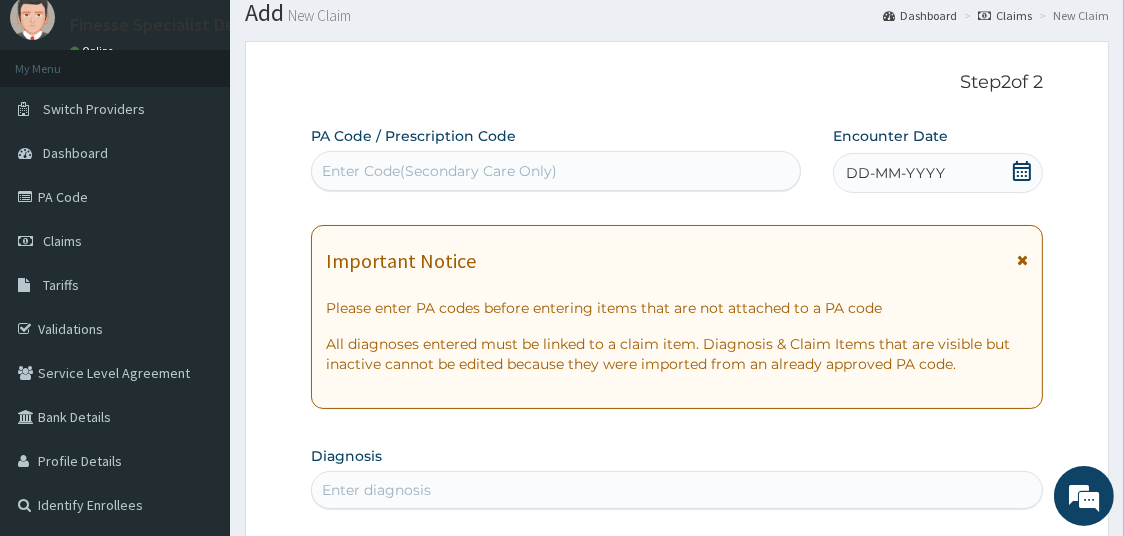 scroll, scrollTop: 54, scrollLeft: 0, axis: vertical 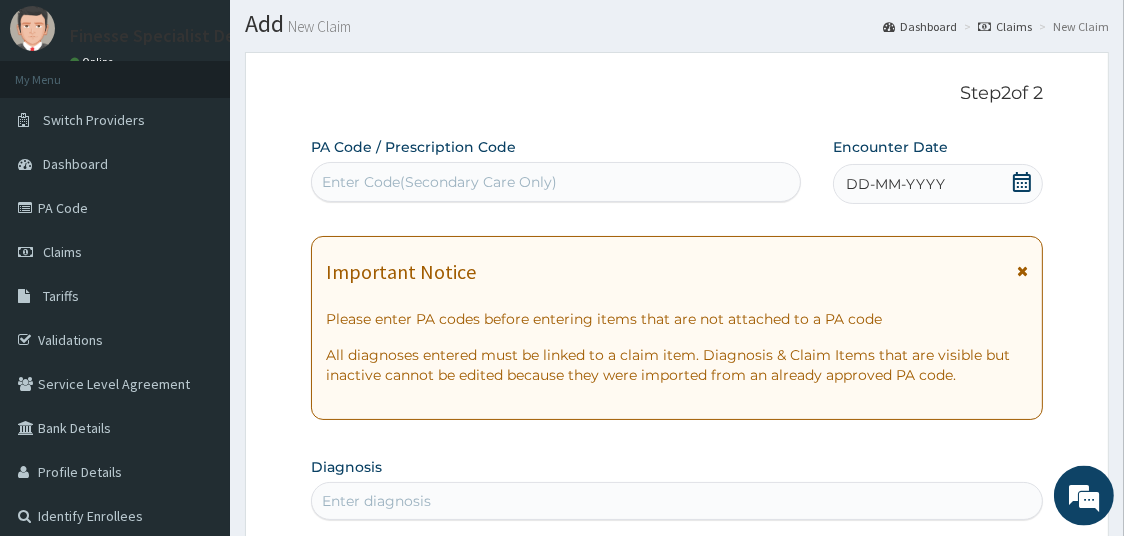 click 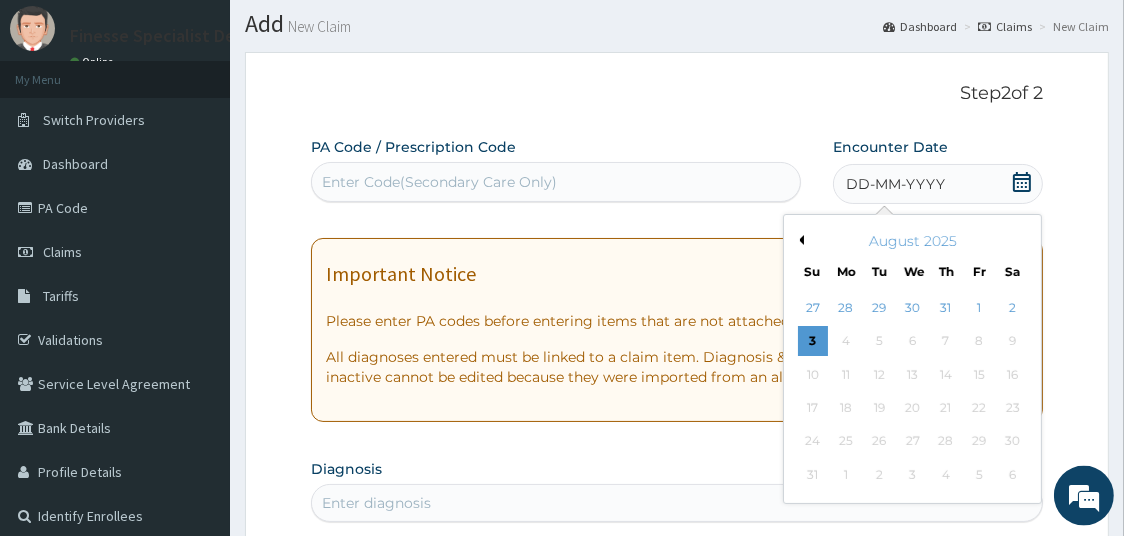 click on "Previous Month" at bounding box center [799, 240] 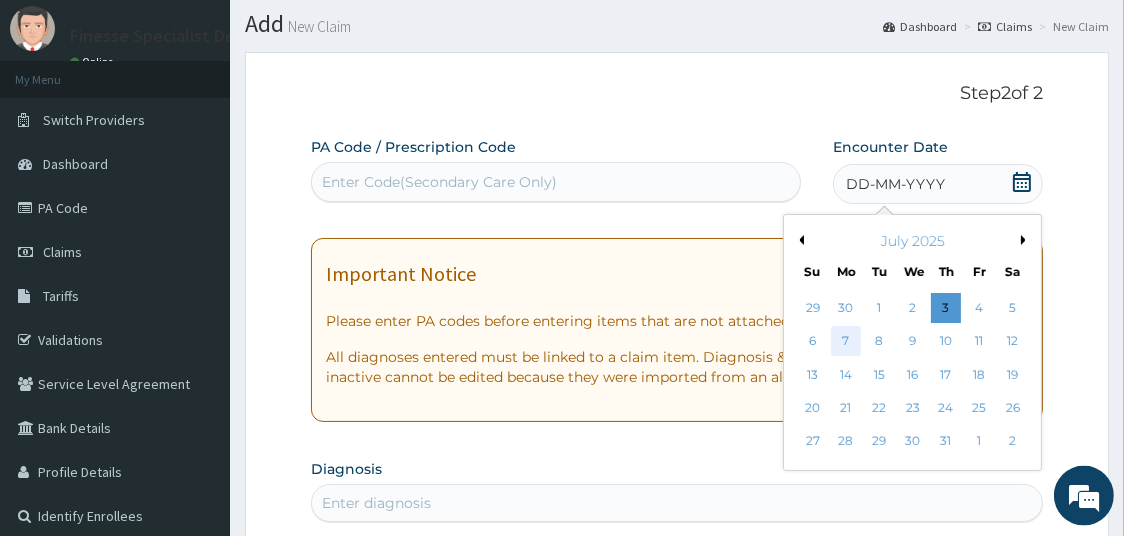 click on "7" at bounding box center [846, 342] 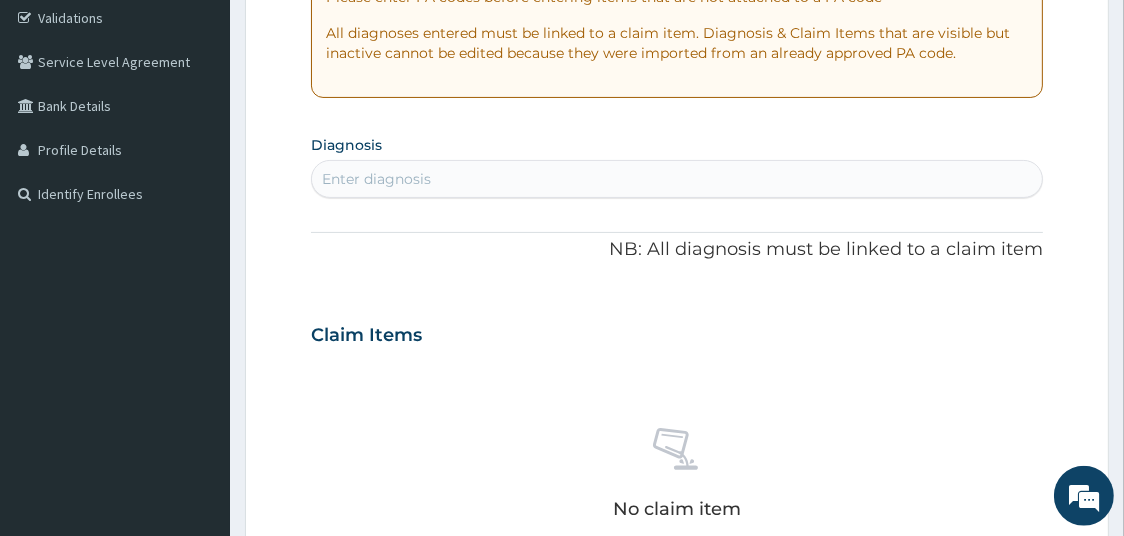 scroll, scrollTop: 400, scrollLeft: 0, axis: vertical 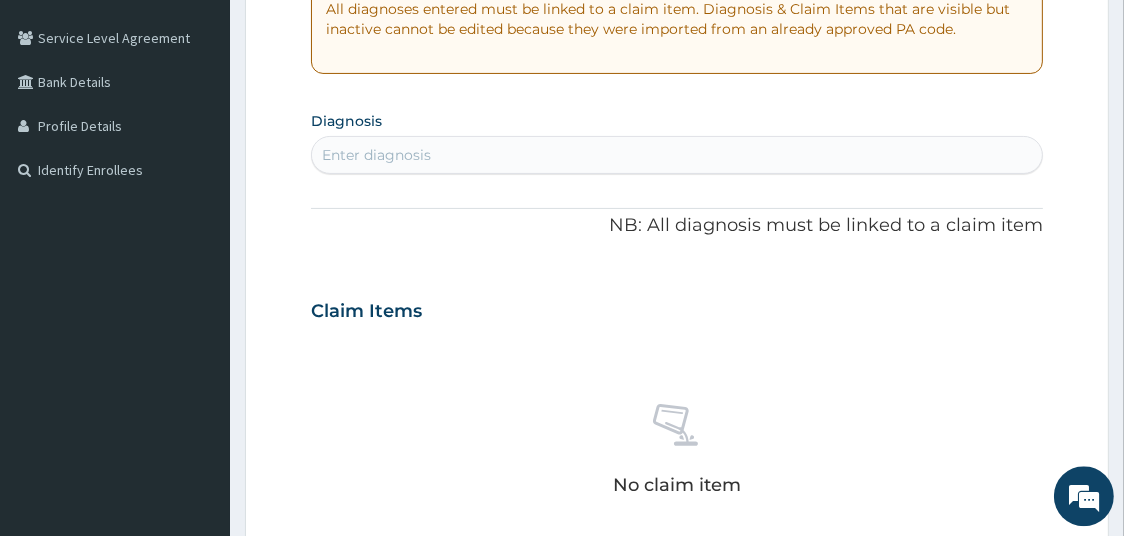 click on "Enter diagnosis" at bounding box center [677, 155] 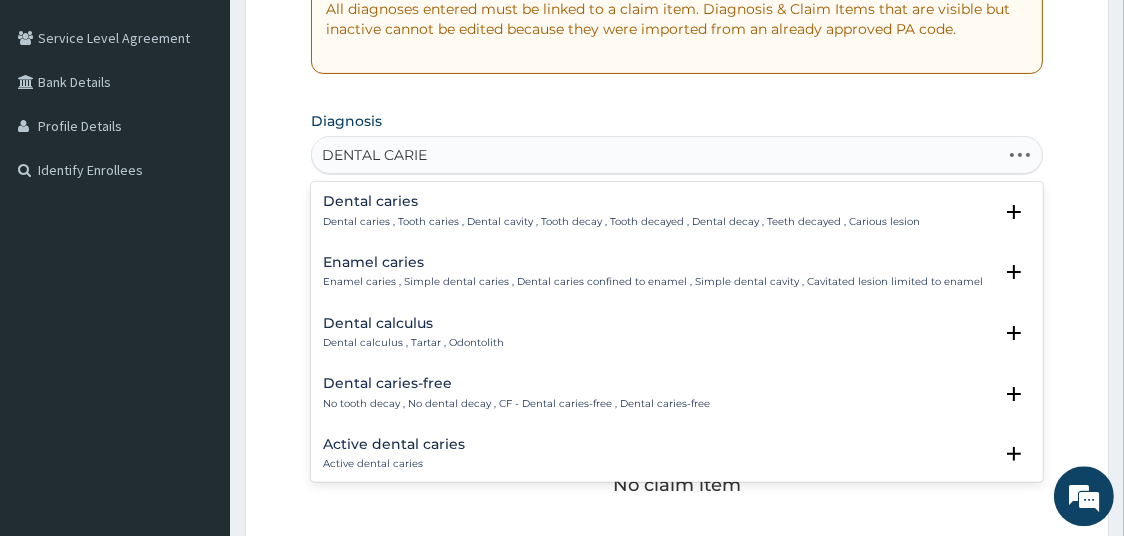 type on "DENTAL CARIES" 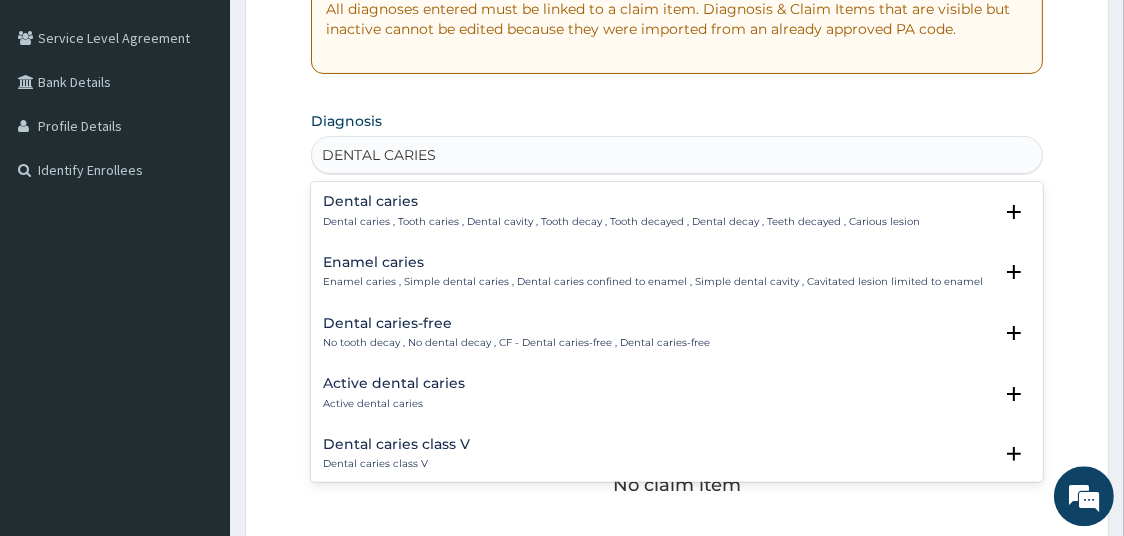 click on "Dental caries Dental caries , Tooth caries , Dental cavity , Tooth decay , Tooth decayed , Dental decay , Teeth decayed , Carious lesion" at bounding box center [621, 211] 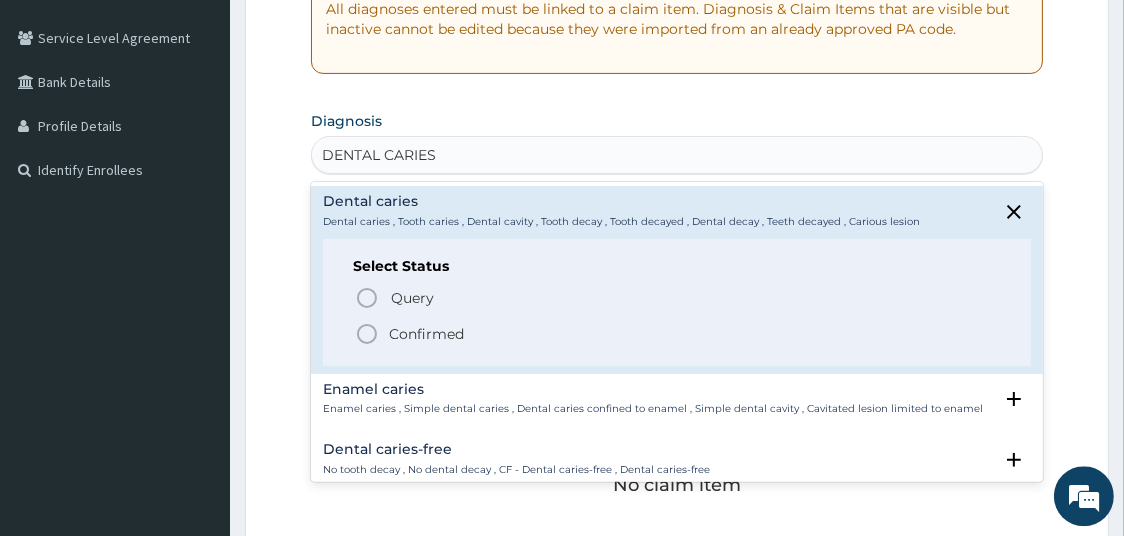 click on "Confirmed" at bounding box center [426, 334] 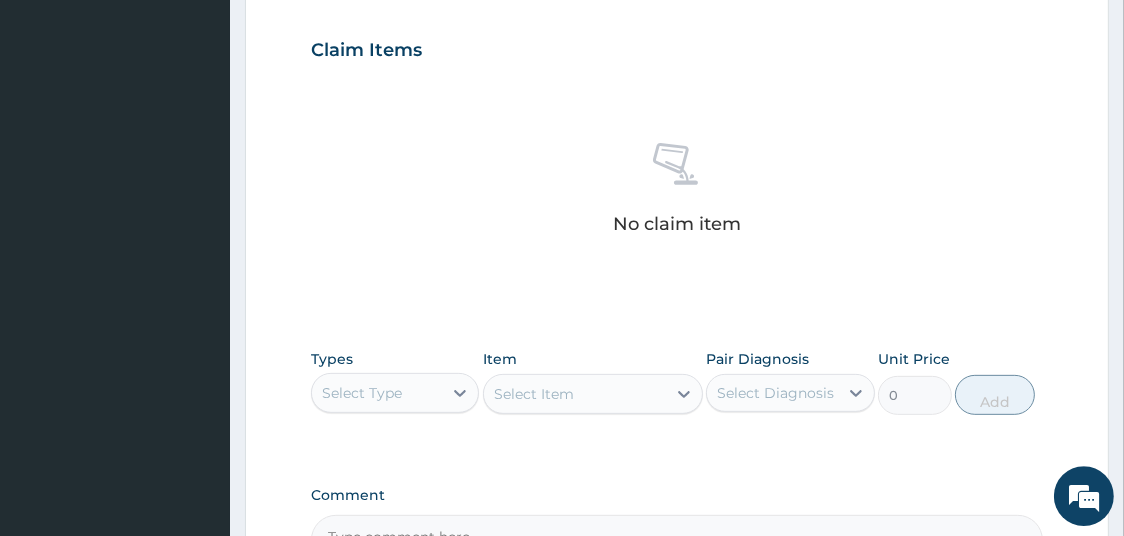 scroll, scrollTop: 676, scrollLeft: 0, axis: vertical 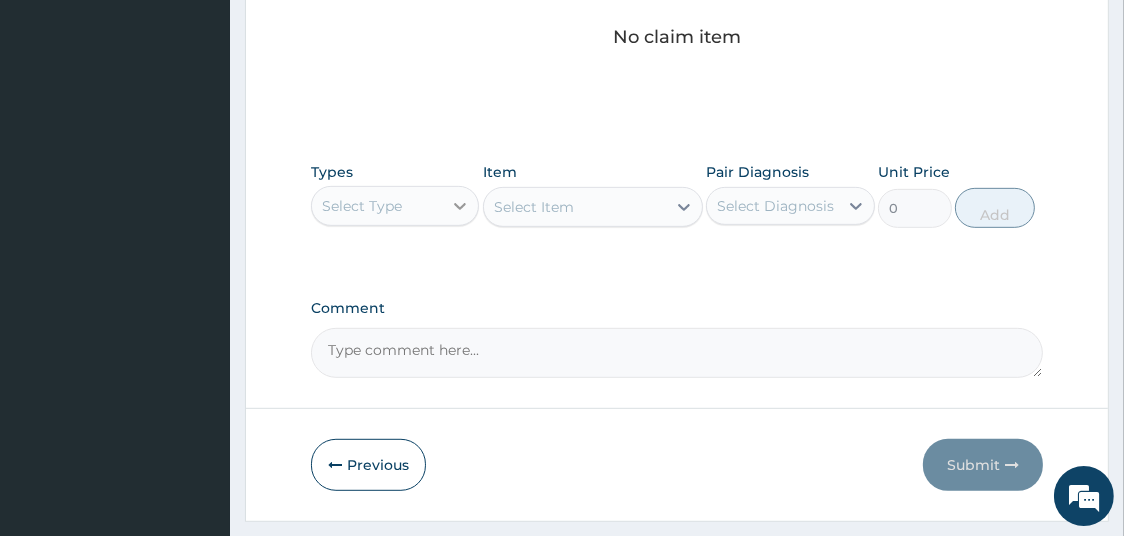 click 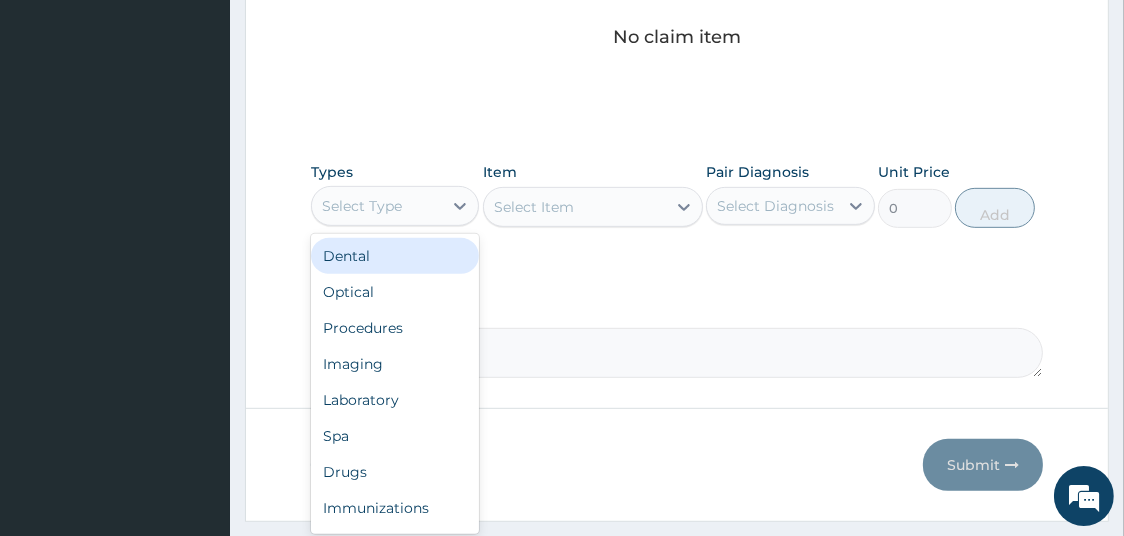 click on "Dental" at bounding box center (395, 256) 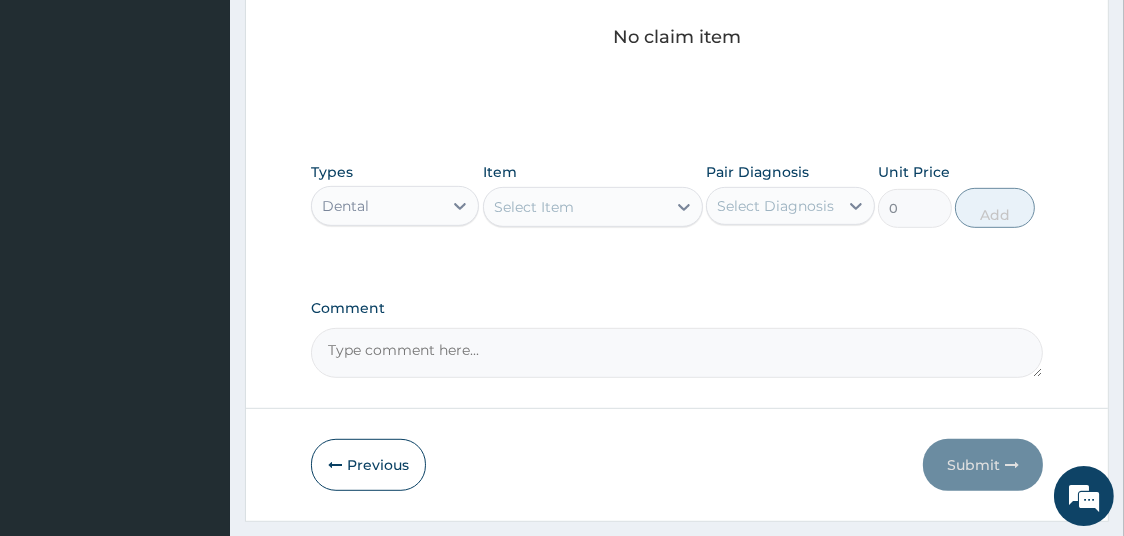 click on "Select Item" at bounding box center (534, 207) 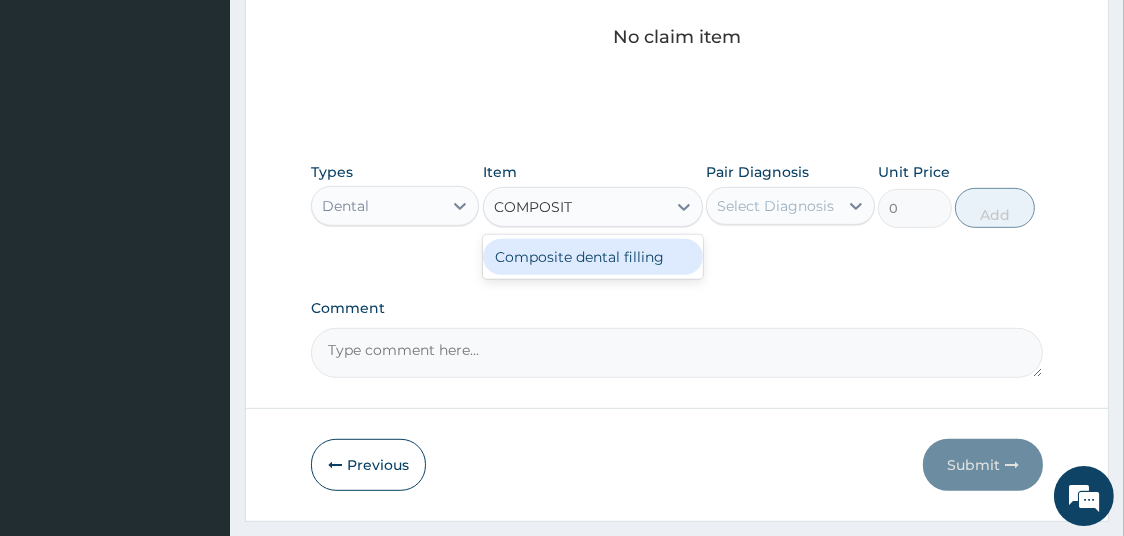 type on "COMPOSITE" 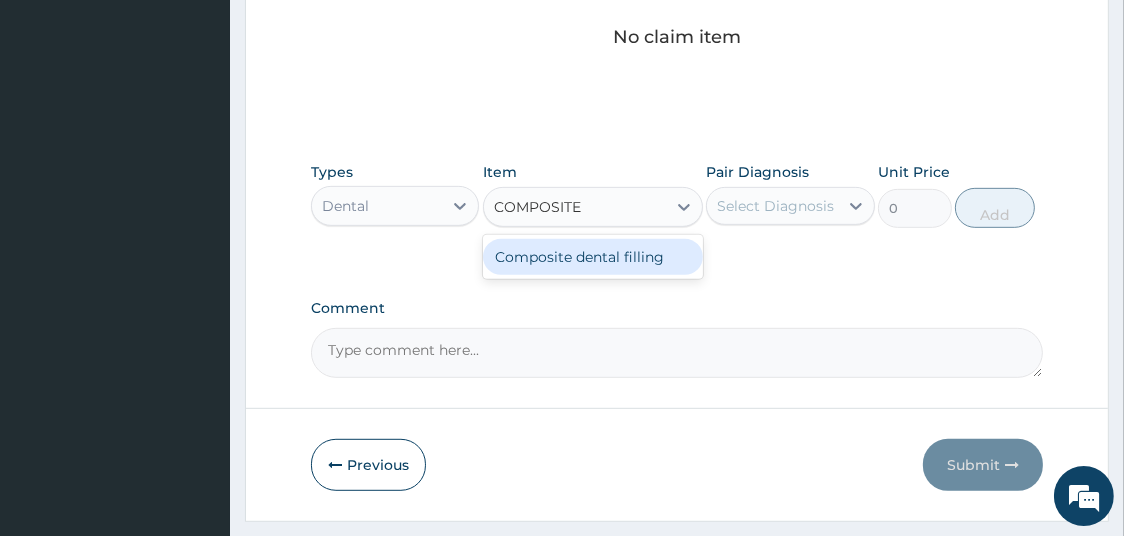 click on "Composite dental filling" at bounding box center (593, 257) 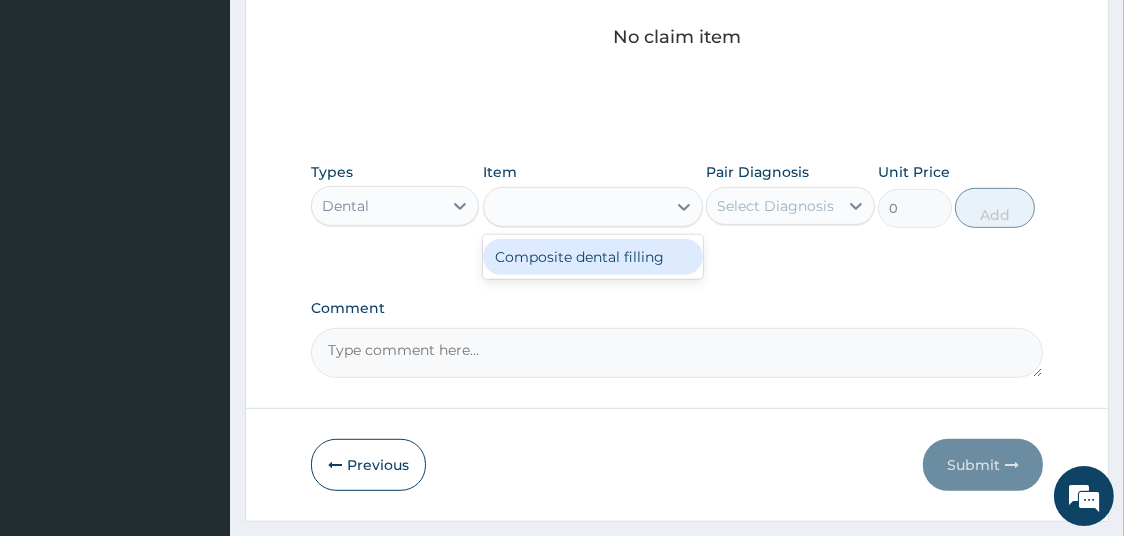 type on "7500" 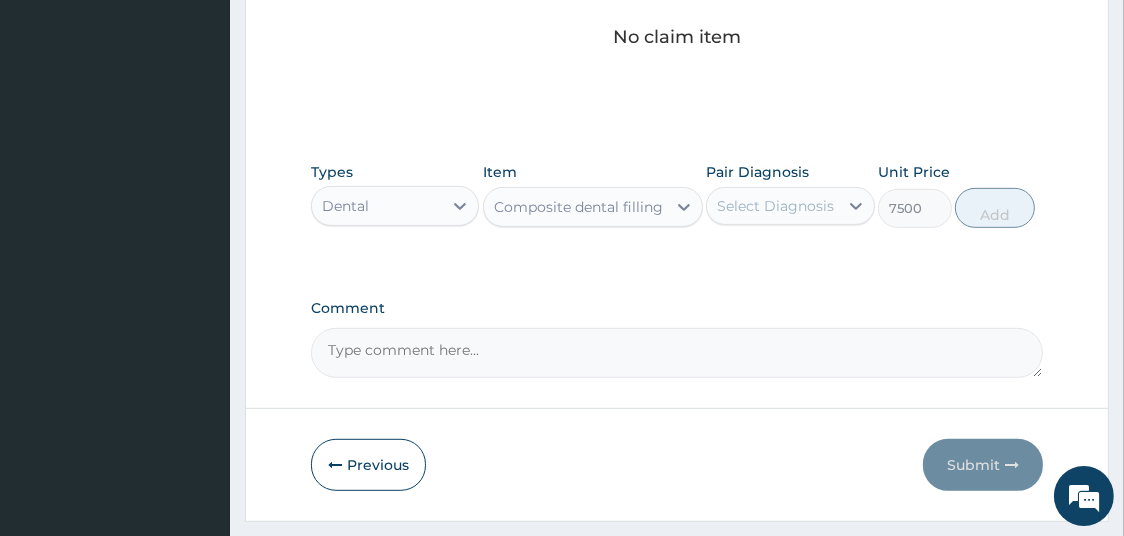 click on "Select Diagnosis" at bounding box center [775, 206] 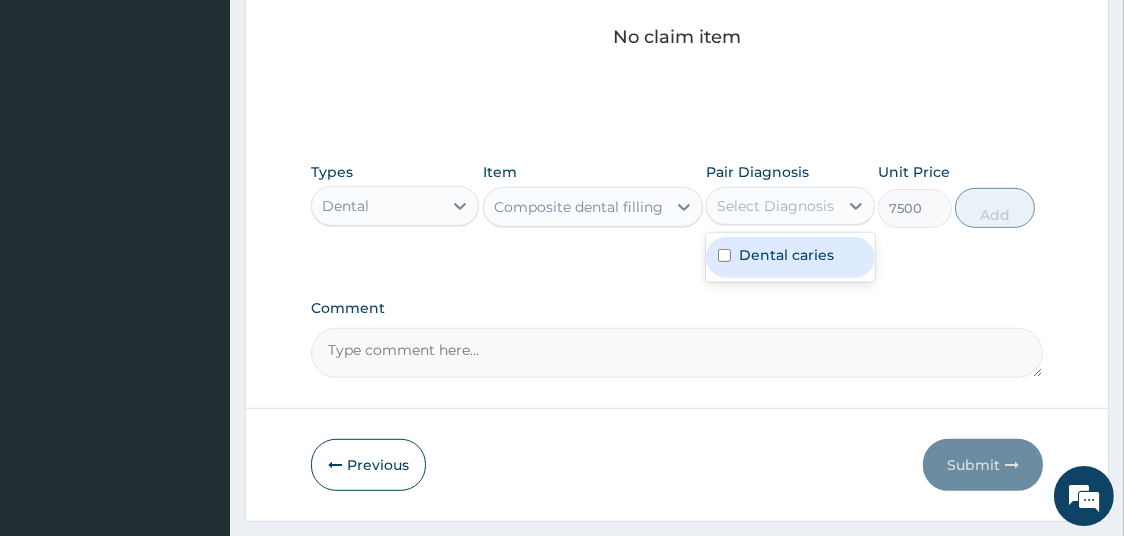 click on "Dental caries" at bounding box center (786, 255) 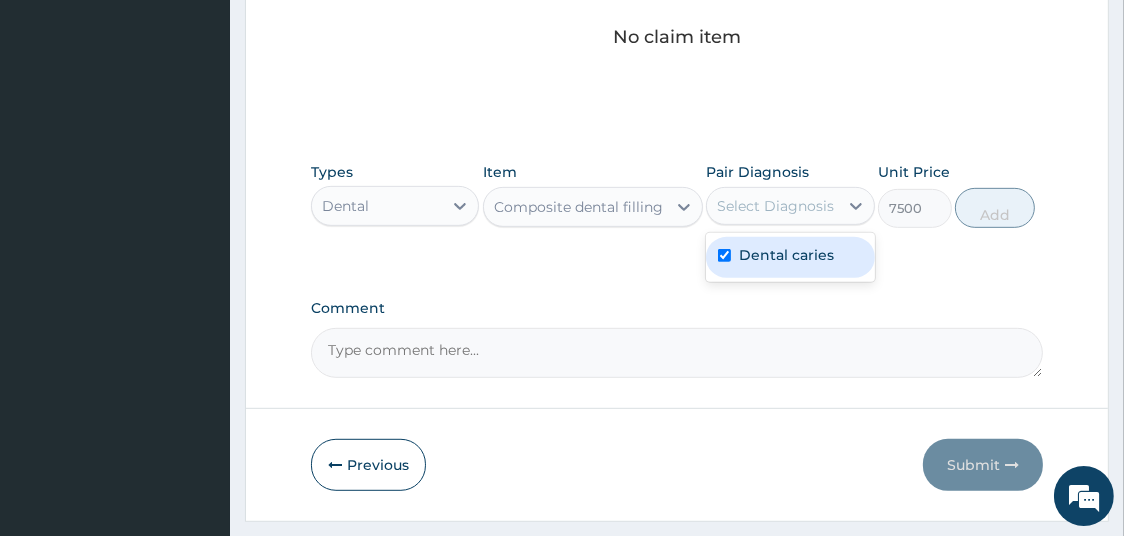 checkbox on "true" 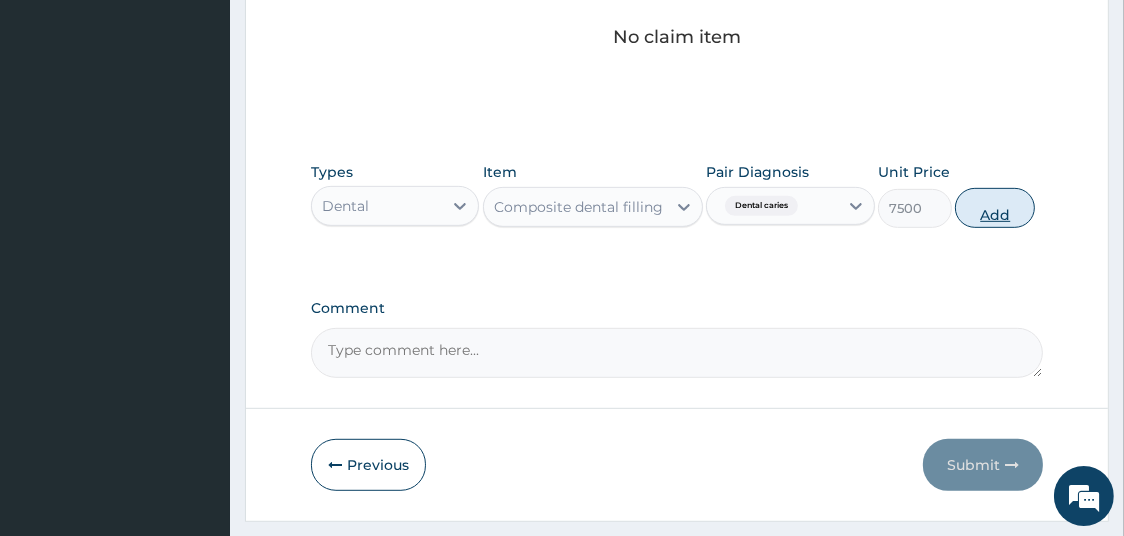 click on "Add" at bounding box center [995, 208] 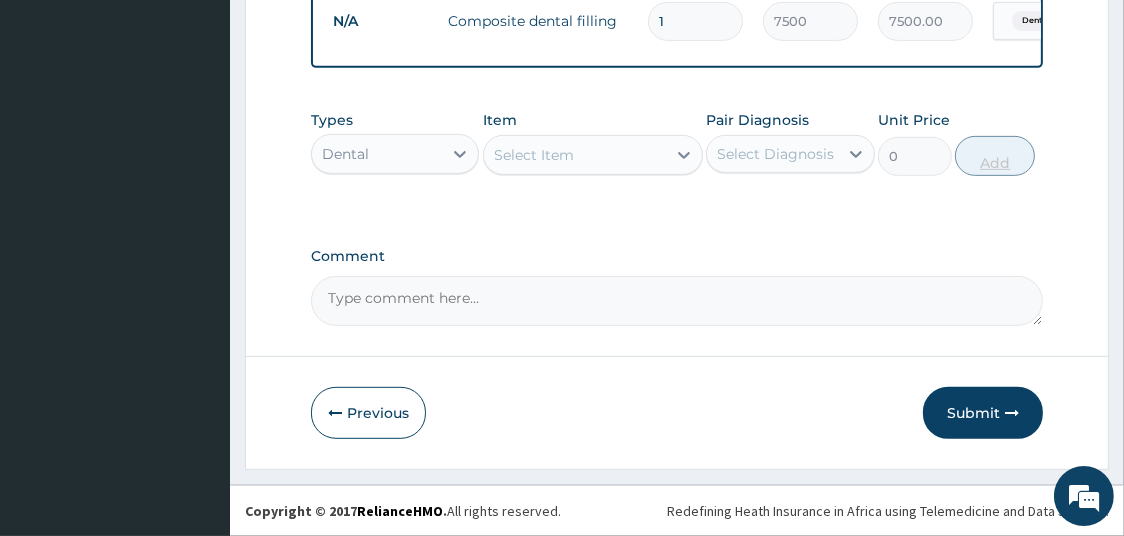 scroll, scrollTop: 822, scrollLeft: 0, axis: vertical 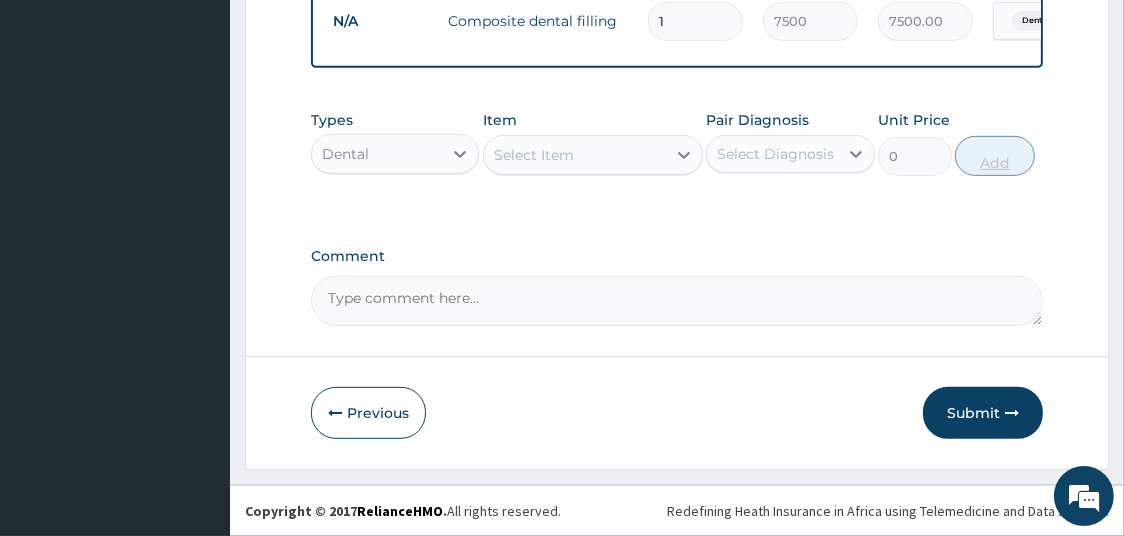 type 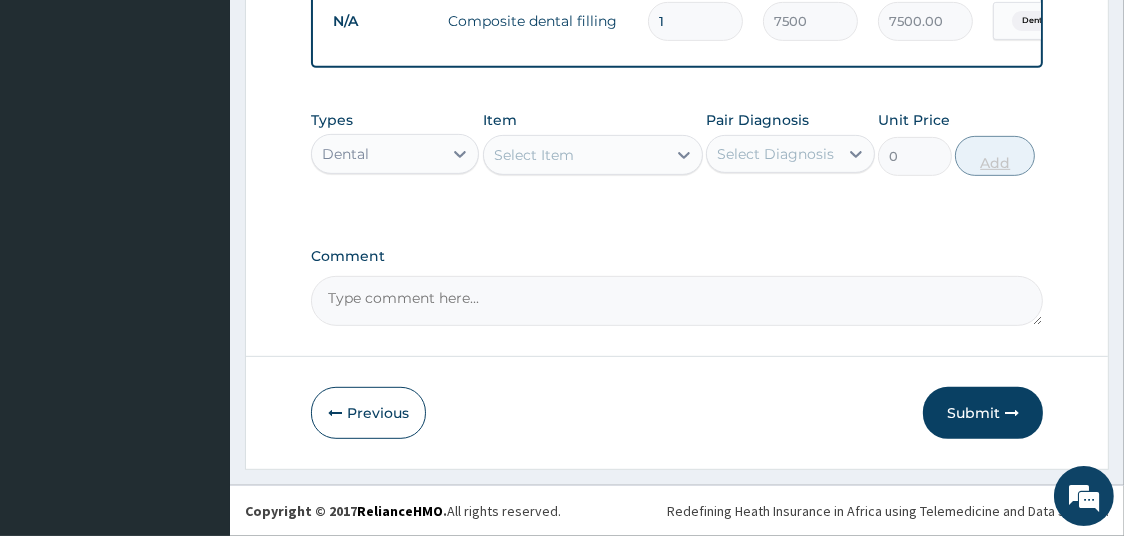 type on "0.00" 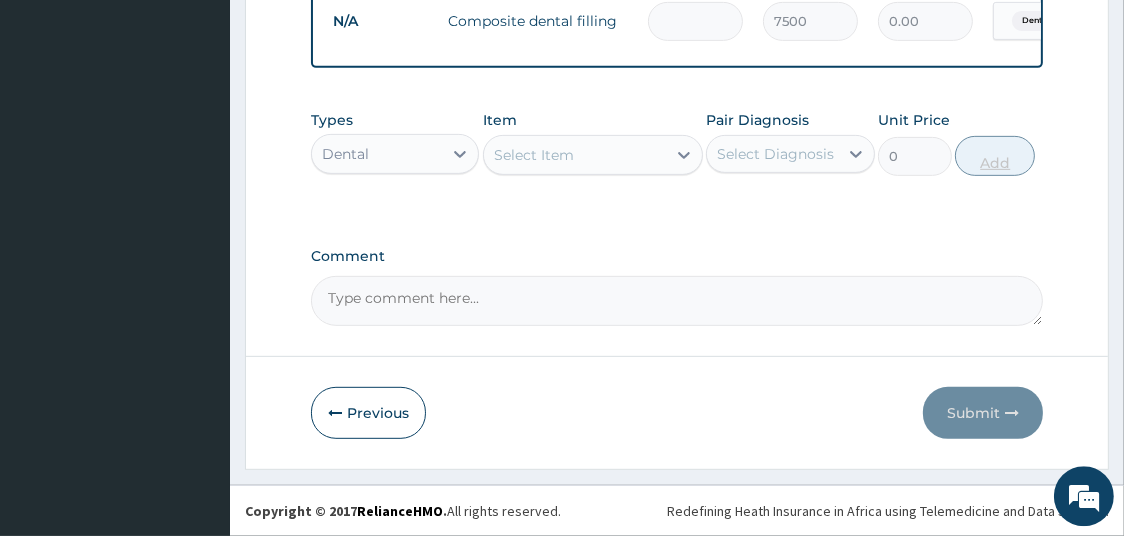type on "4" 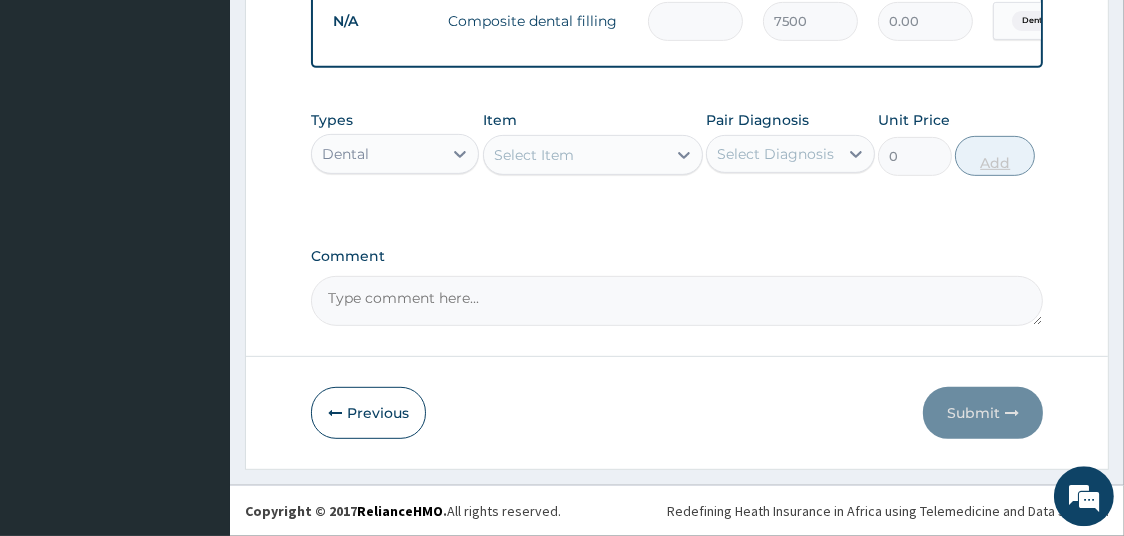 type on "30000.00" 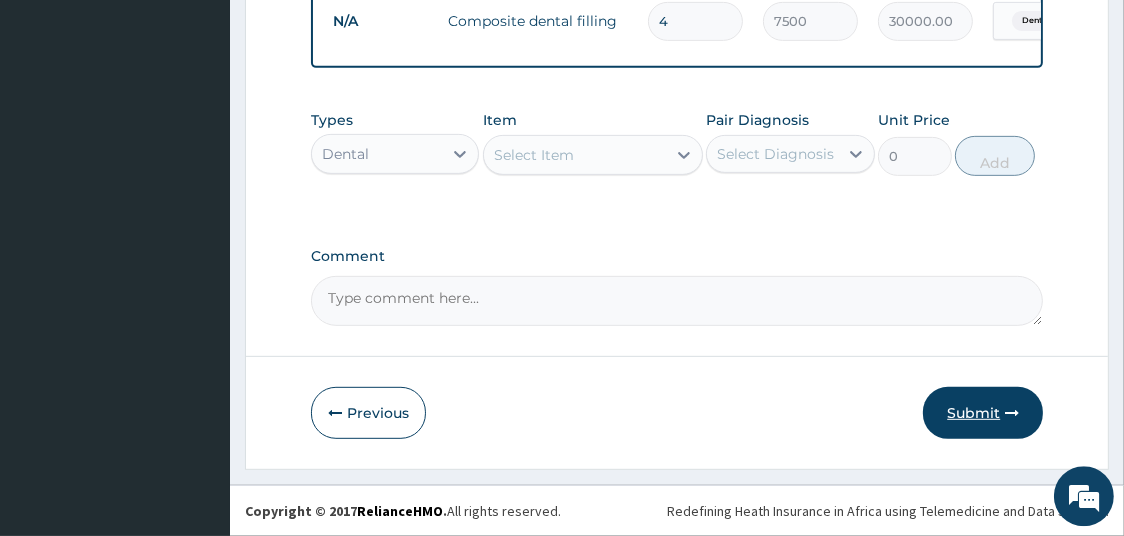 type on "4" 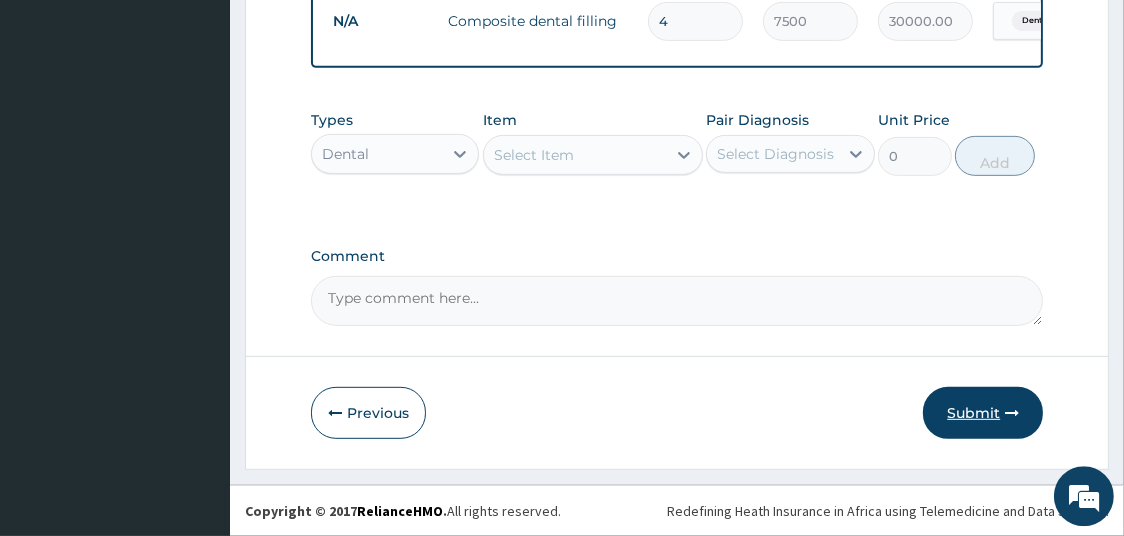 click on "Submit" at bounding box center [983, 413] 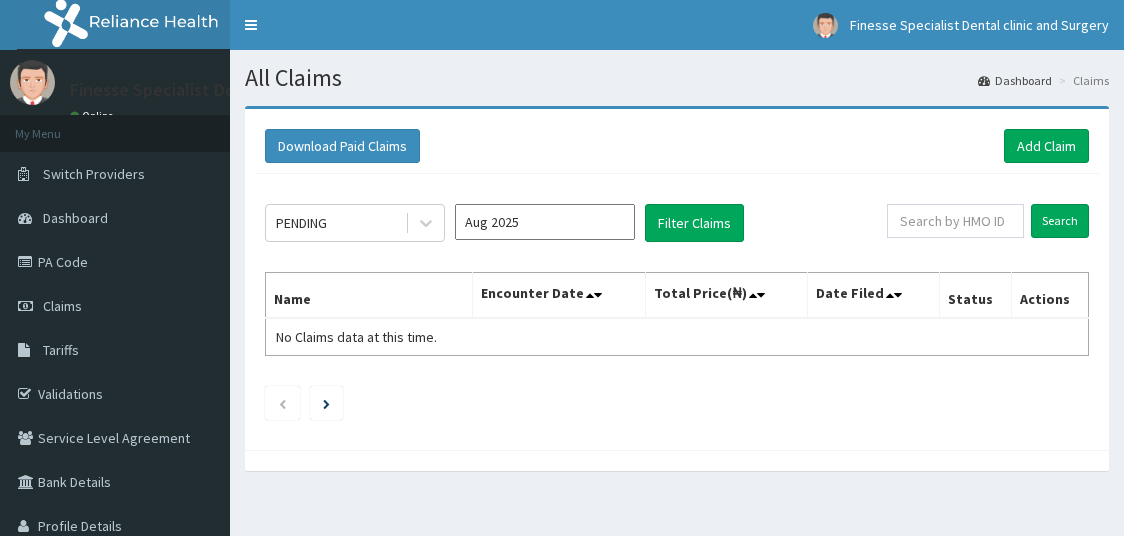 scroll, scrollTop: 0, scrollLeft: 0, axis: both 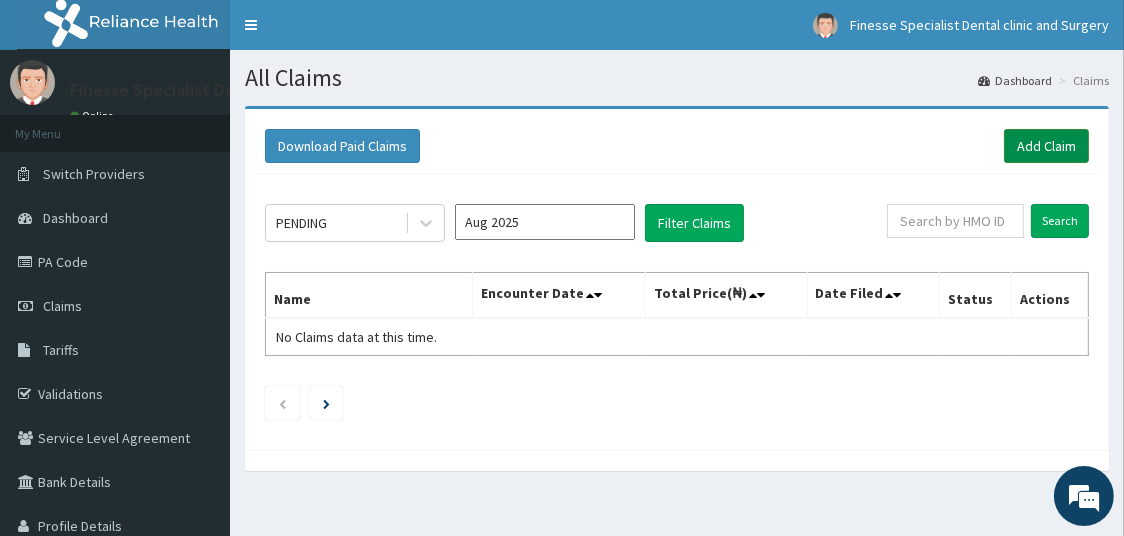click on "Add Claim" at bounding box center [1046, 146] 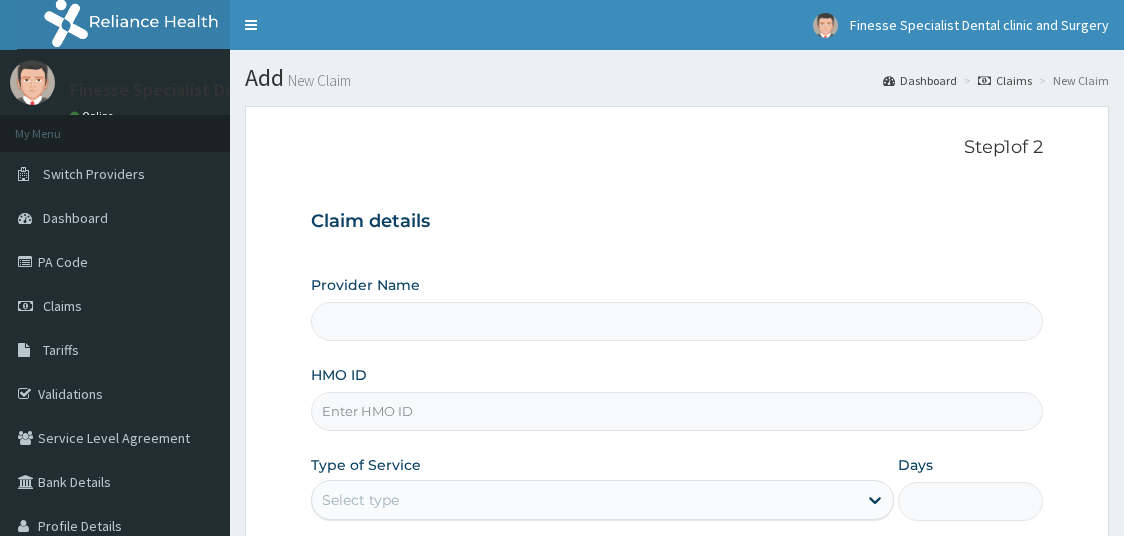 scroll, scrollTop: 0, scrollLeft: 0, axis: both 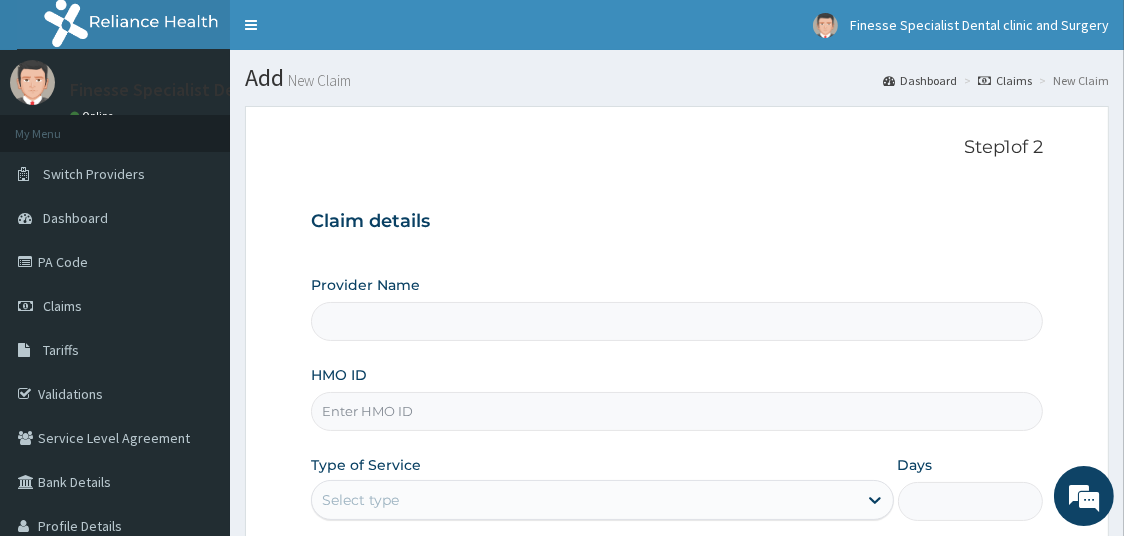 type on "Finesse Specialist Dental Clinics And Surgery" 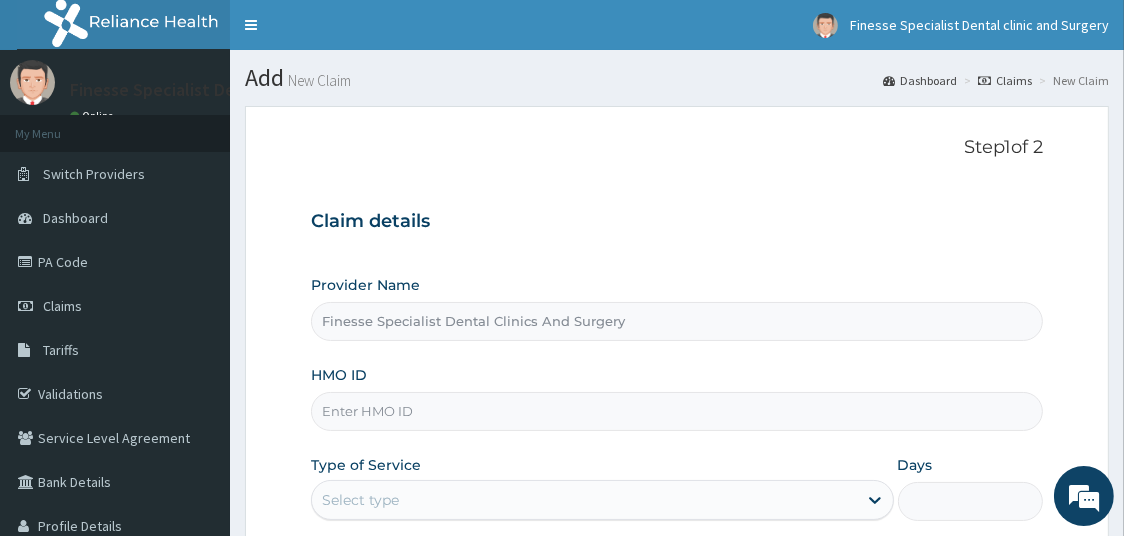click on "HMO ID" at bounding box center [677, 411] 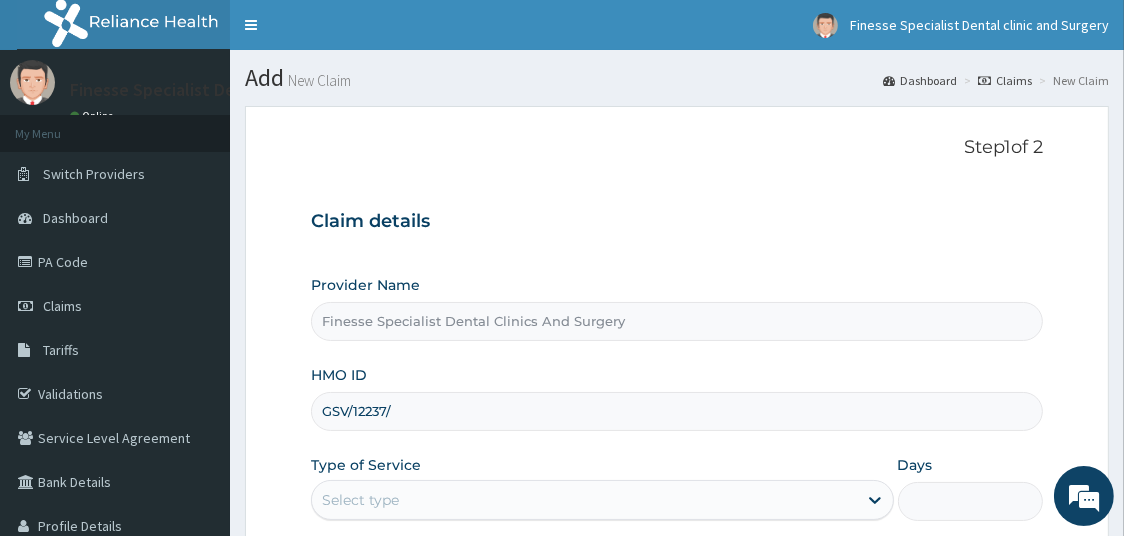 scroll, scrollTop: 0, scrollLeft: 0, axis: both 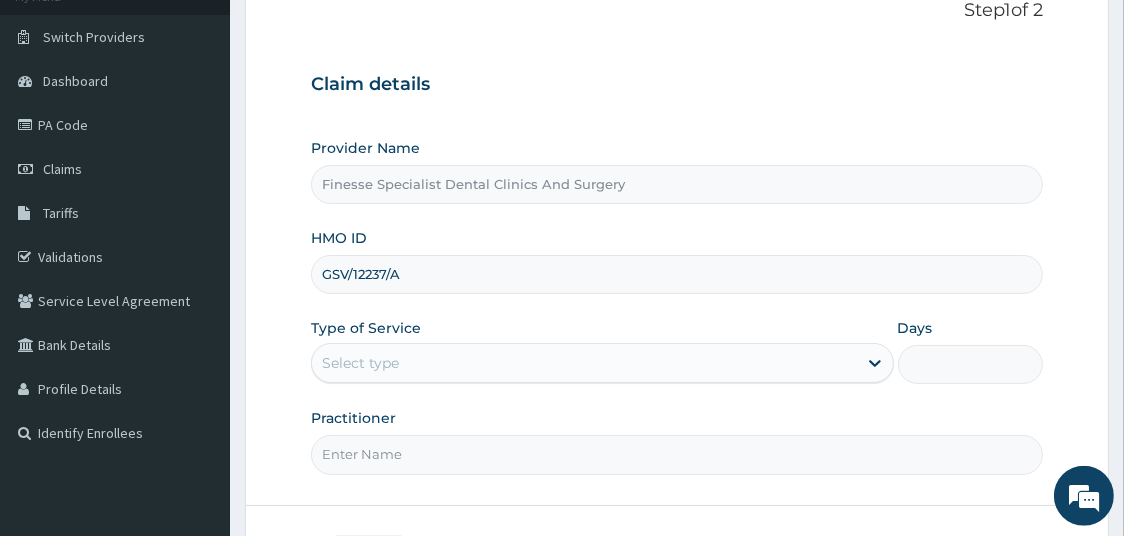 type on "GSV/12237/A" 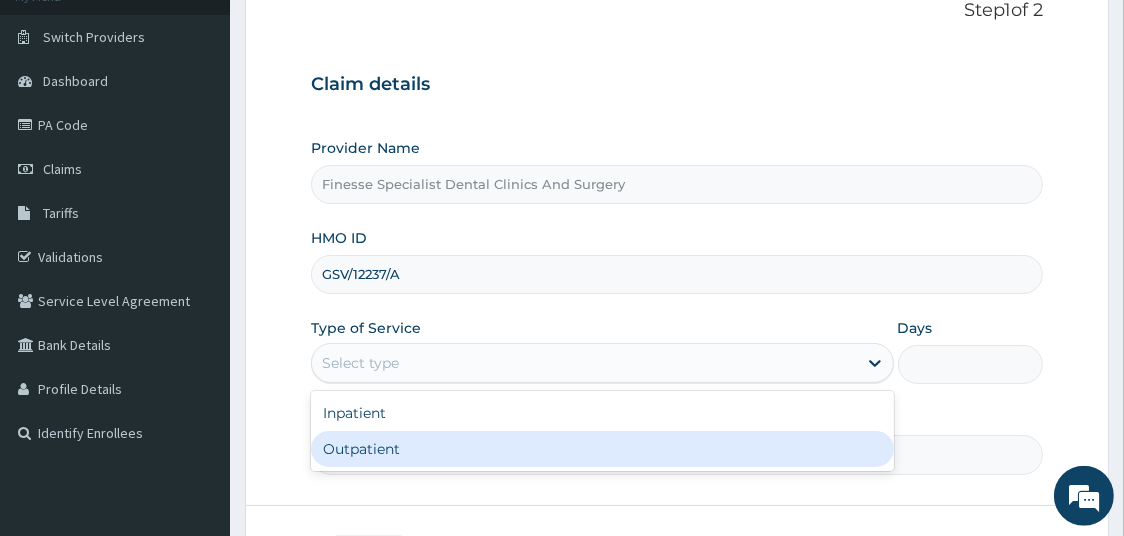 click on "Outpatient" at bounding box center (602, 449) 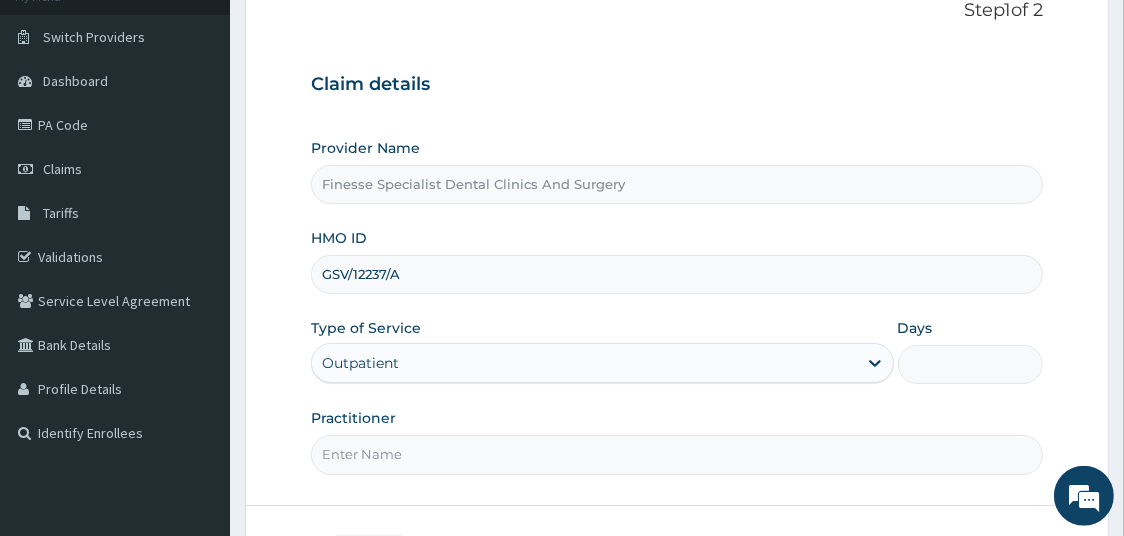 type on "1" 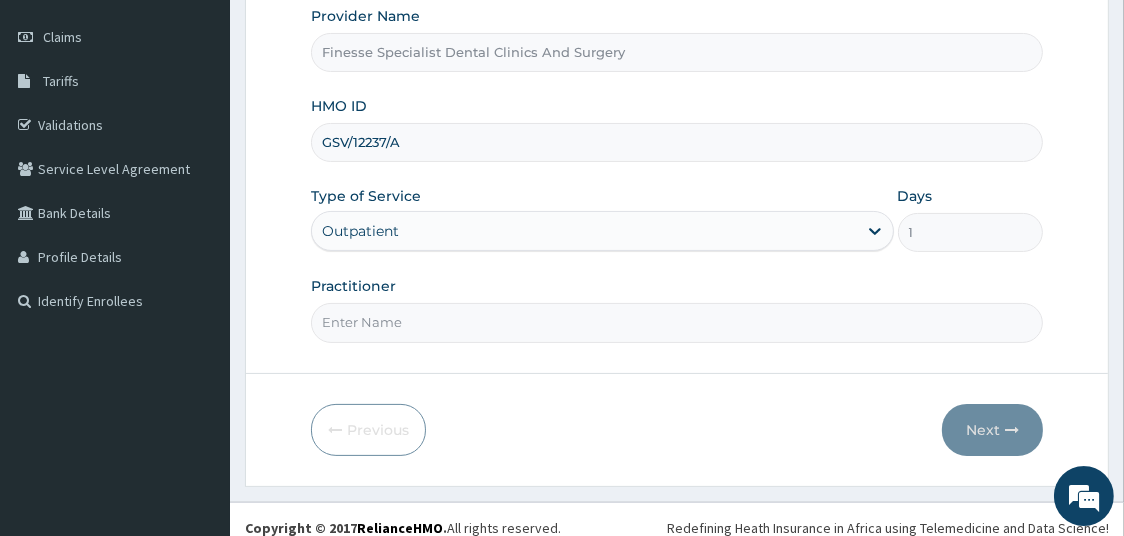 scroll, scrollTop: 277, scrollLeft: 0, axis: vertical 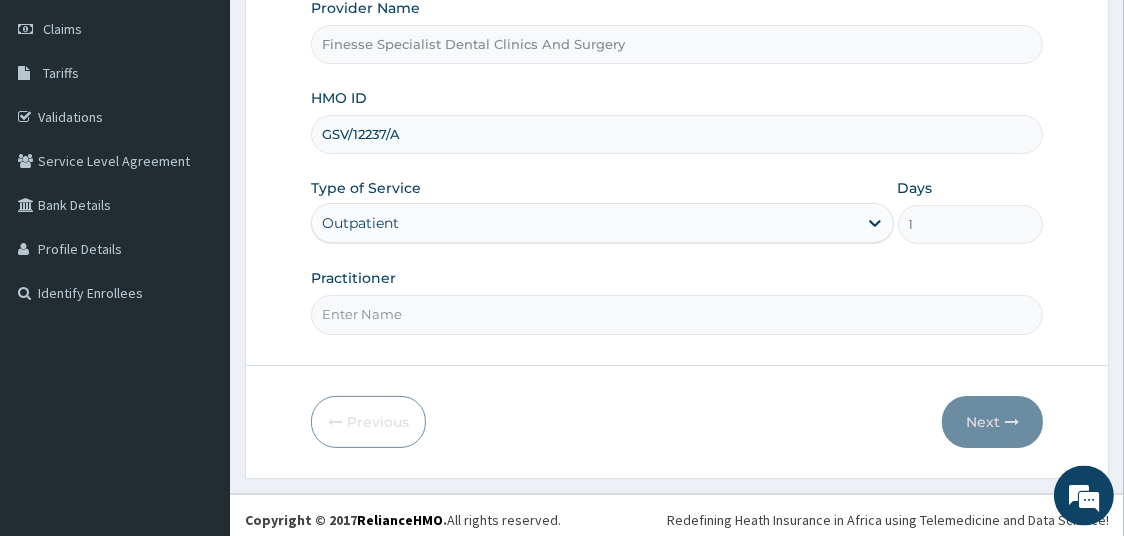 click on "Practitioner" at bounding box center (677, 314) 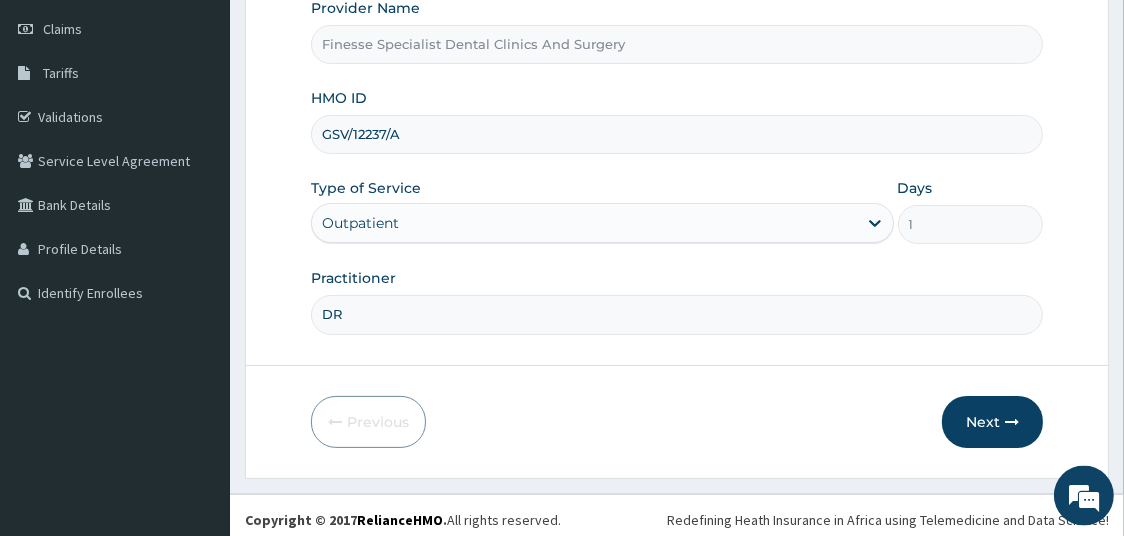 type on "DR" 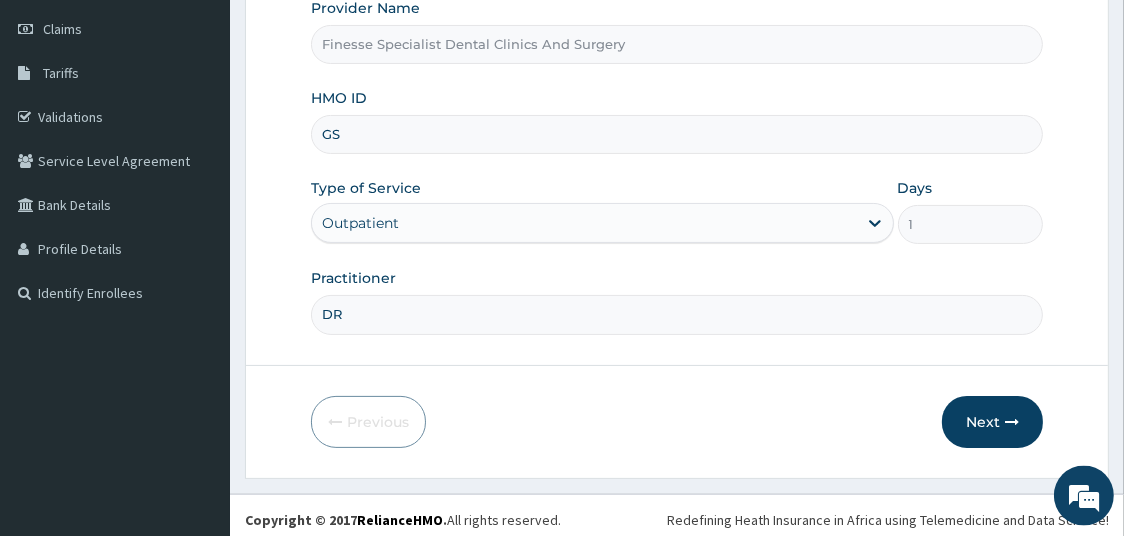 type on "G" 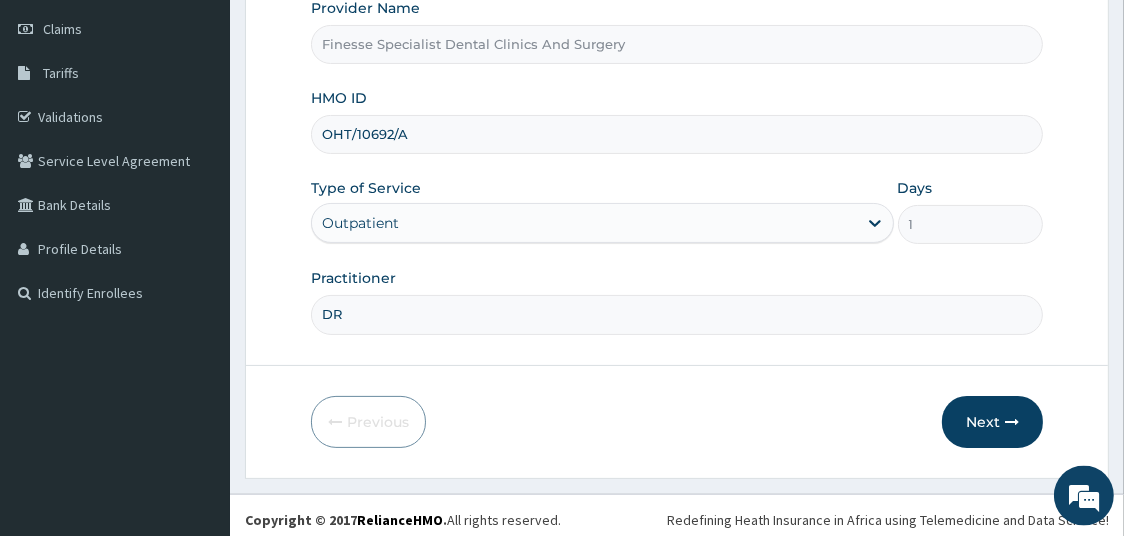 type on "OHT/10692/A" 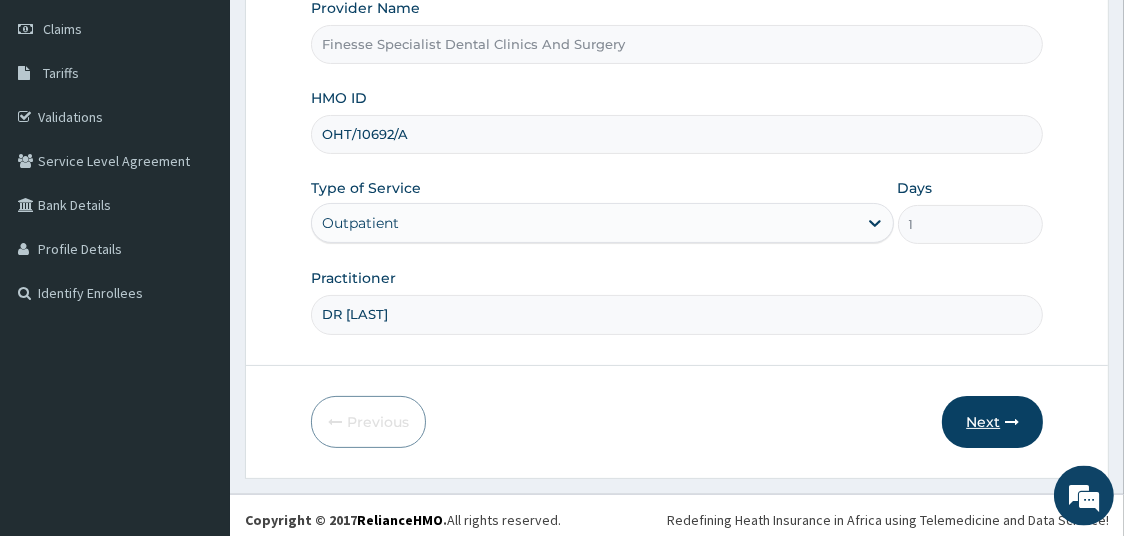 type on "DR [LAST]" 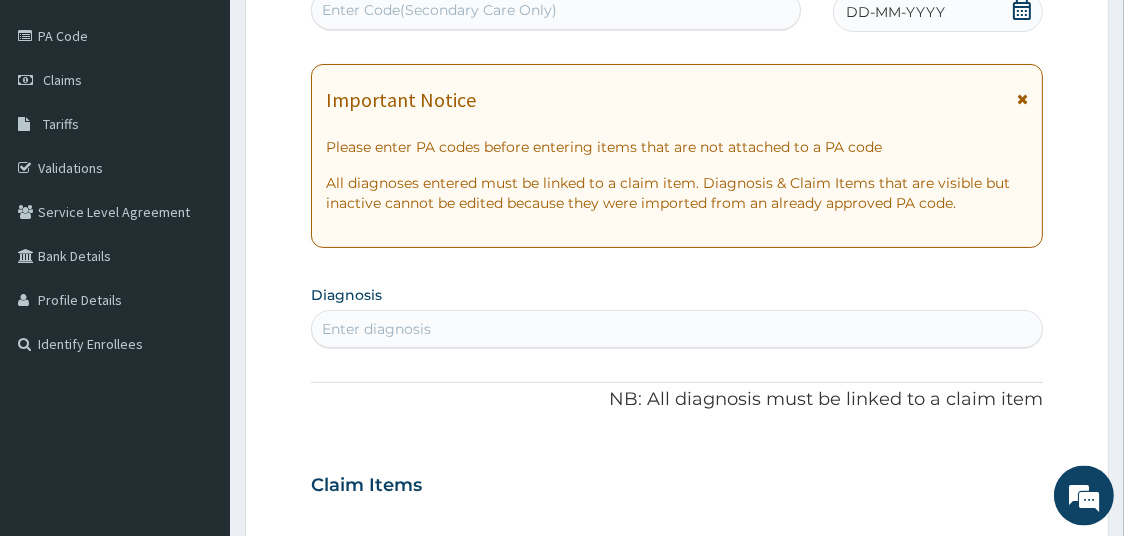 scroll, scrollTop: 0, scrollLeft: 0, axis: both 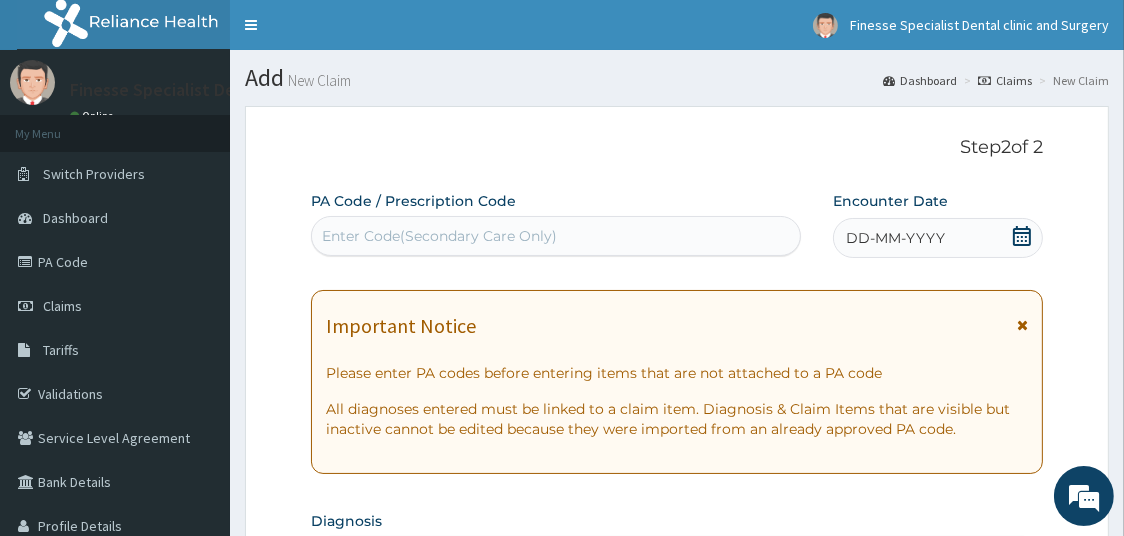 click 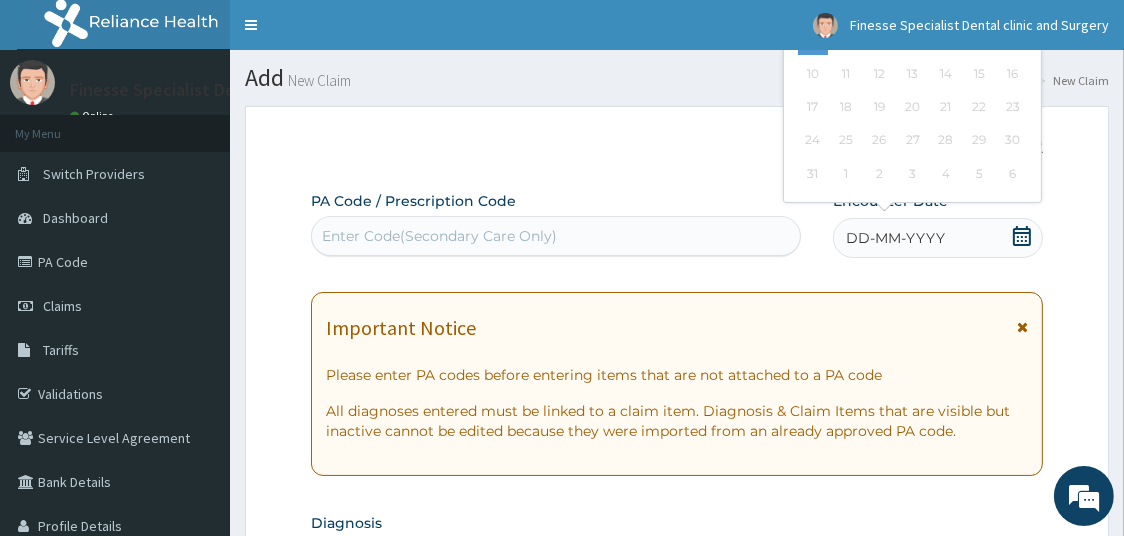 click 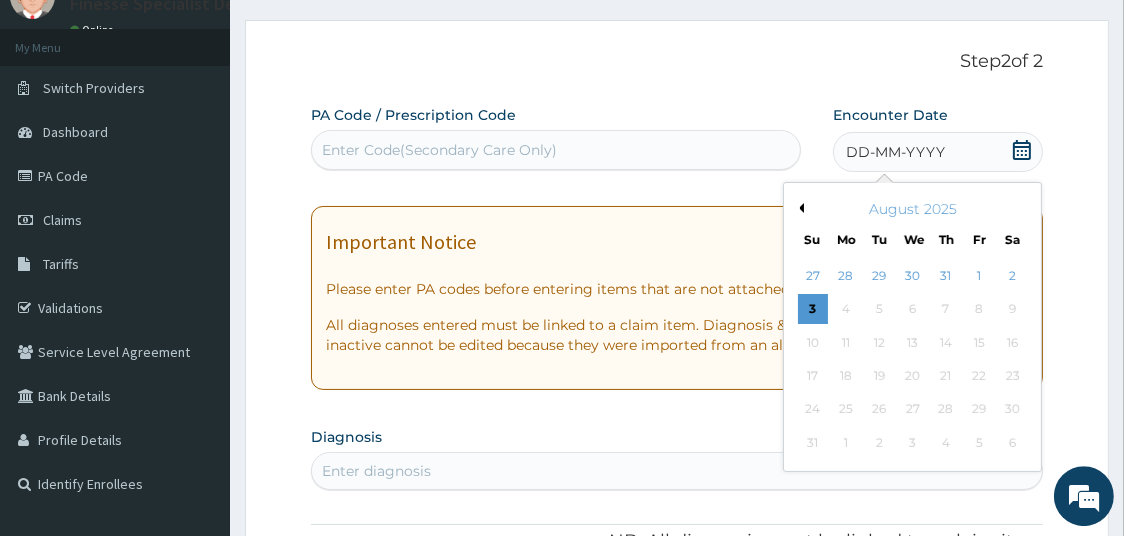 scroll, scrollTop: 88, scrollLeft: 0, axis: vertical 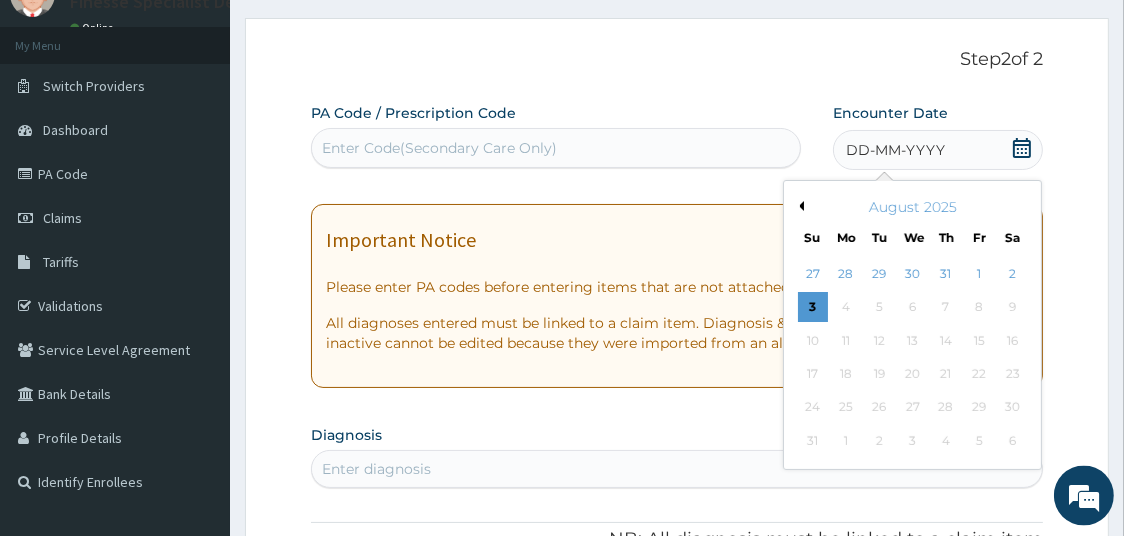 click on "Previous Month" at bounding box center [799, 206] 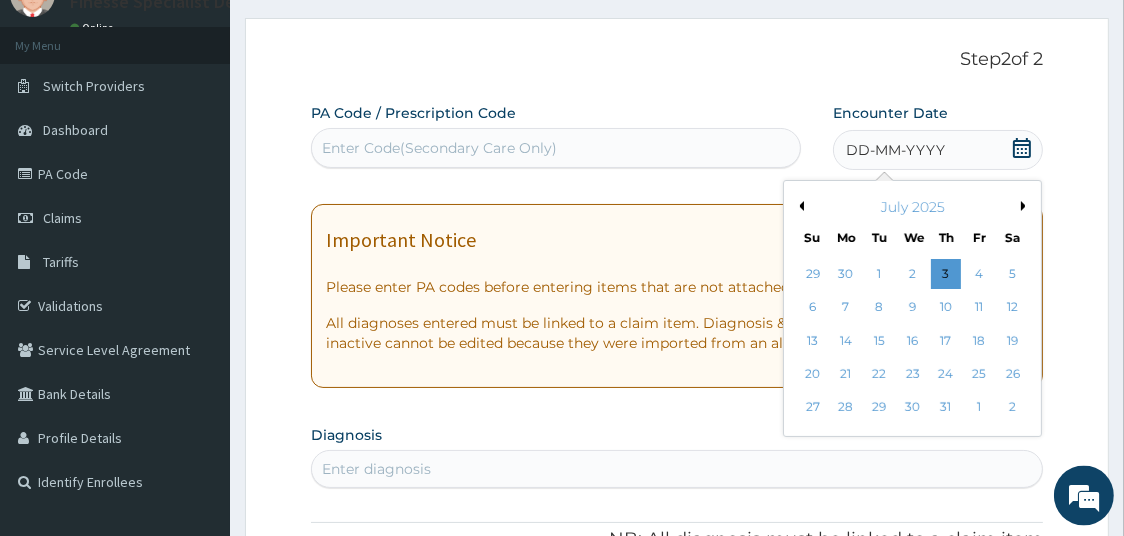 click on "Previous Month" at bounding box center (799, 206) 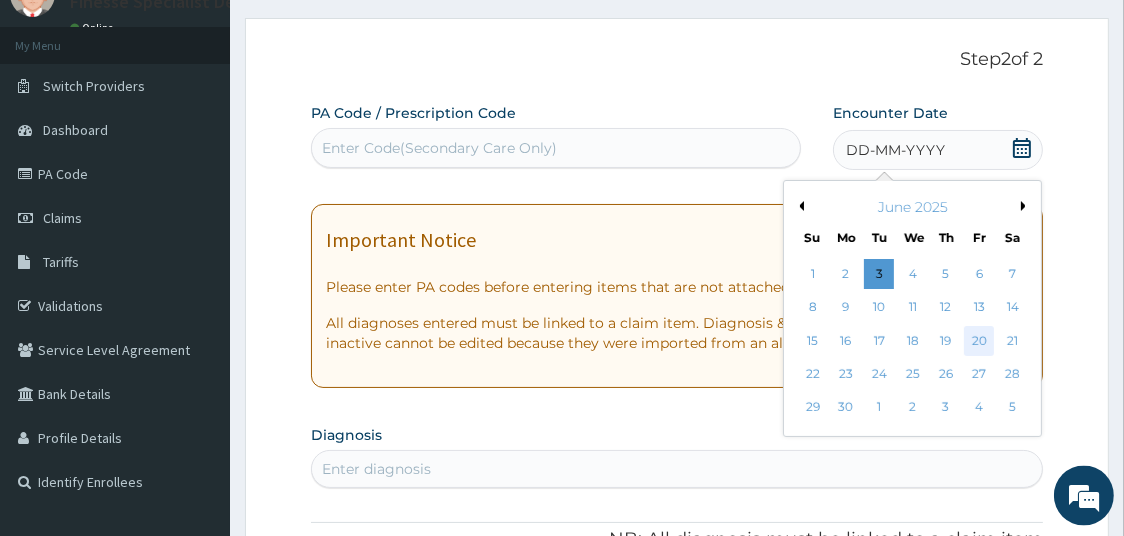 click on "20" at bounding box center (979, 341) 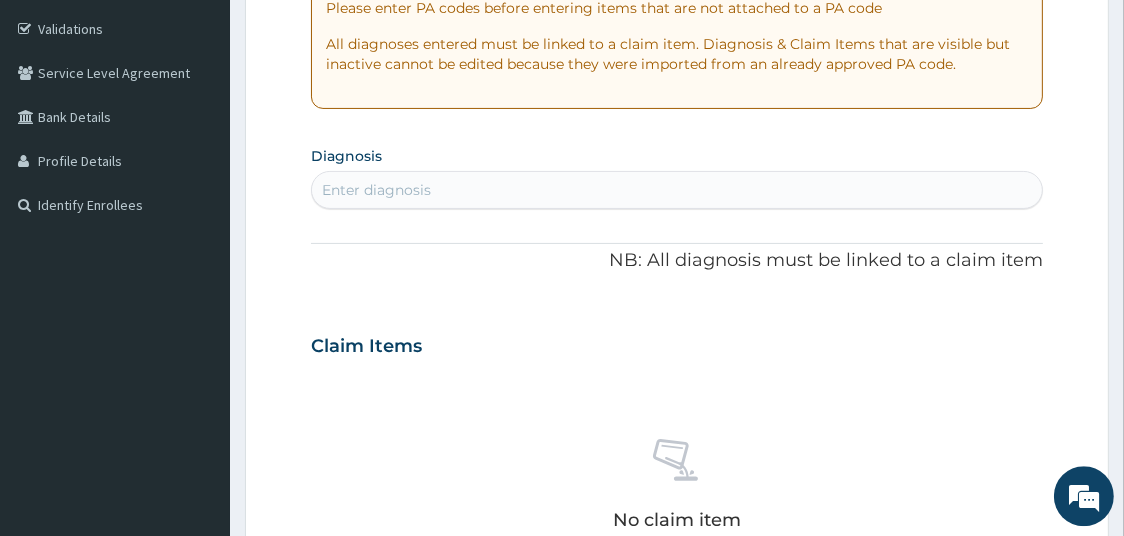 scroll, scrollTop: 408, scrollLeft: 0, axis: vertical 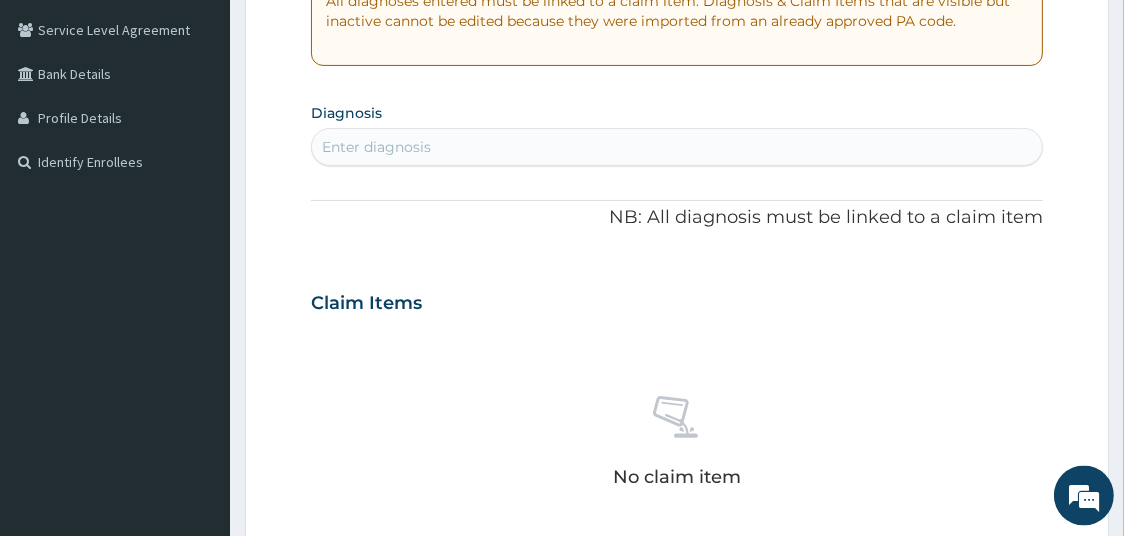 click on "Enter diagnosis" at bounding box center (677, 147) 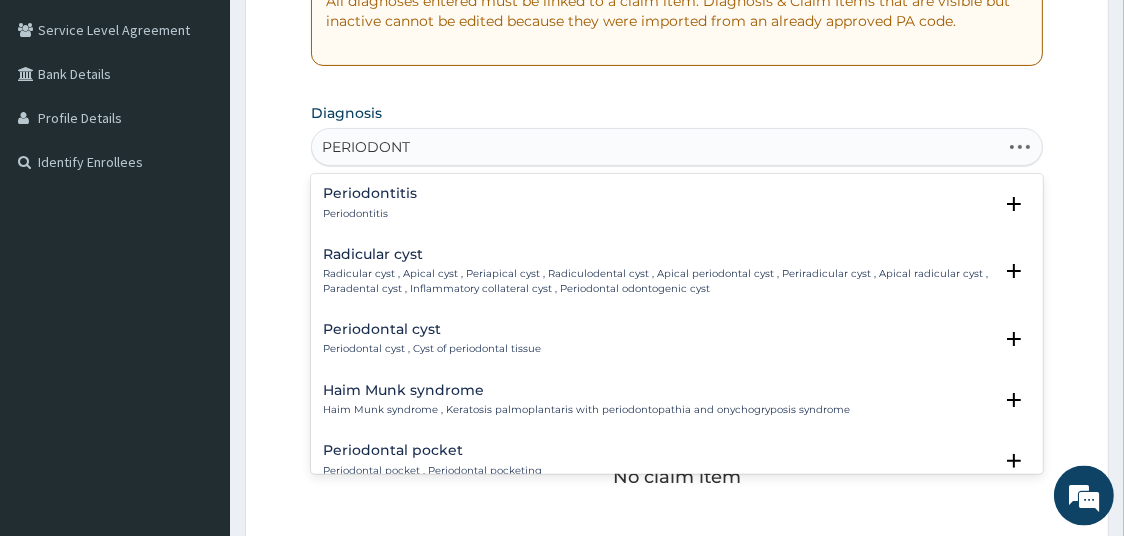 type on "PERIODONTI" 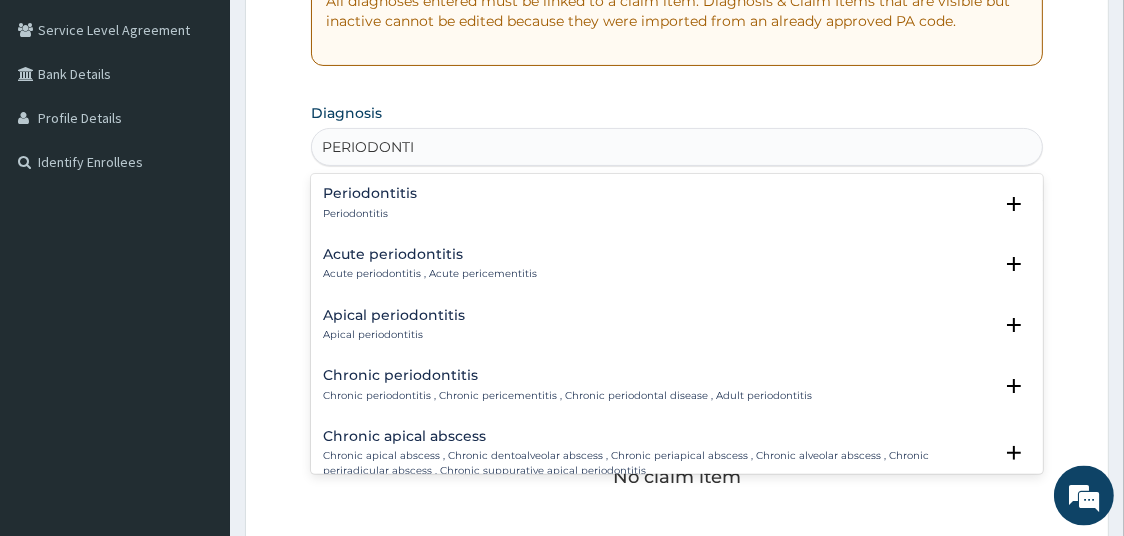 click on "Periodontitis Periodontitis" at bounding box center [677, 203] 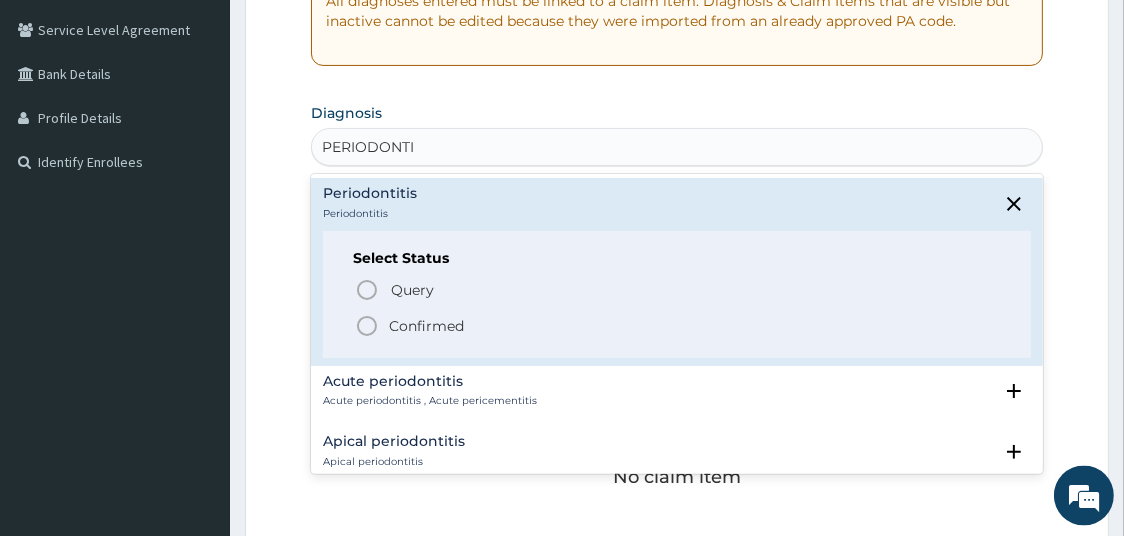 click on "Confirmed" at bounding box center (426, 326) 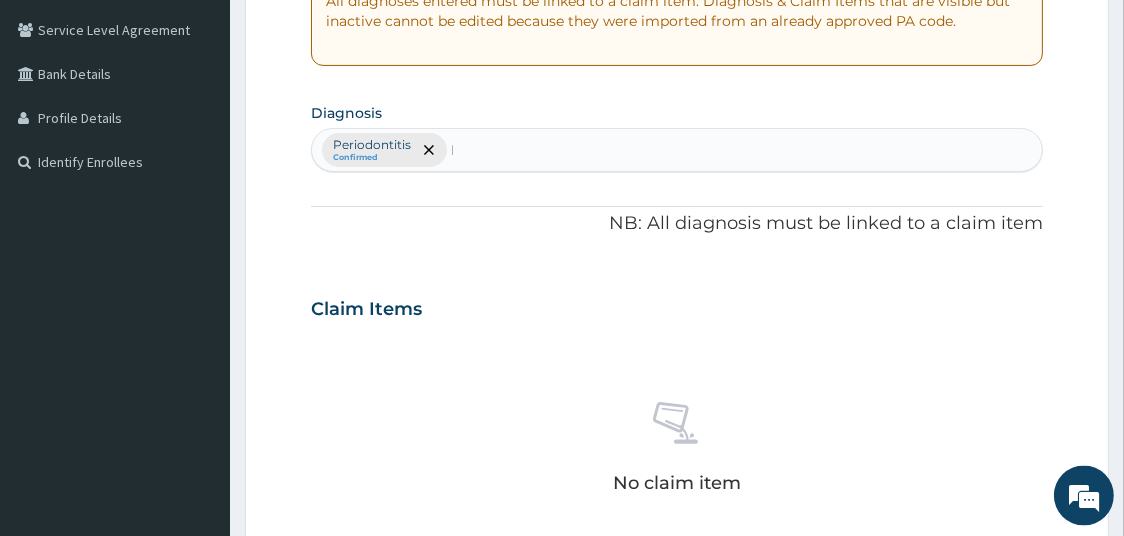 type 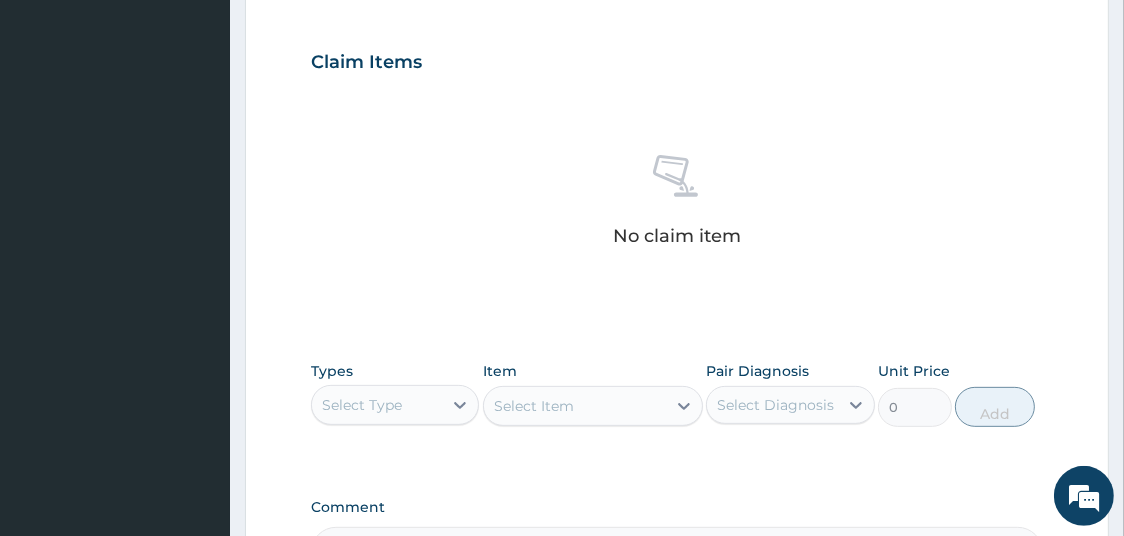 scroll, scrollTop: 665, scrollLeft: 0, axis: vertical 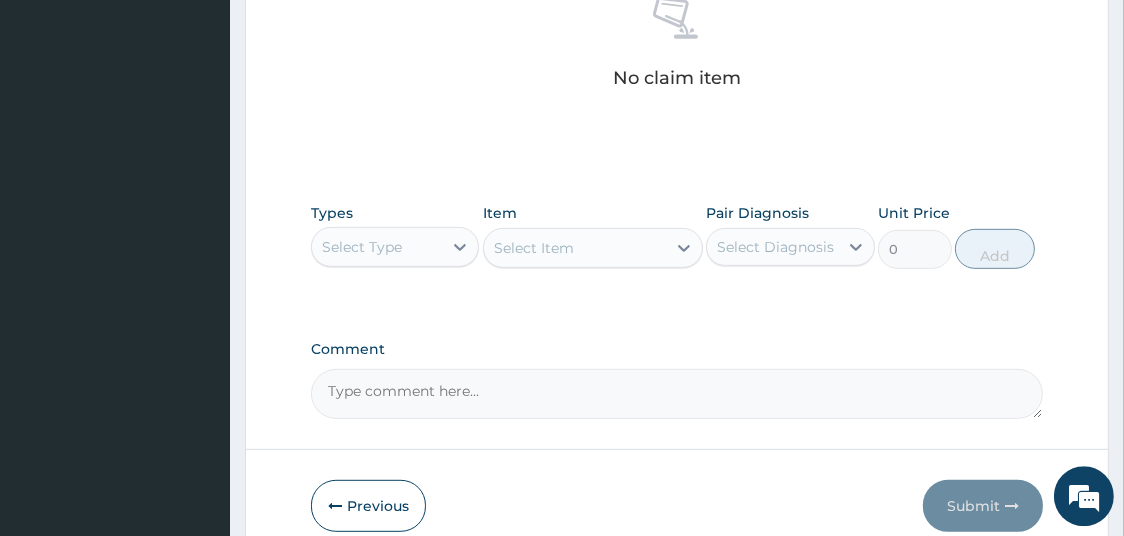 click on "Select Type" at bounding box center (377, 247) 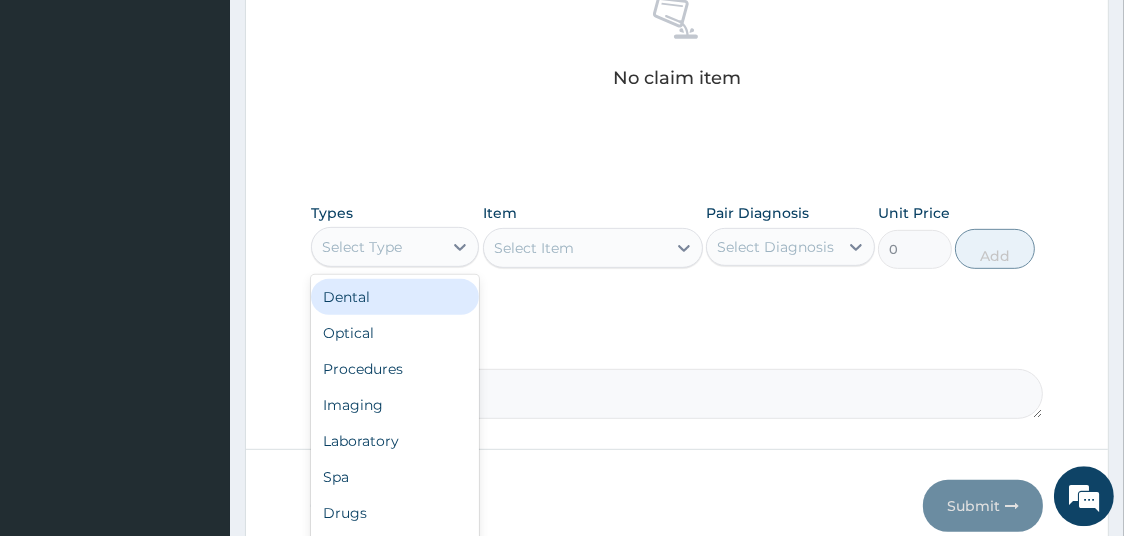 click on "Dental" at bounding box center [395, 297] 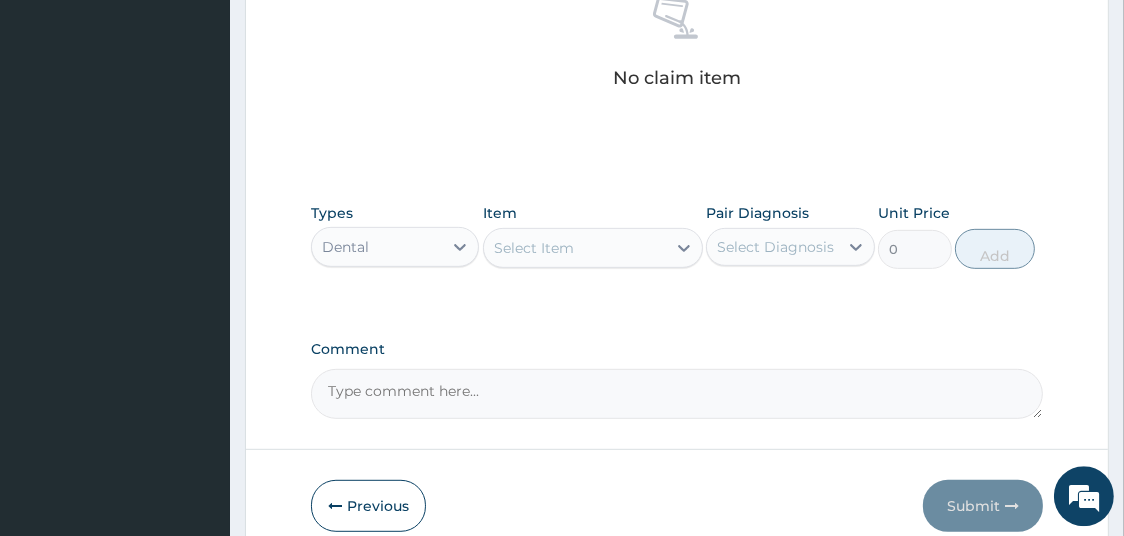 click on "Select Item" at bounding box center (534, 248) 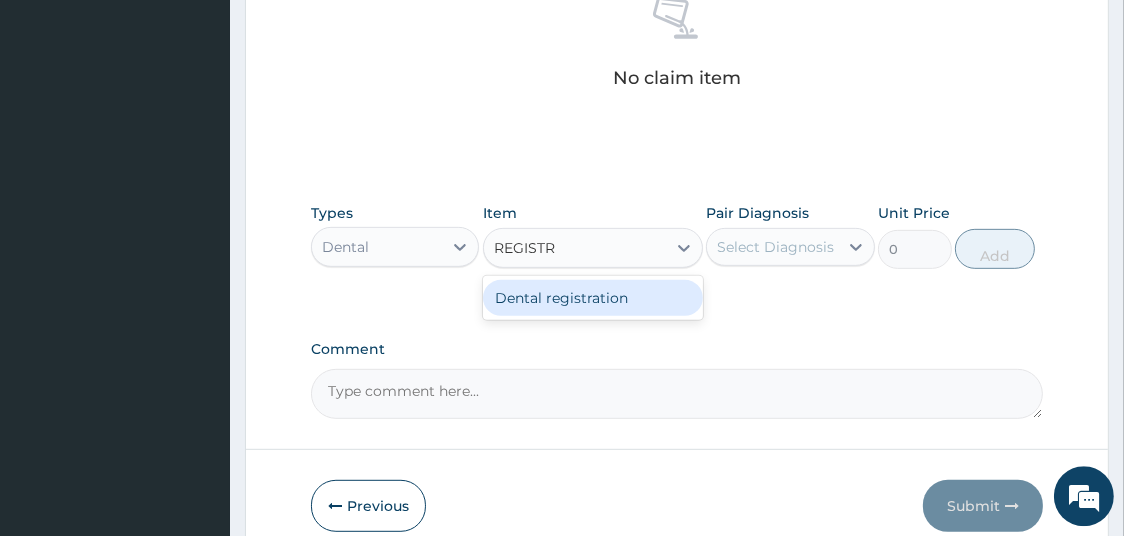 type on "REGISTRA" 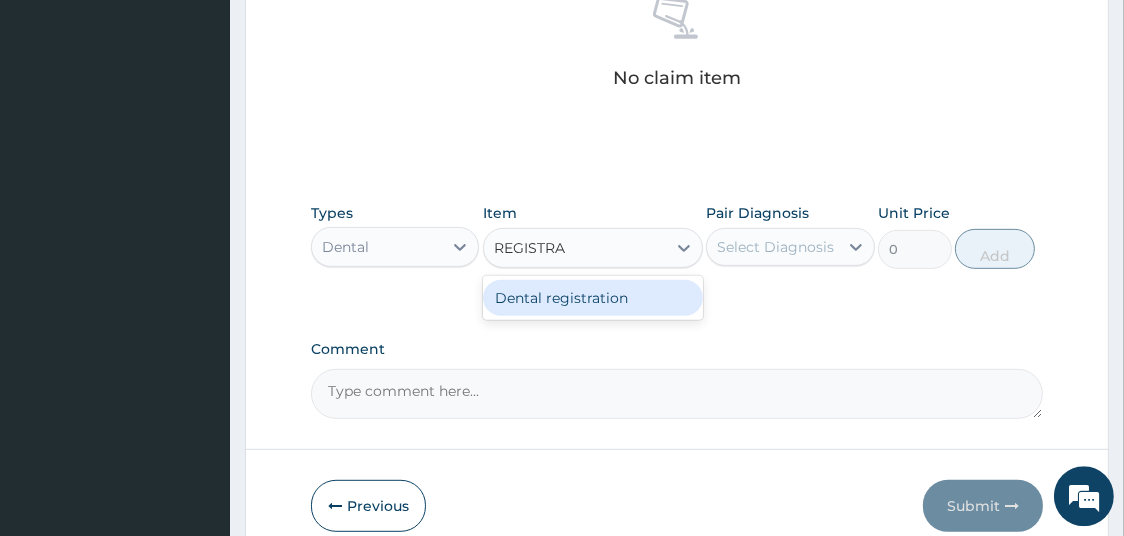 click on "Dental registration" at bounding box center (593, 298) 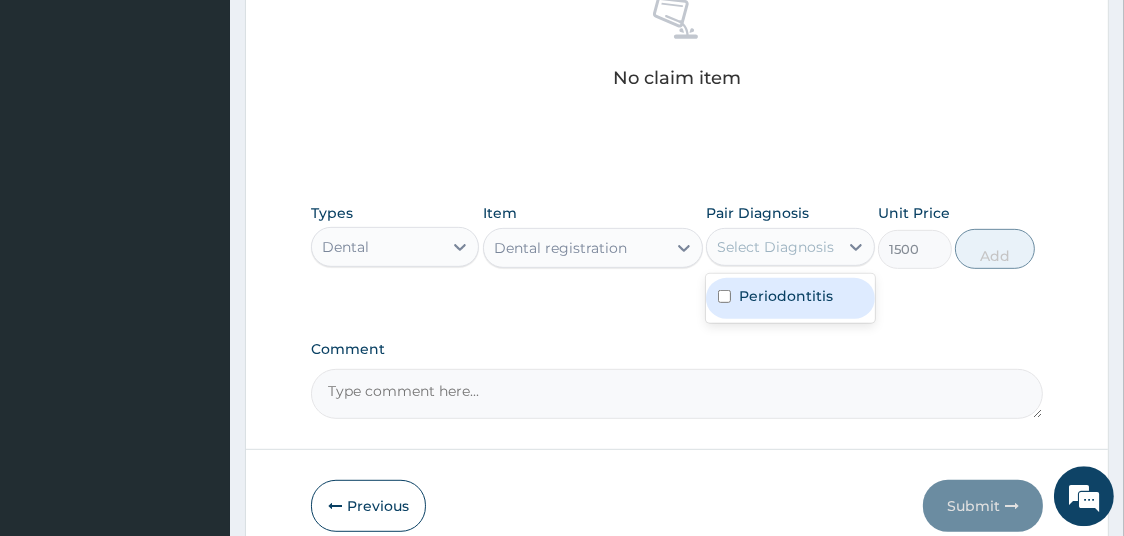 click on "Select Diagnosis" at bounding box center (775, 247) 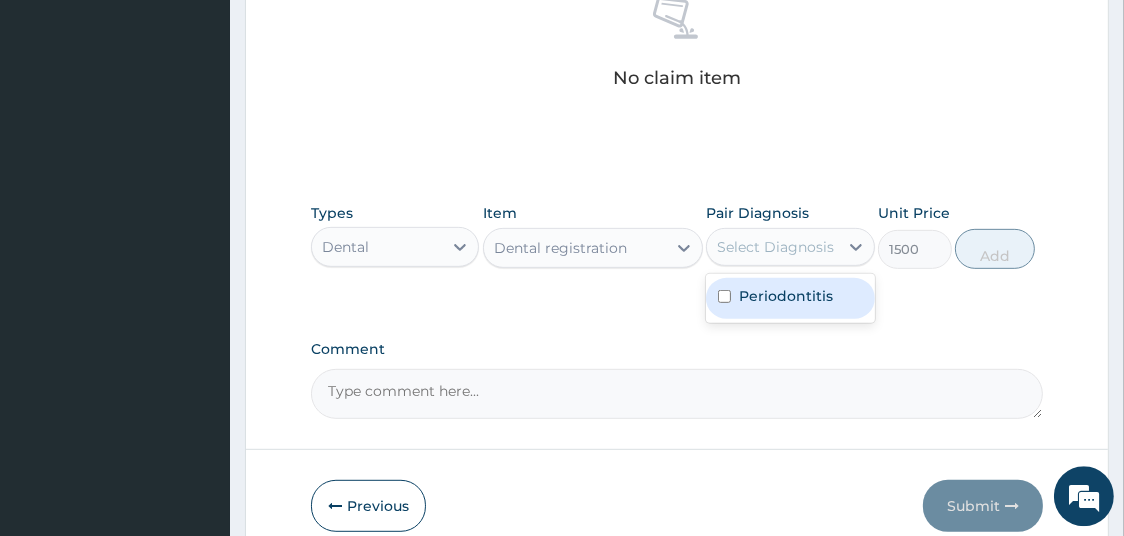 click on "Periodontitis" at bounding box center (786, 296) 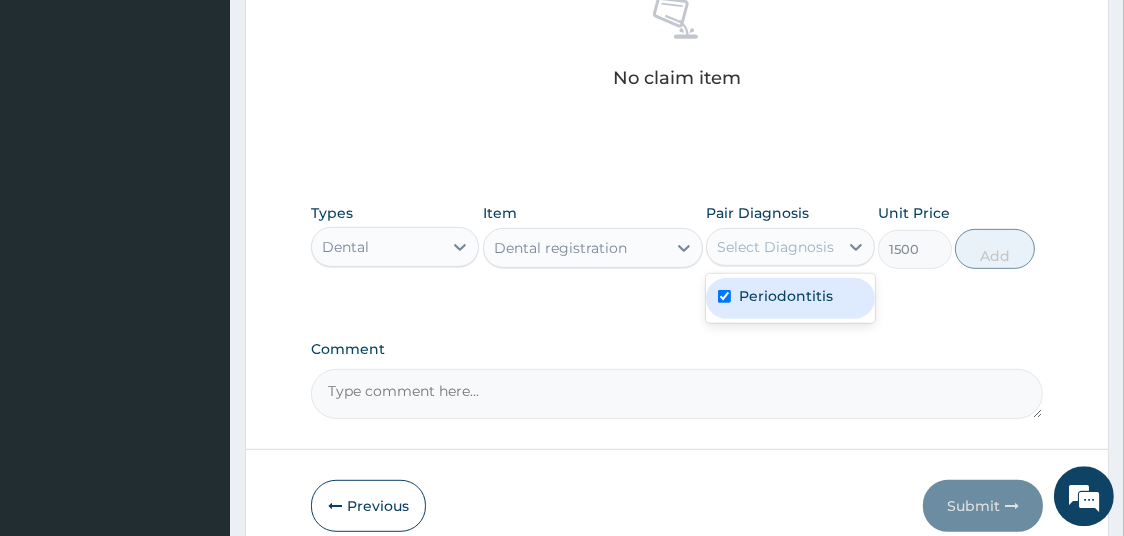 checkbox on "true" 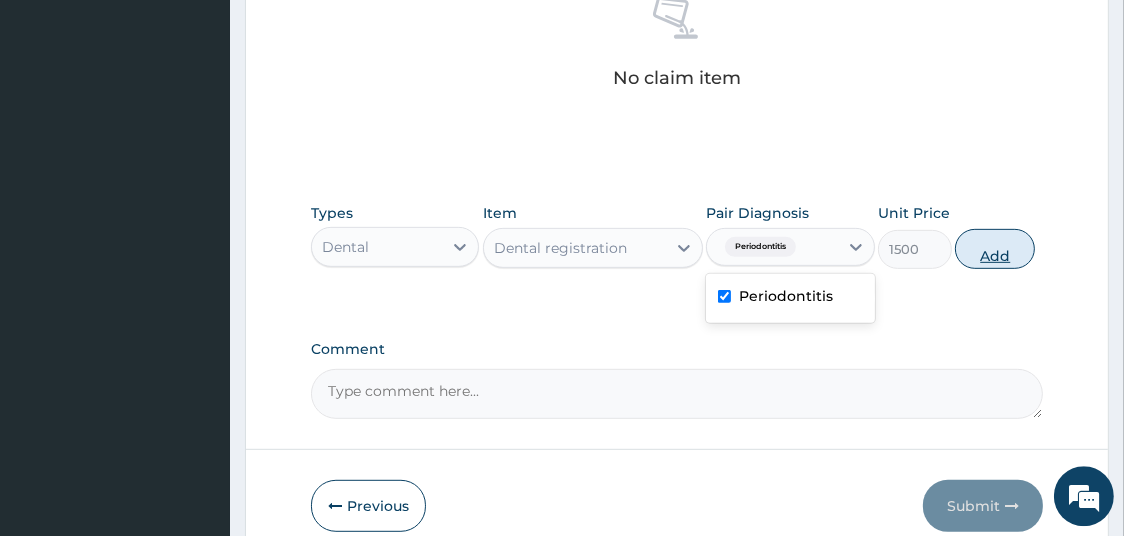 click on "Add" at bounding box center (995, 249) 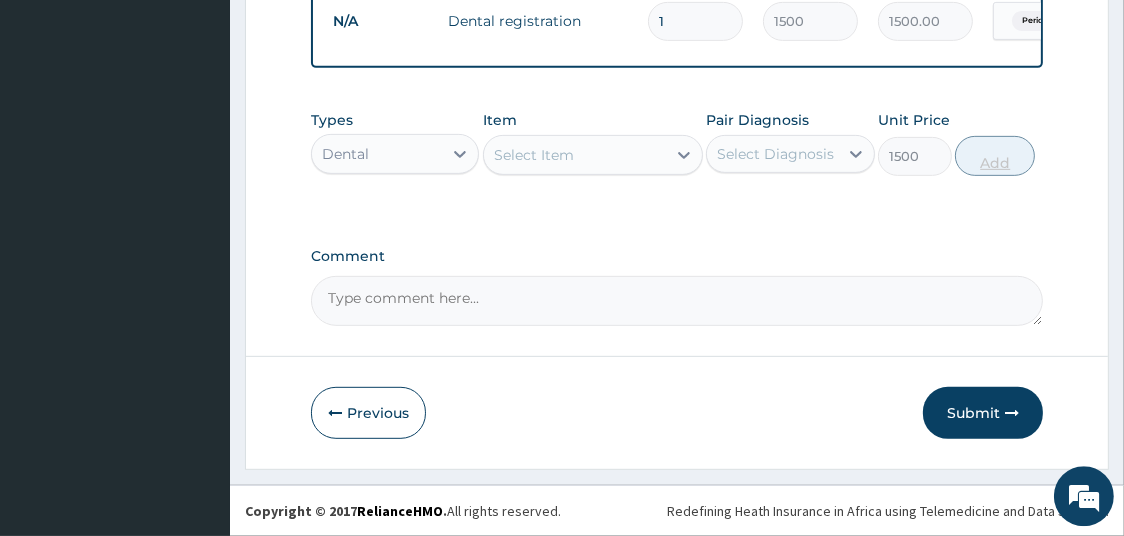 type on "0" 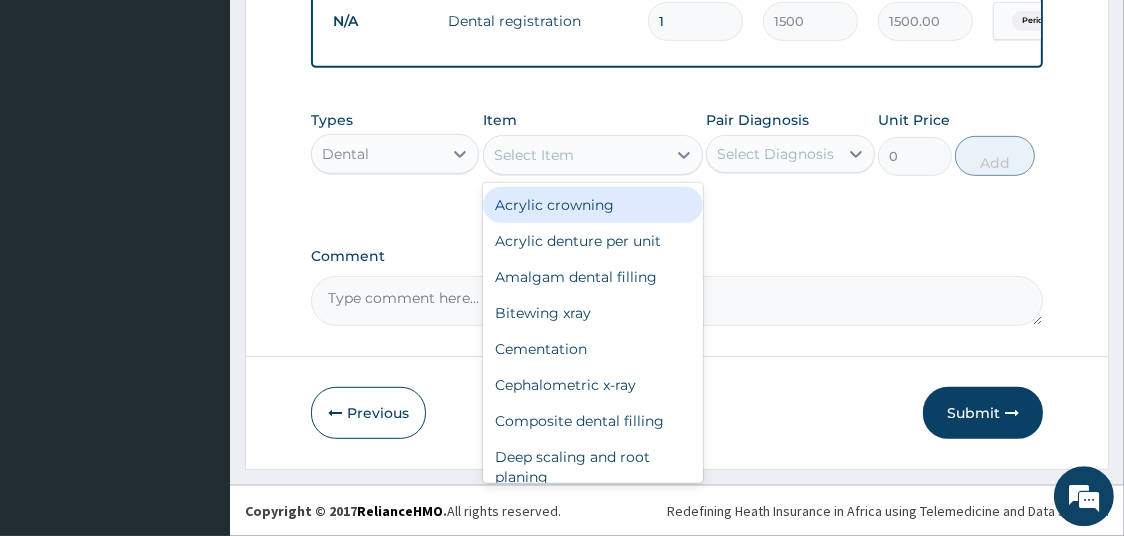 click on "Select Item" at bounding box center (534, 155) 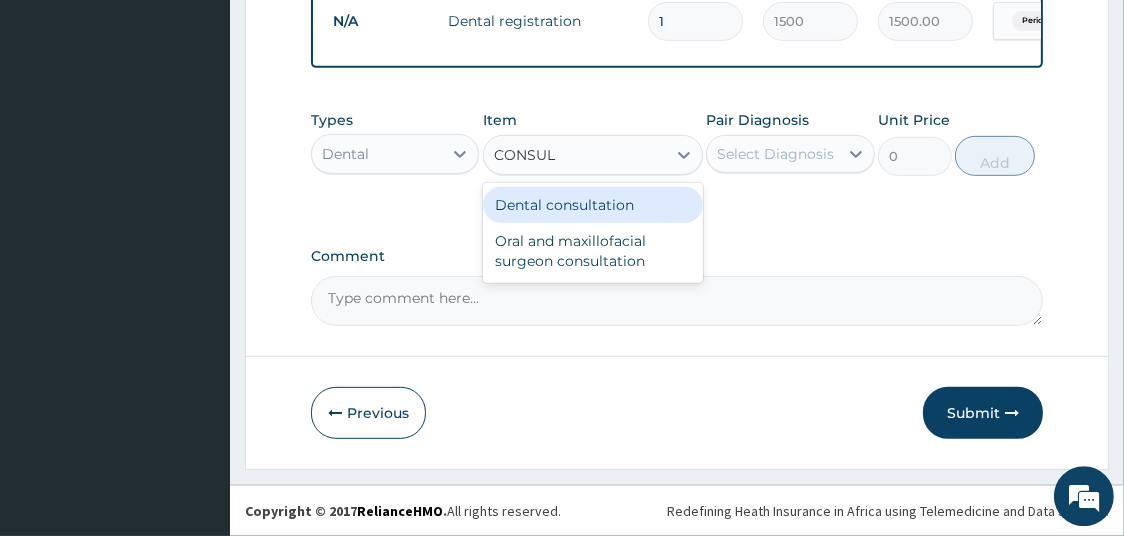 type on "CONSULT" 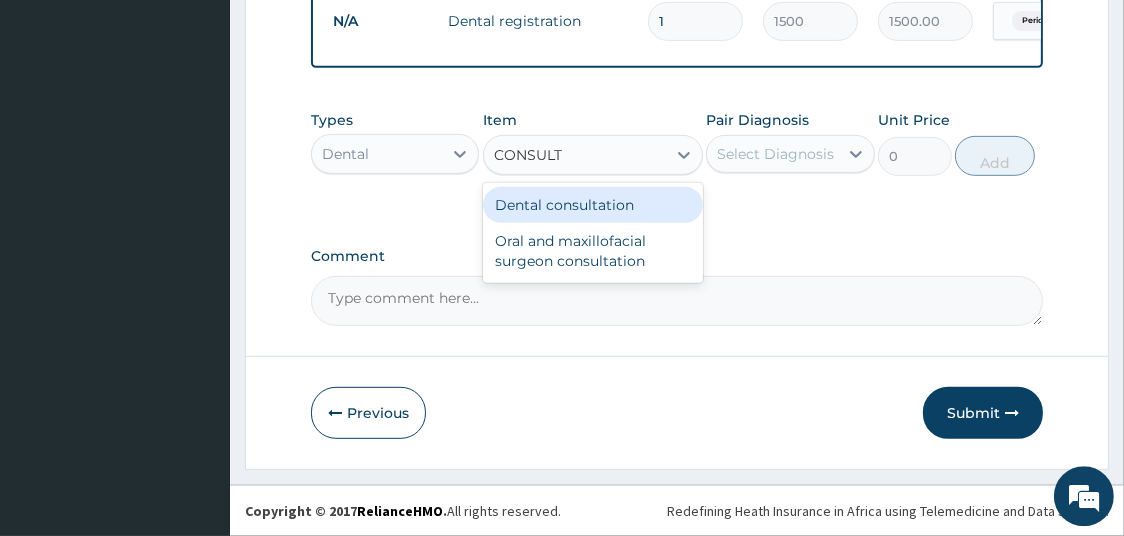 click on "Dental consultation" at bounding box center [593, 205] 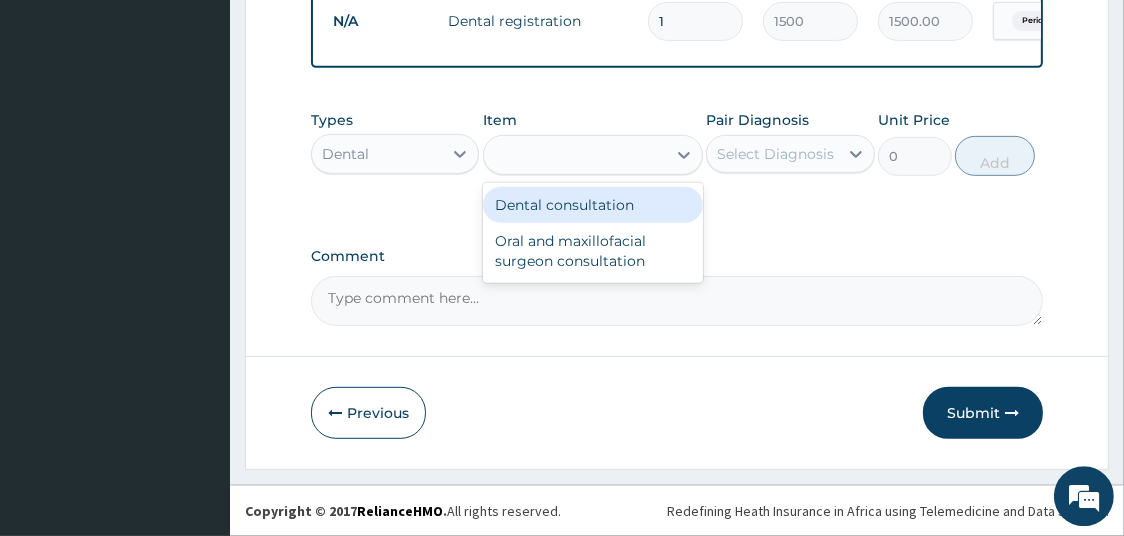 type on "3000" 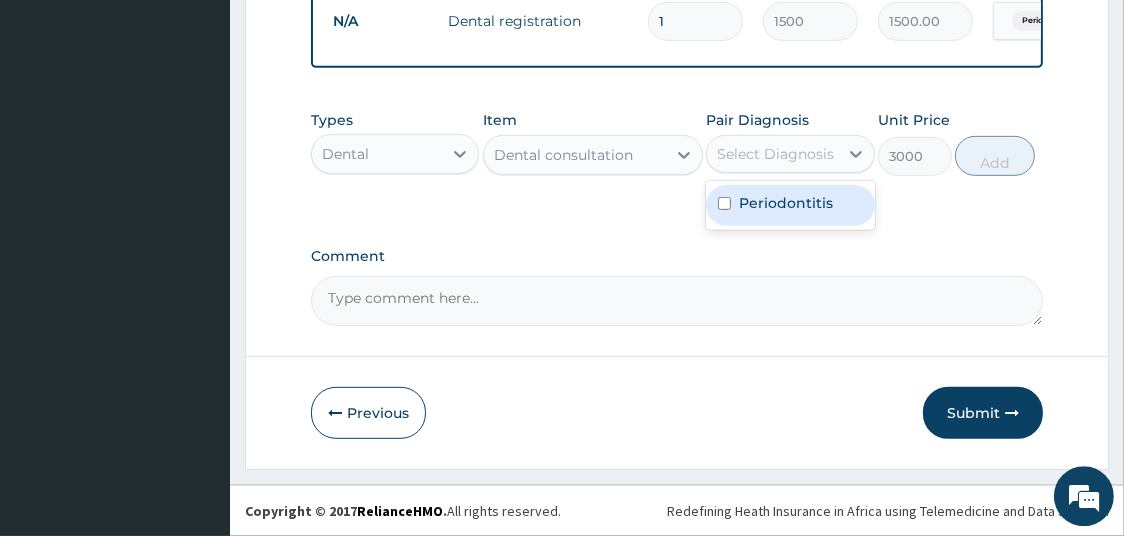 click on "Select Diagnosis" at bounding box center (772, 154) 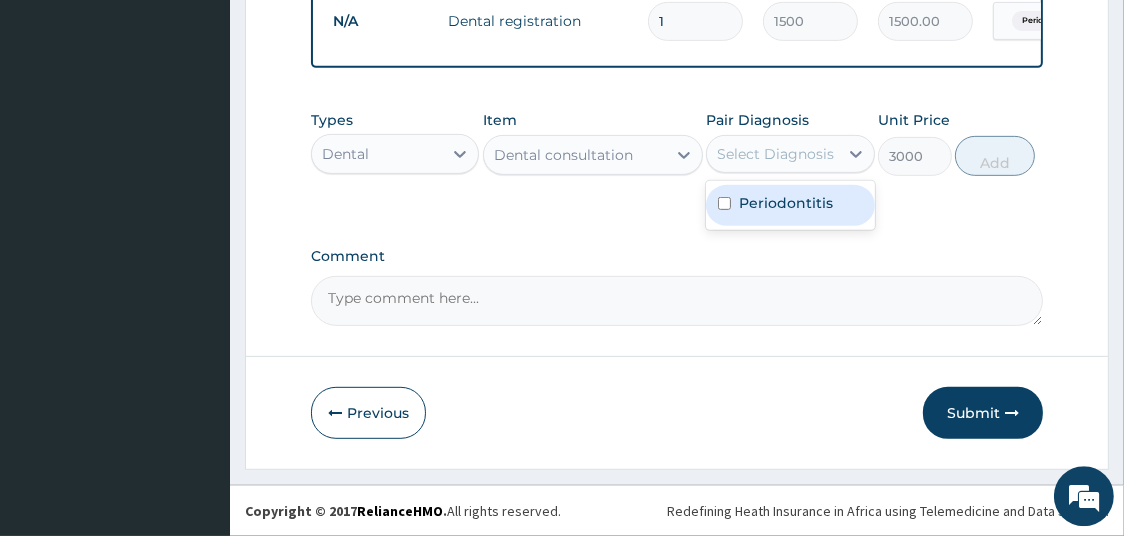 click on "Periodontitis" at bounding box center [790, 205] 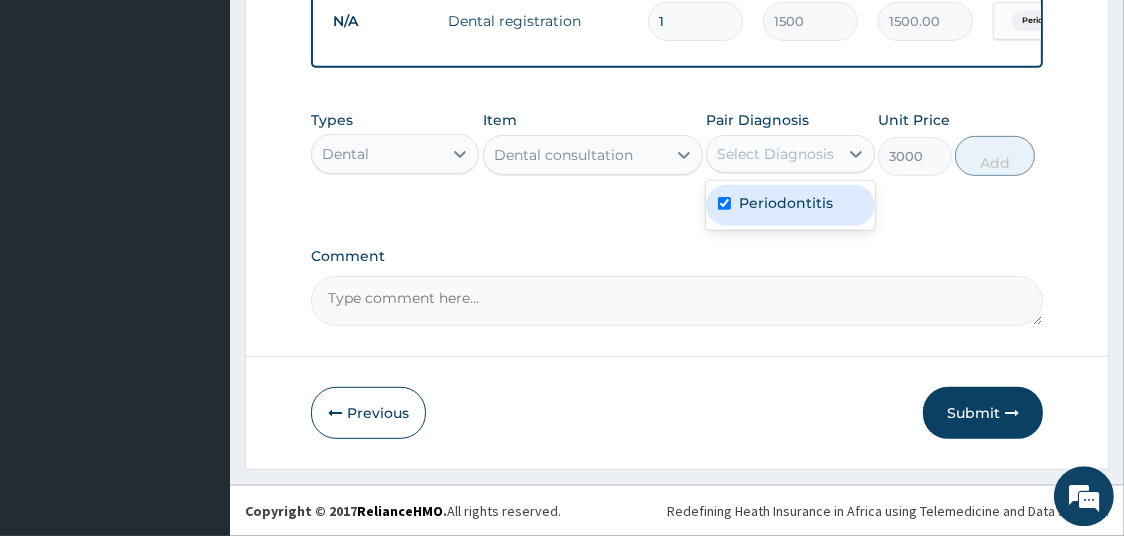 checkbox on "true" 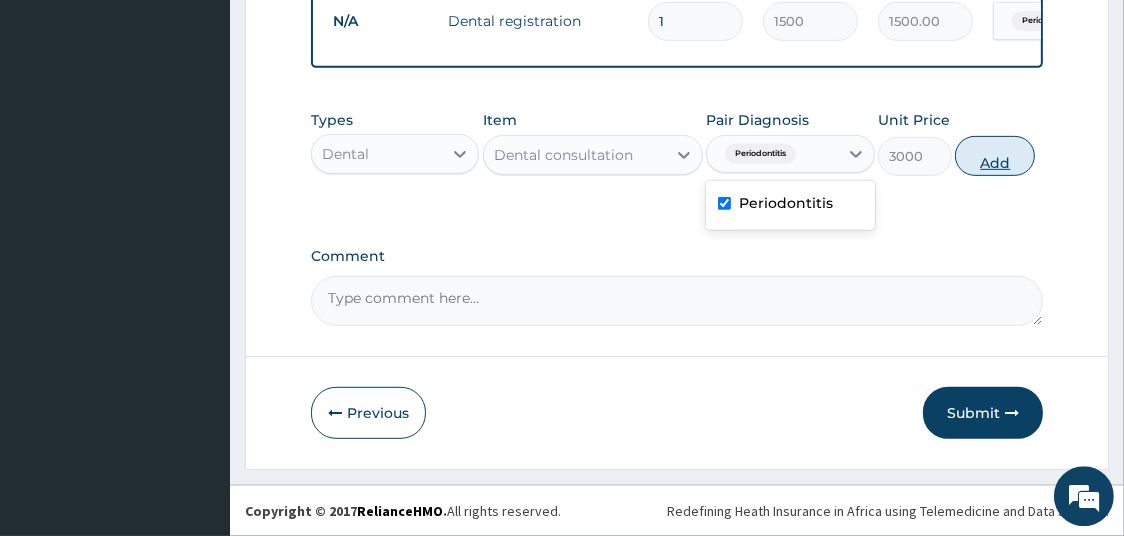 click on "Add" at bounding box center [995, 156] 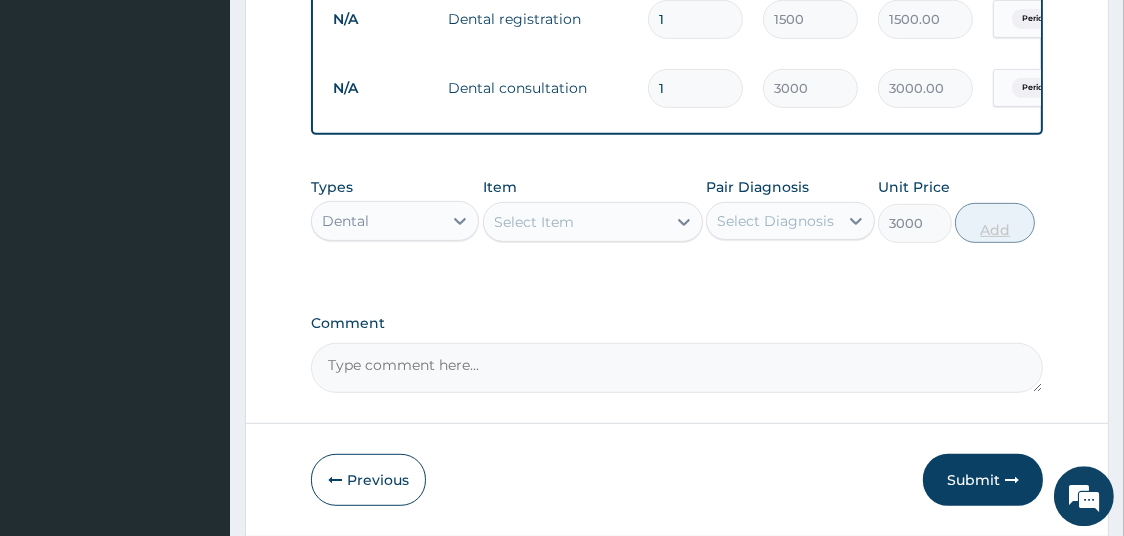 type on "0" 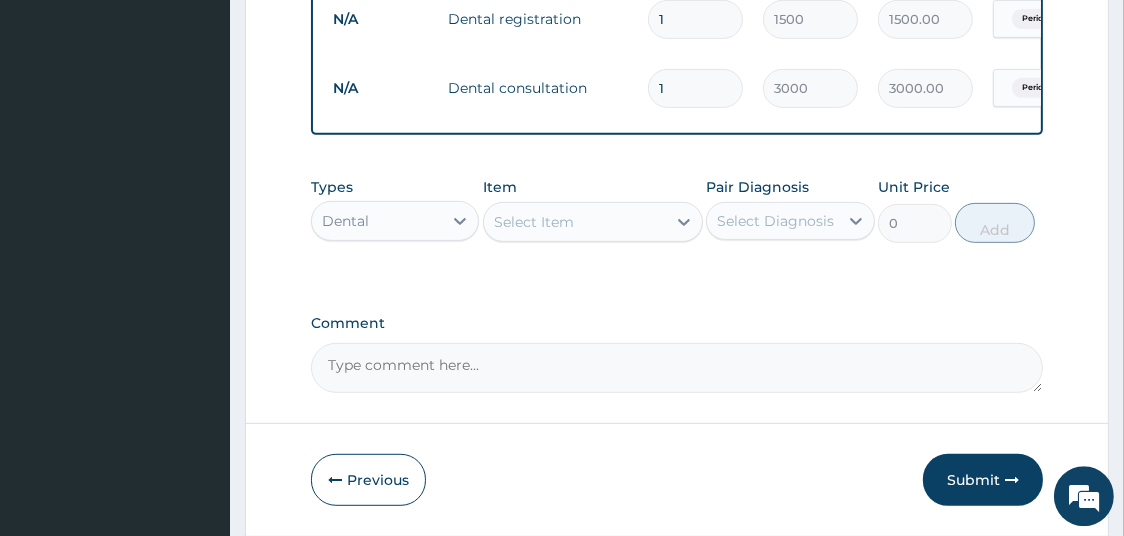 click on "Select Item" at bounding box center [575, 222] 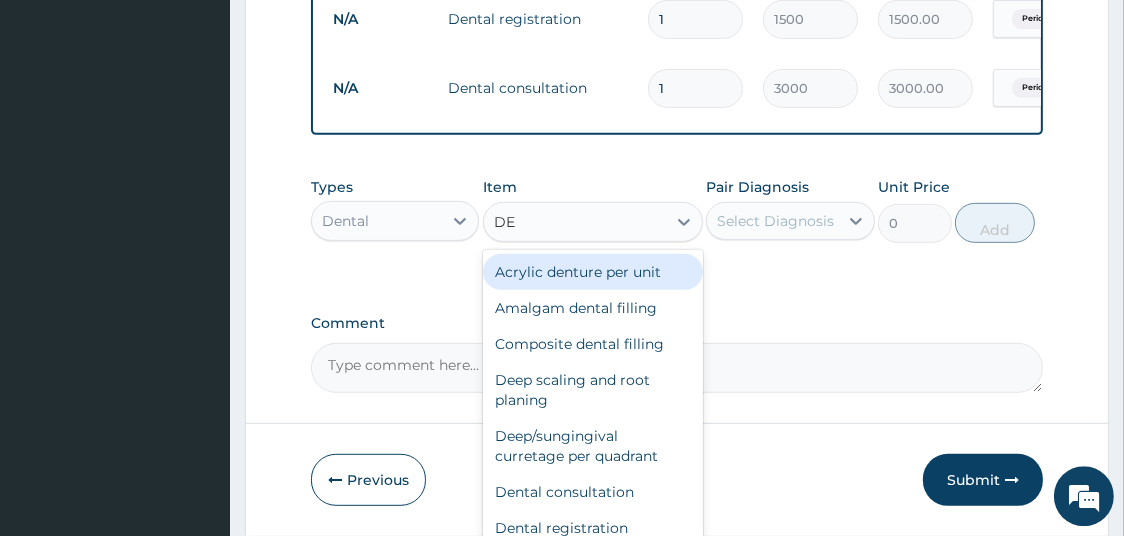 type on "DEE" 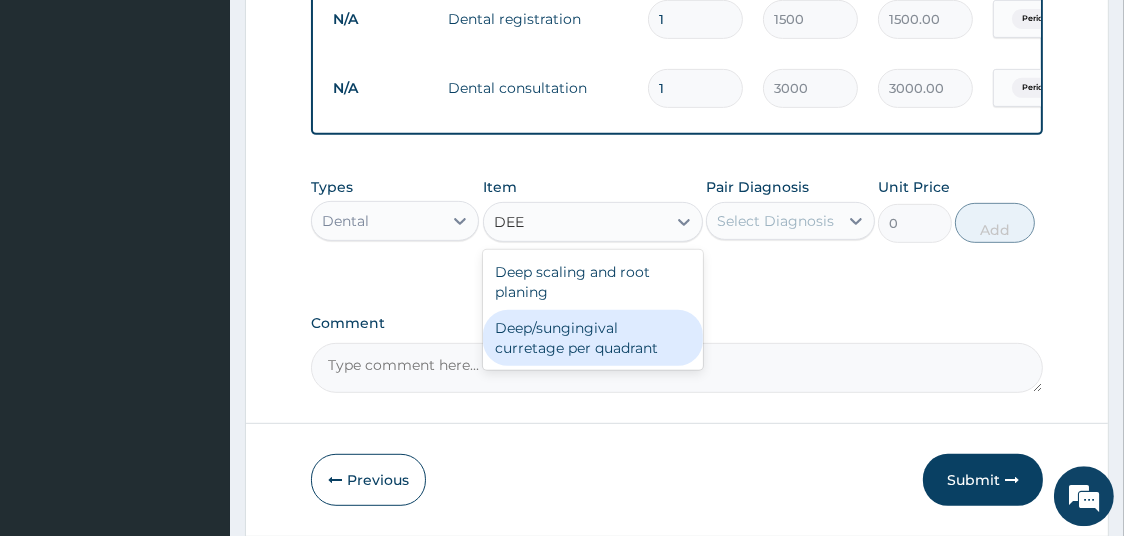 click on "Deep/sungingival curretage per quadrant" at bounding box center [593, 338] 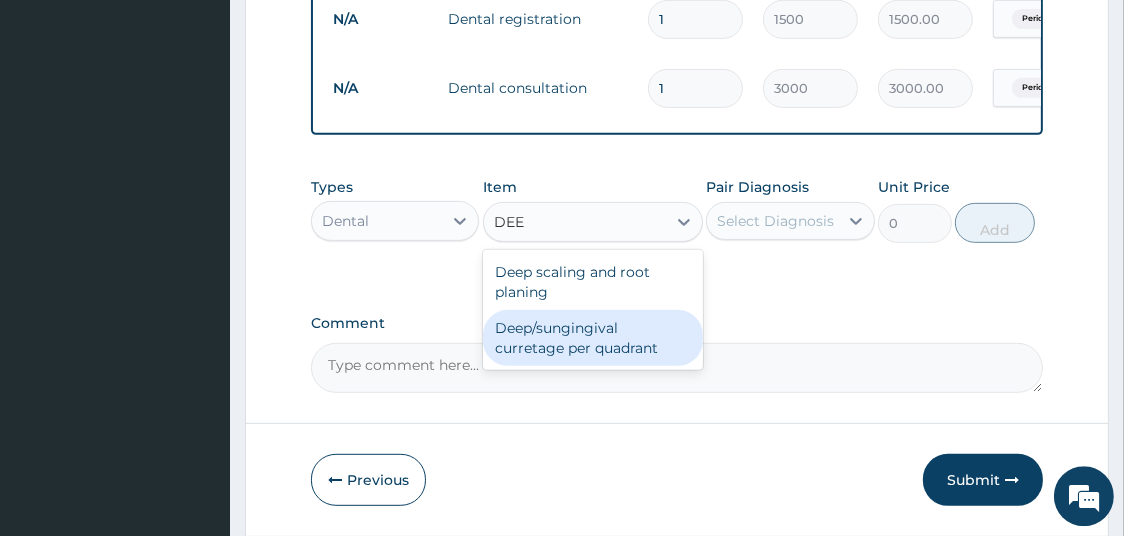type 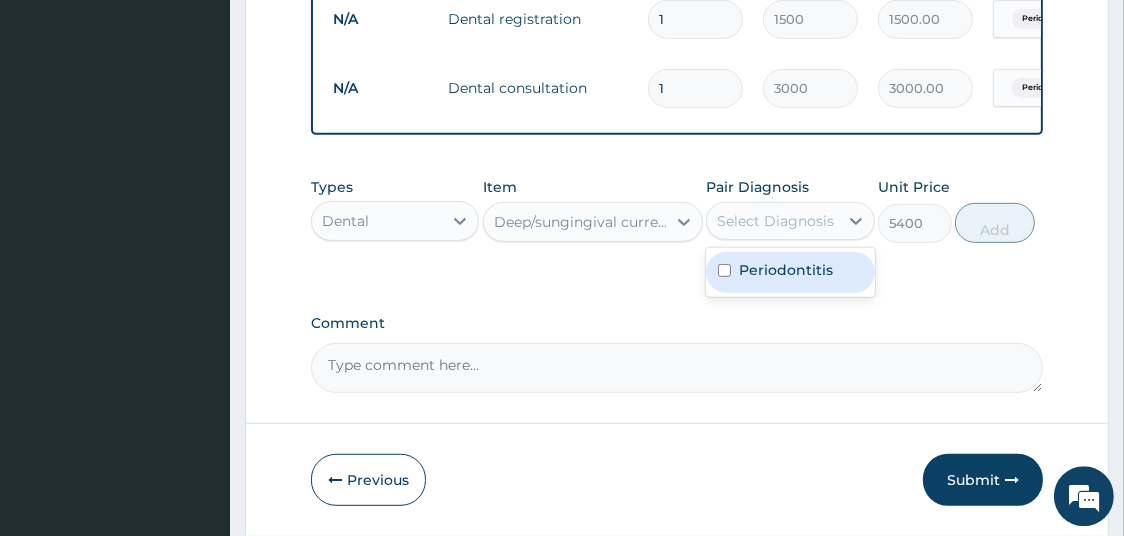 click on "Select Diagnosis" at bounding box center (775, 221) 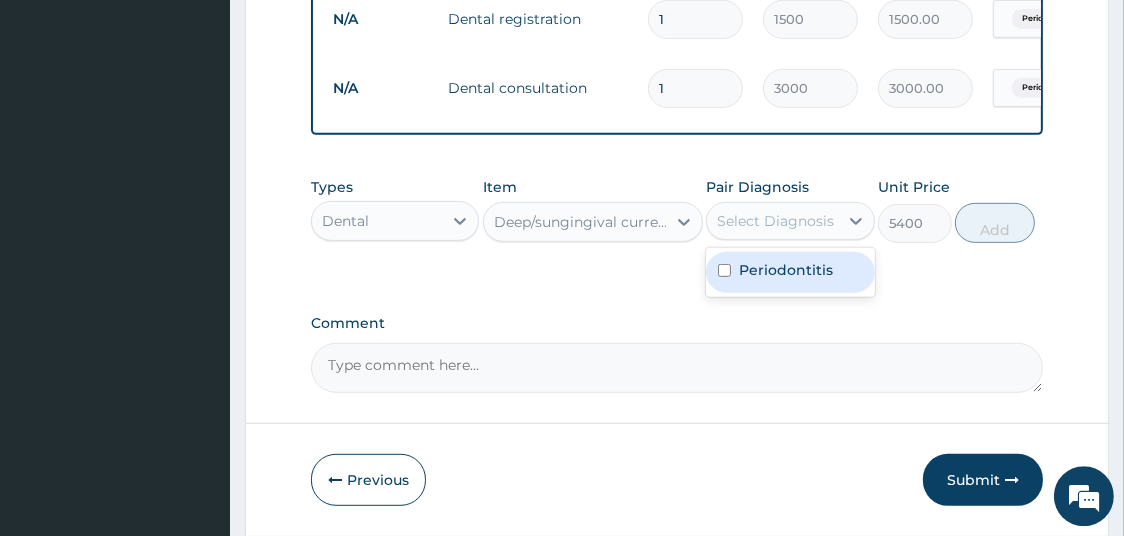 click on "Periodontitis" at bounding box center (786, 270) 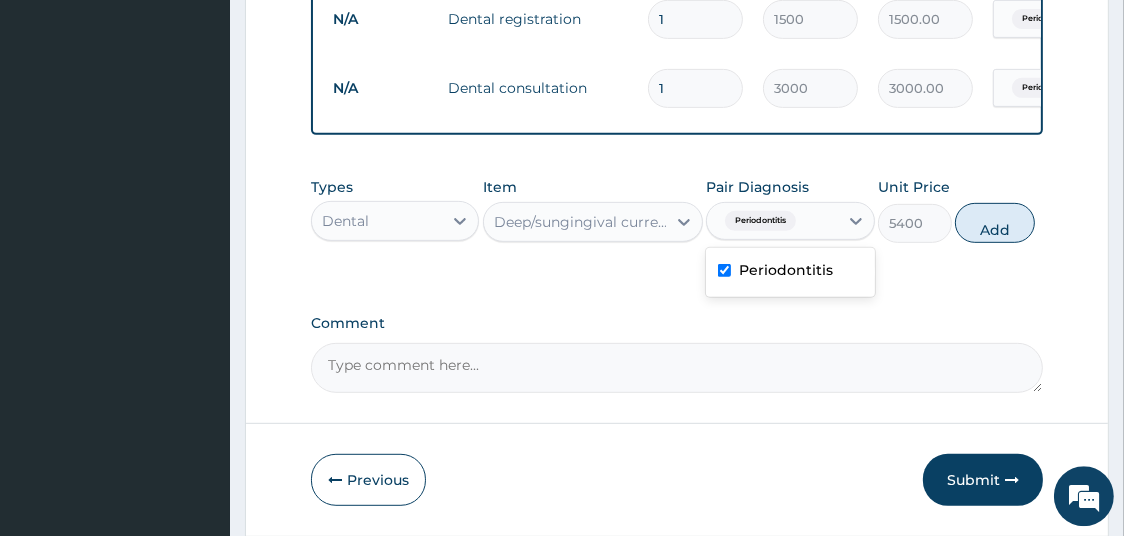 checkbox on "true" 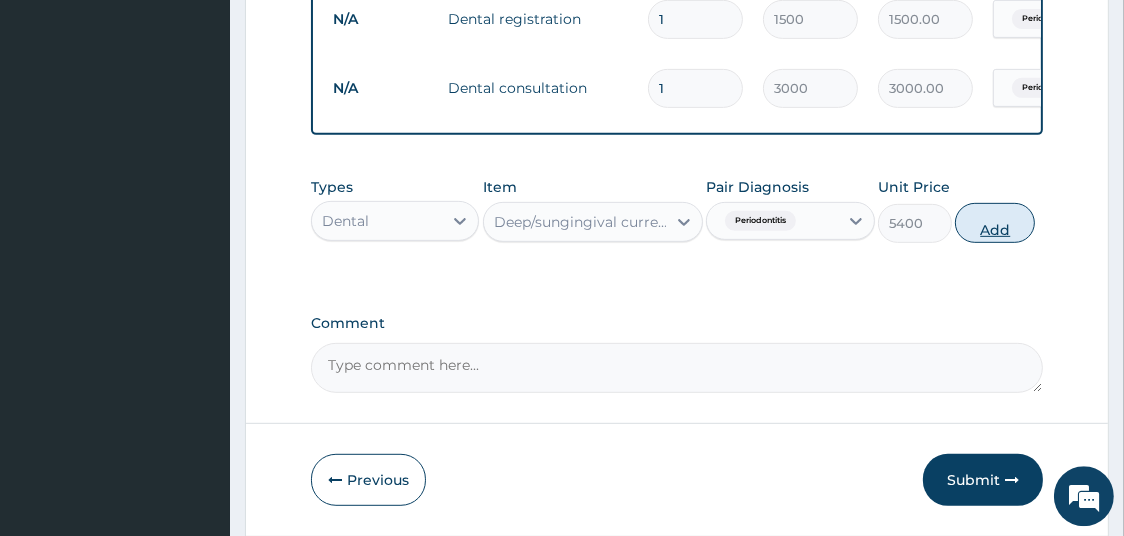 click on "Add" at bounding box center (995, 223) 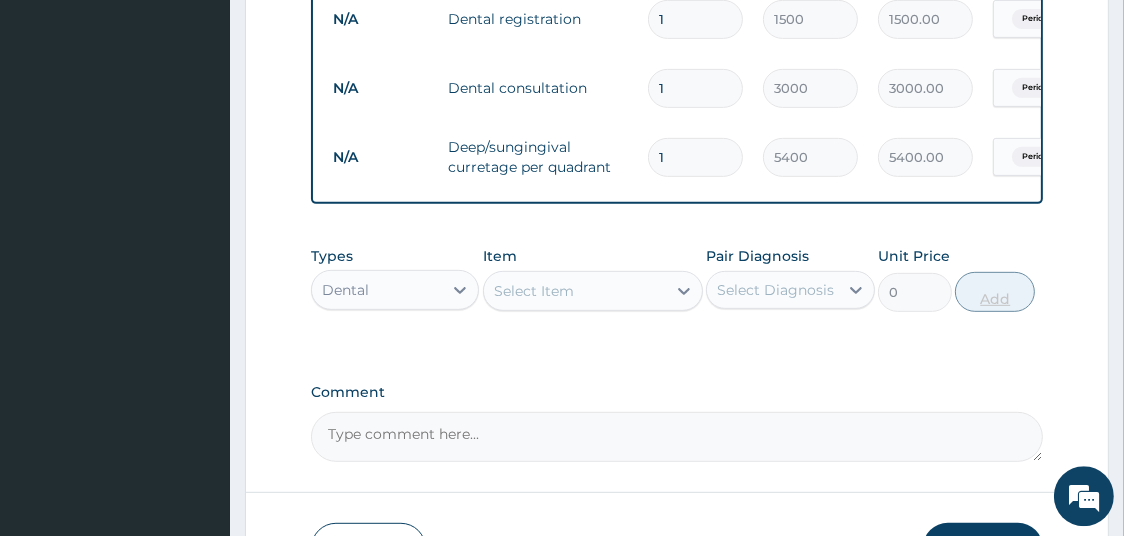 type 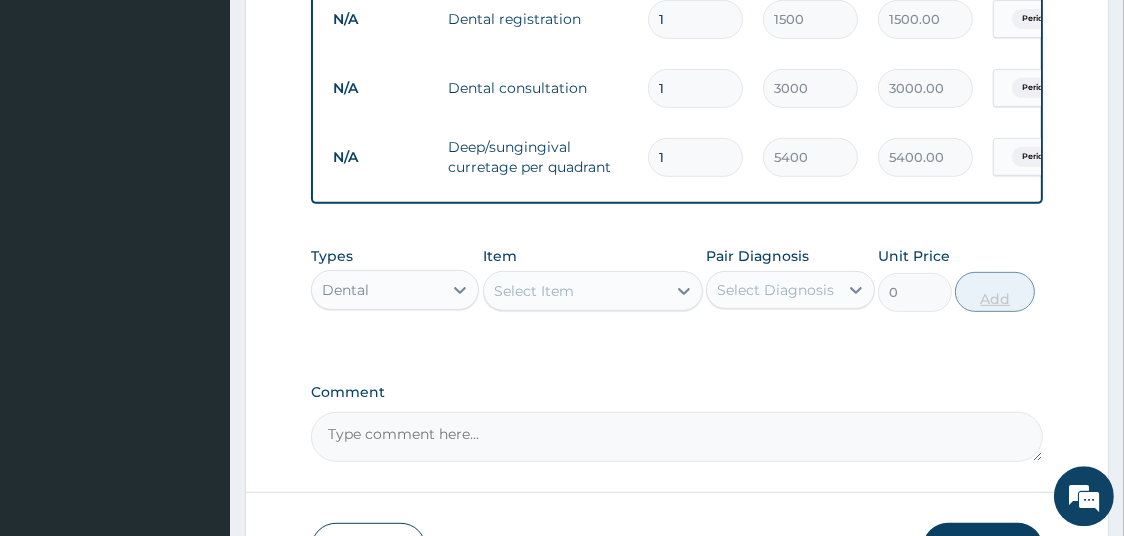 type on "0.00" 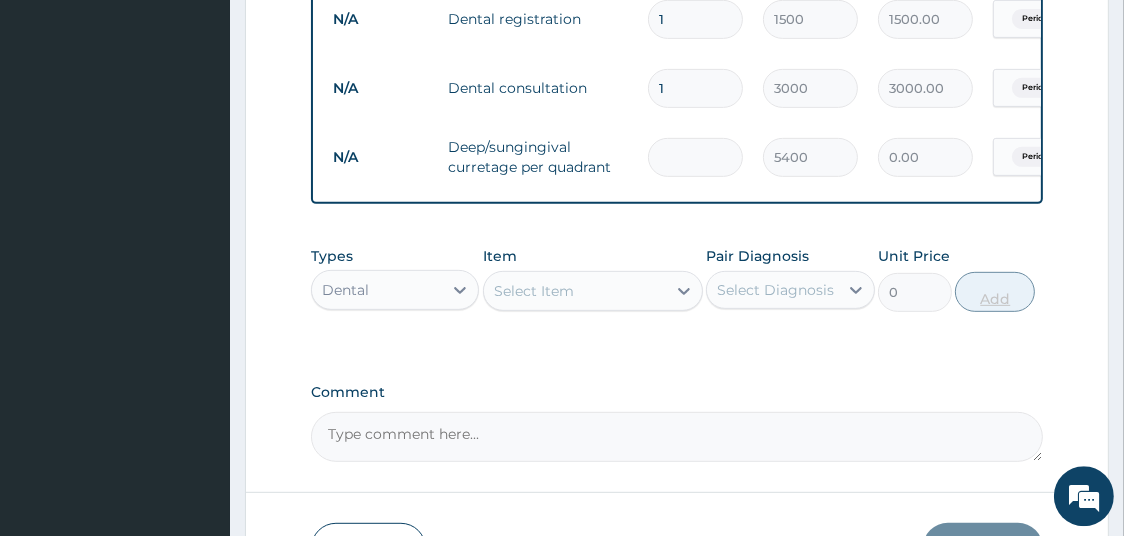 type on "3" 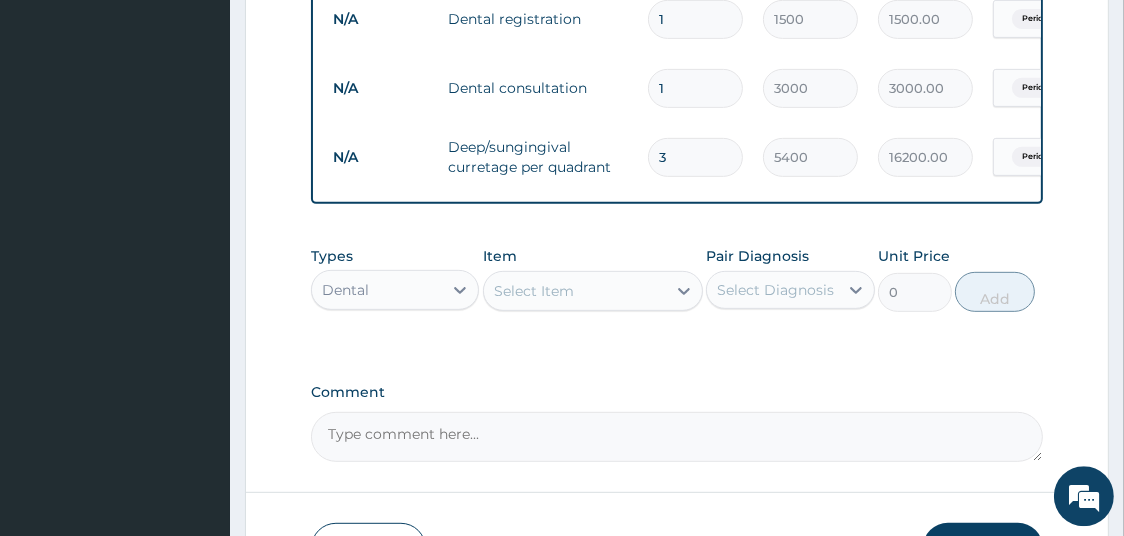 scroll, scrollTop: 960, scrollLeft: 0, axis: vertical 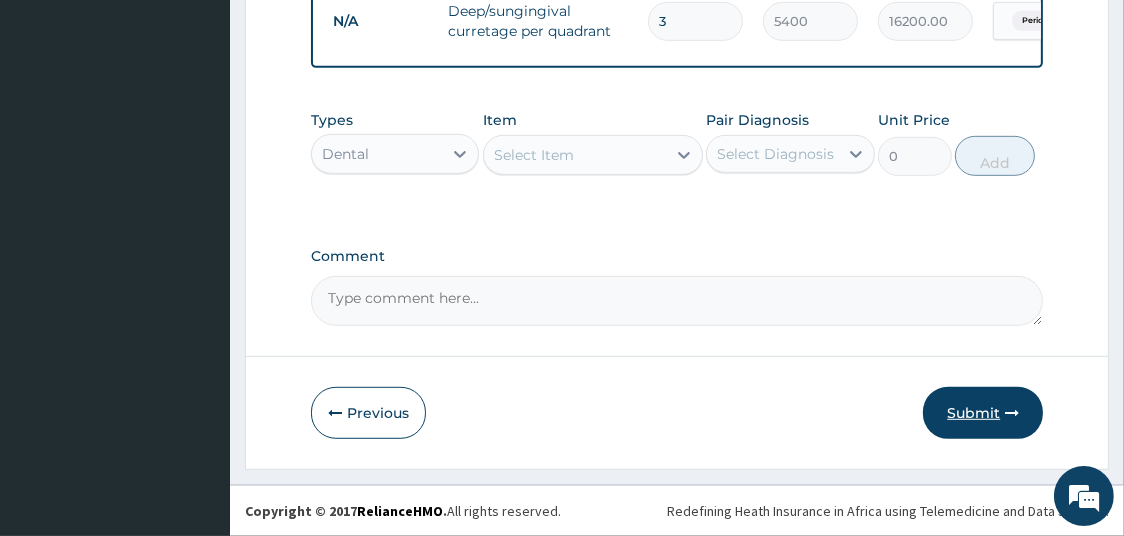 type on "3" 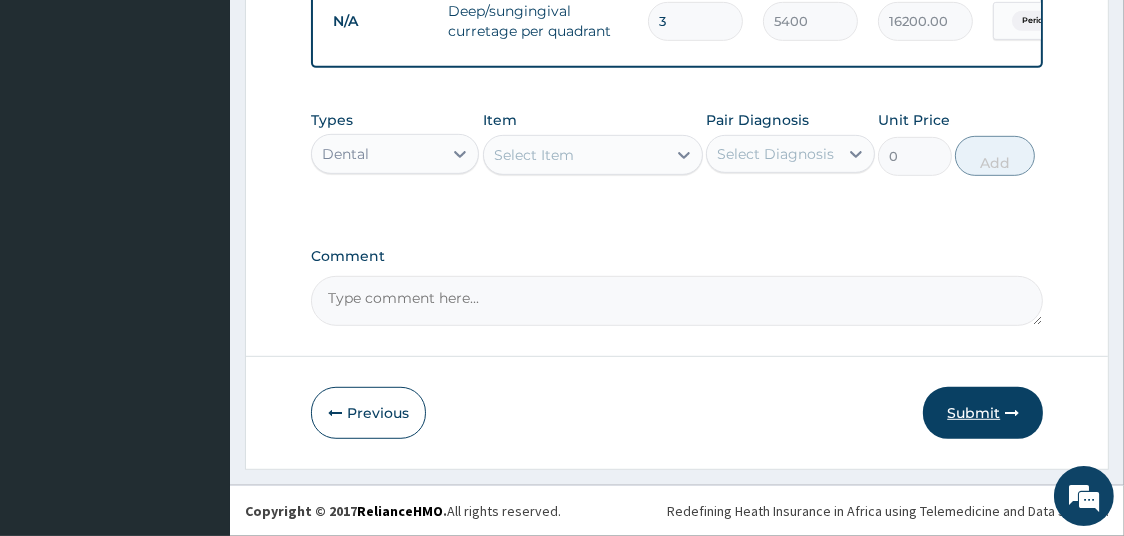 click on "Submit" at bounding box center (983, 413) 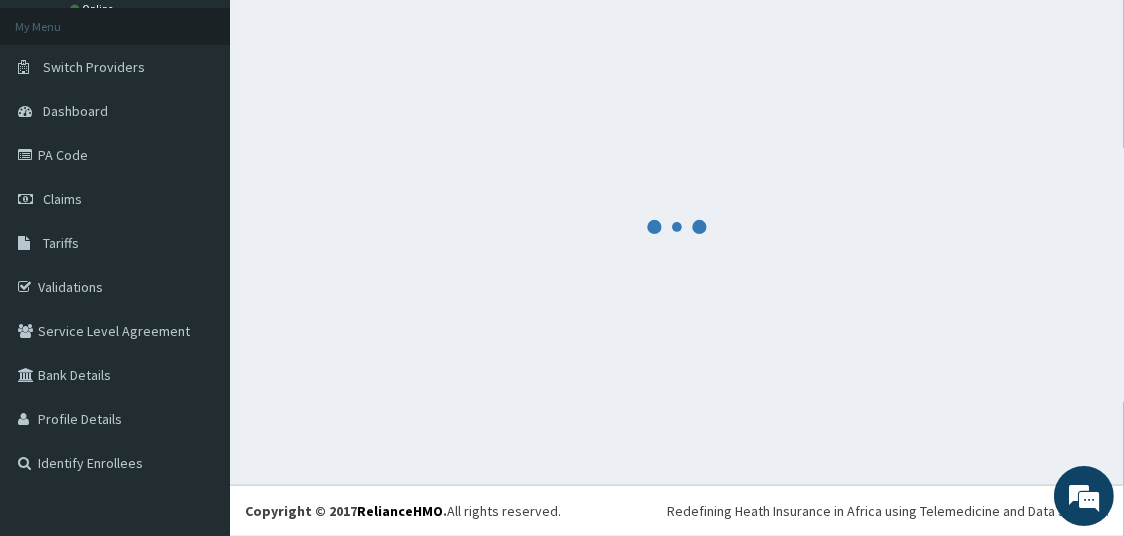 scroll, scrollTop: 106, scrollLeft: 0, axis: vertical 